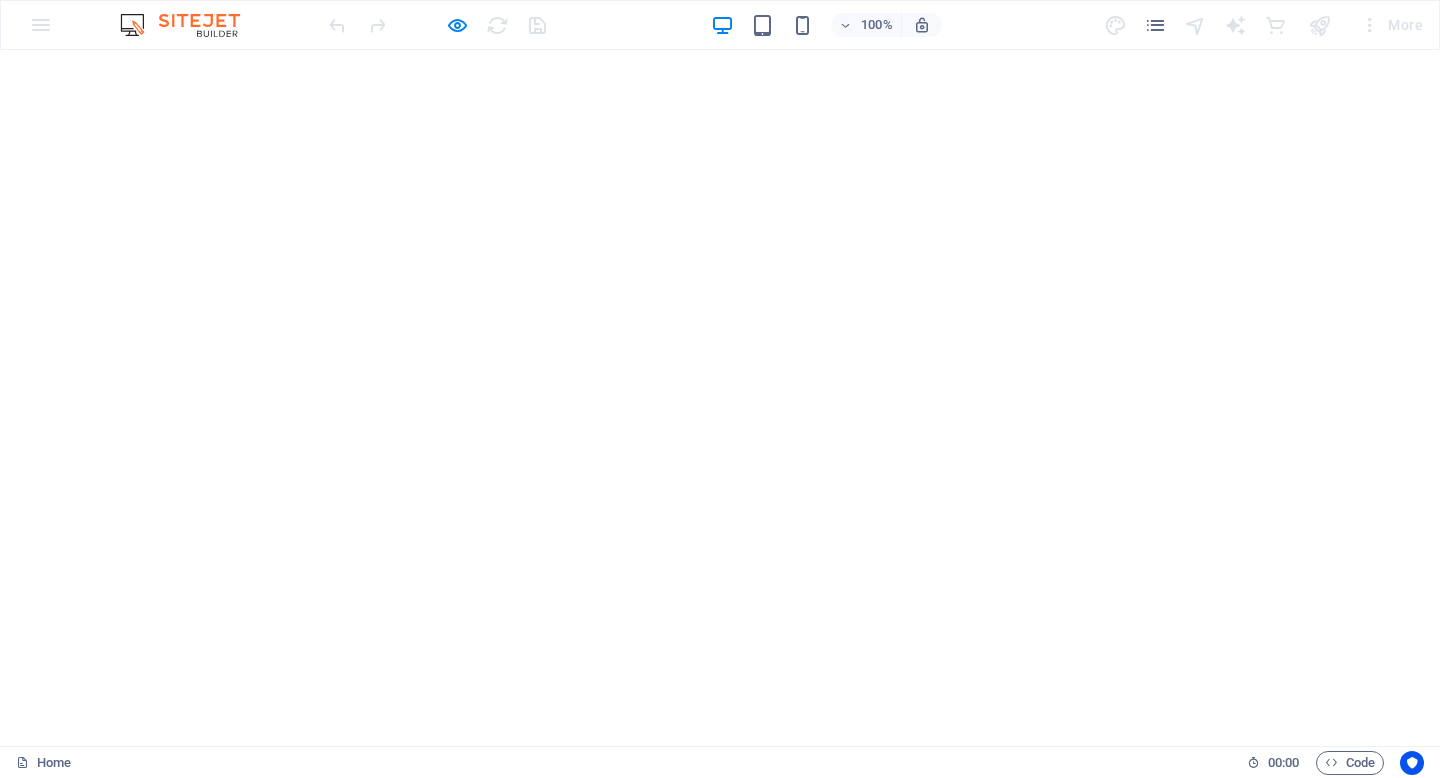 scroll, scrollTop: 0, scrollLeft: 0, axis: both 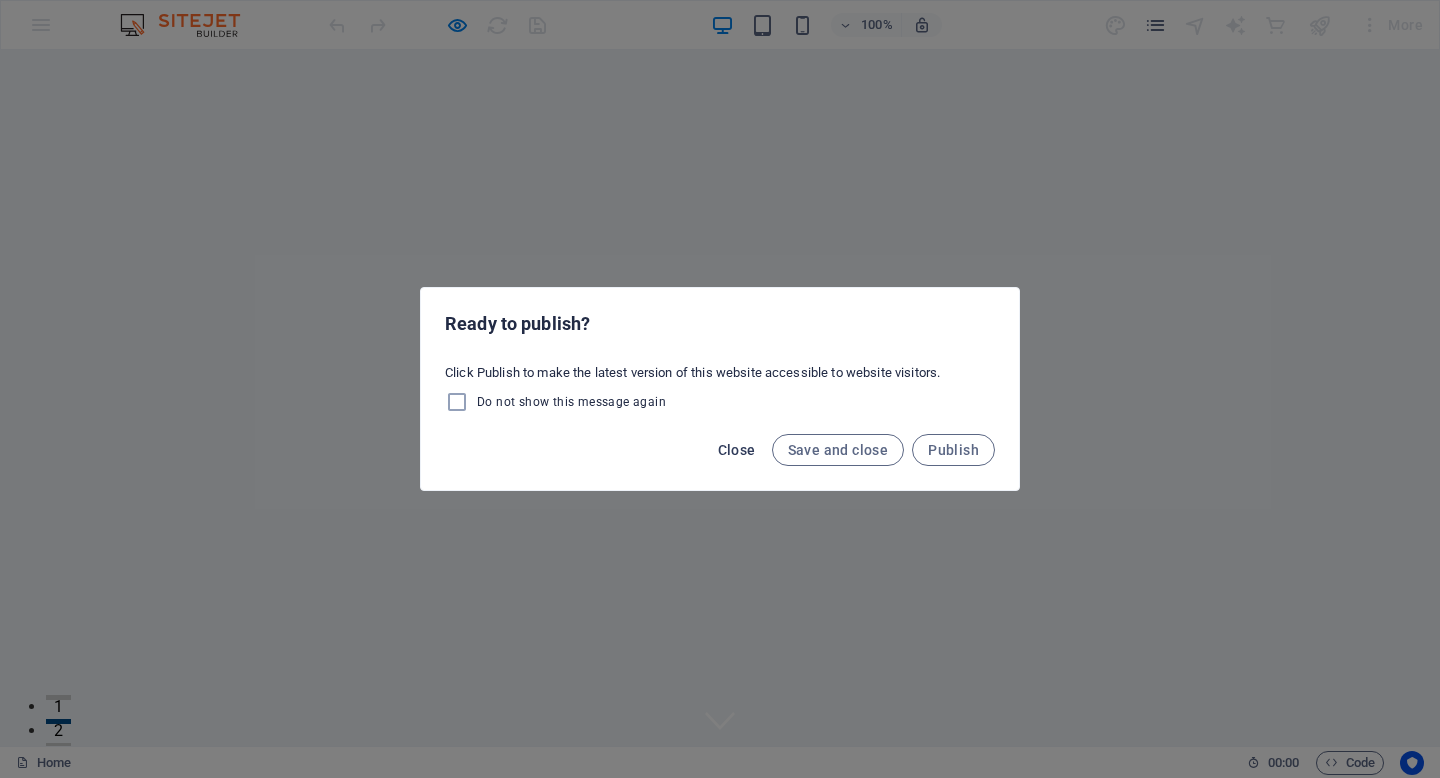 click on "Close" at bounding box center (737, 450) 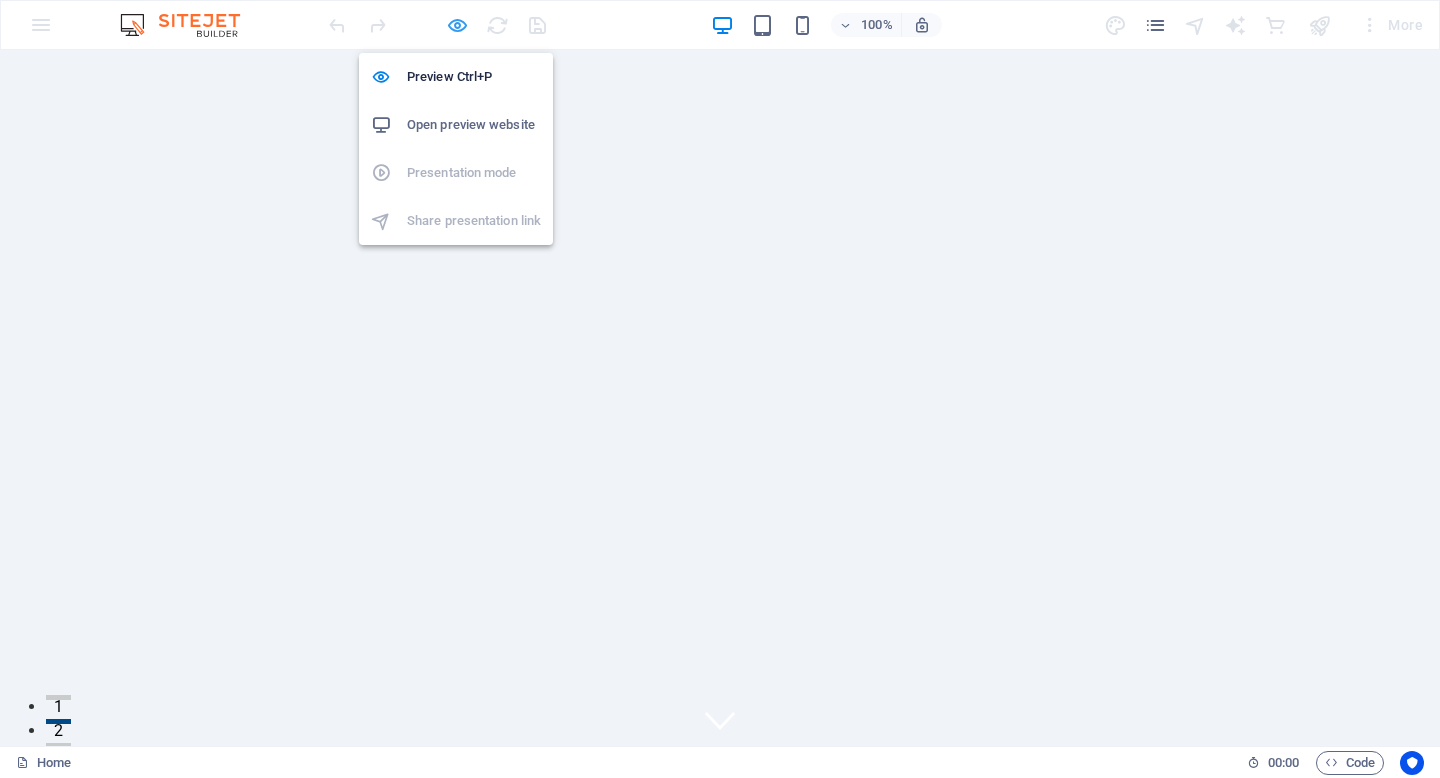 click at bounding box center (457, 25) 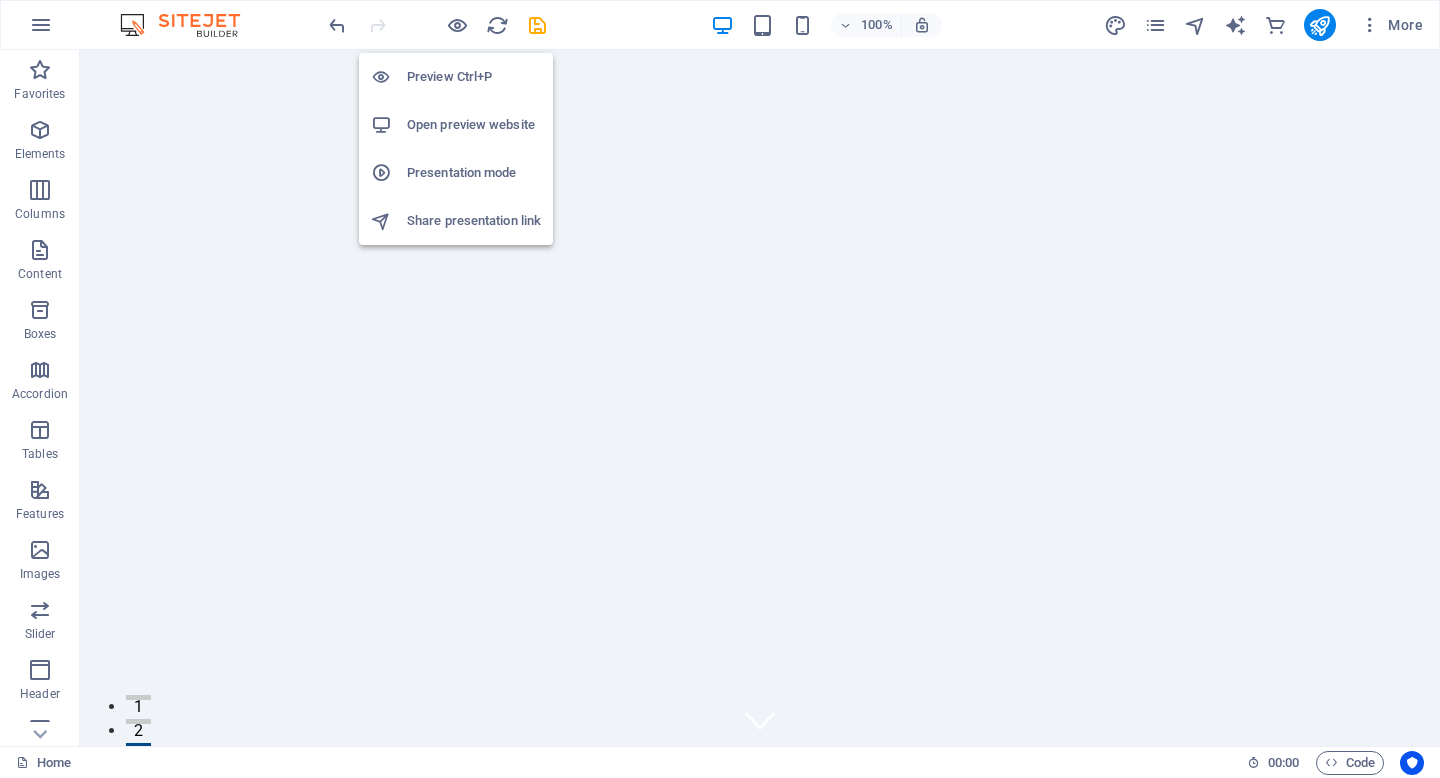 click on "Preview Ctrl+P" at bounding box center (474, 77) 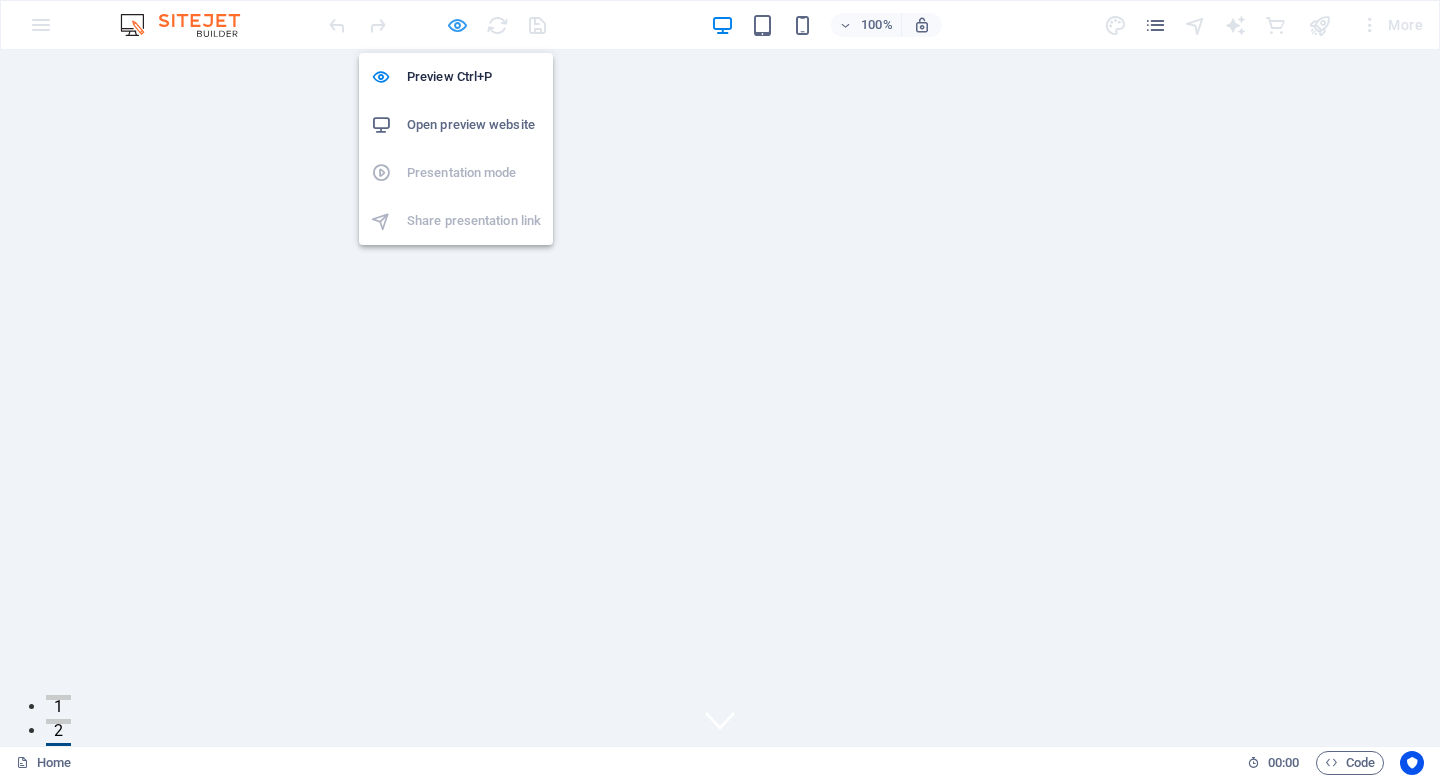 click at bounding box center (457, 25) 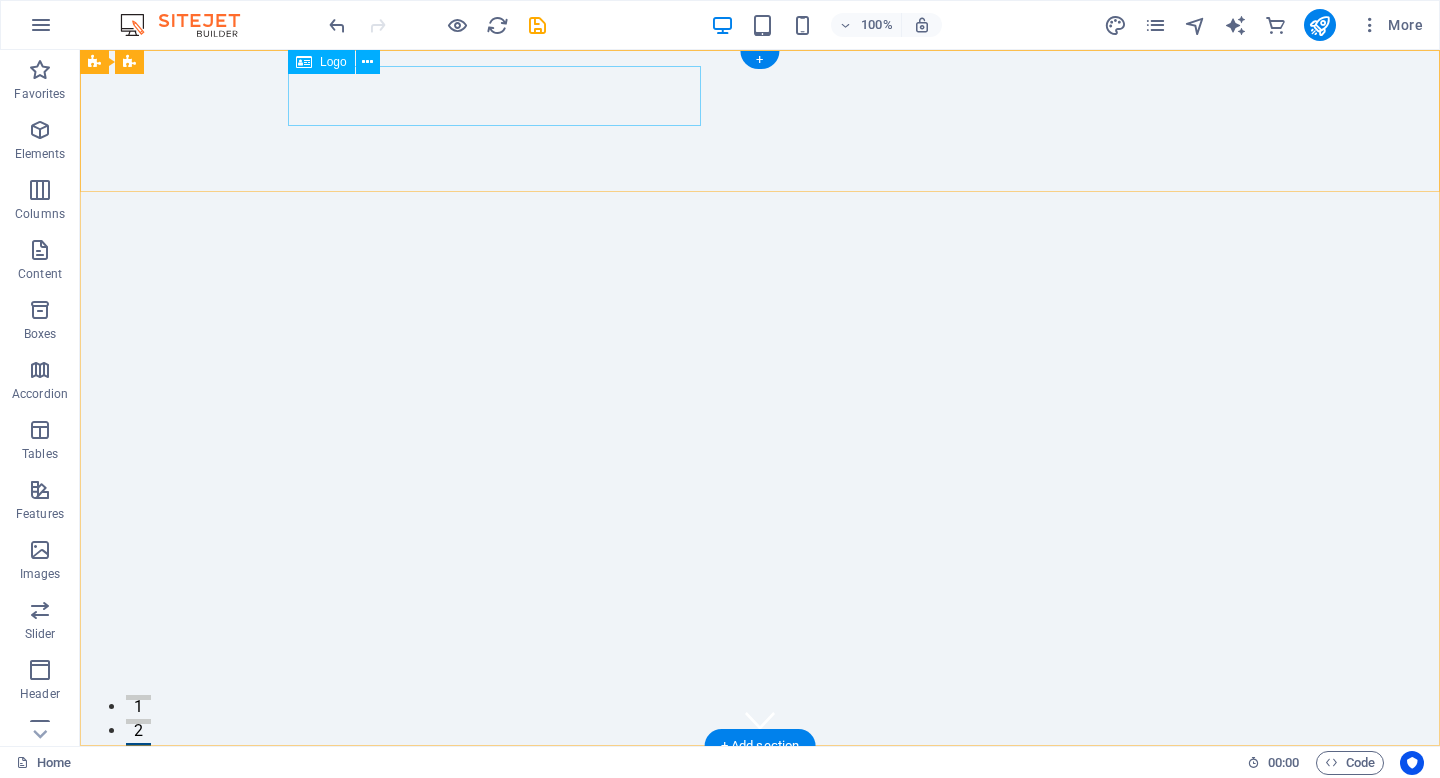 click on "shieldnorthfinancial.ca" at bounding box center (760, 792) 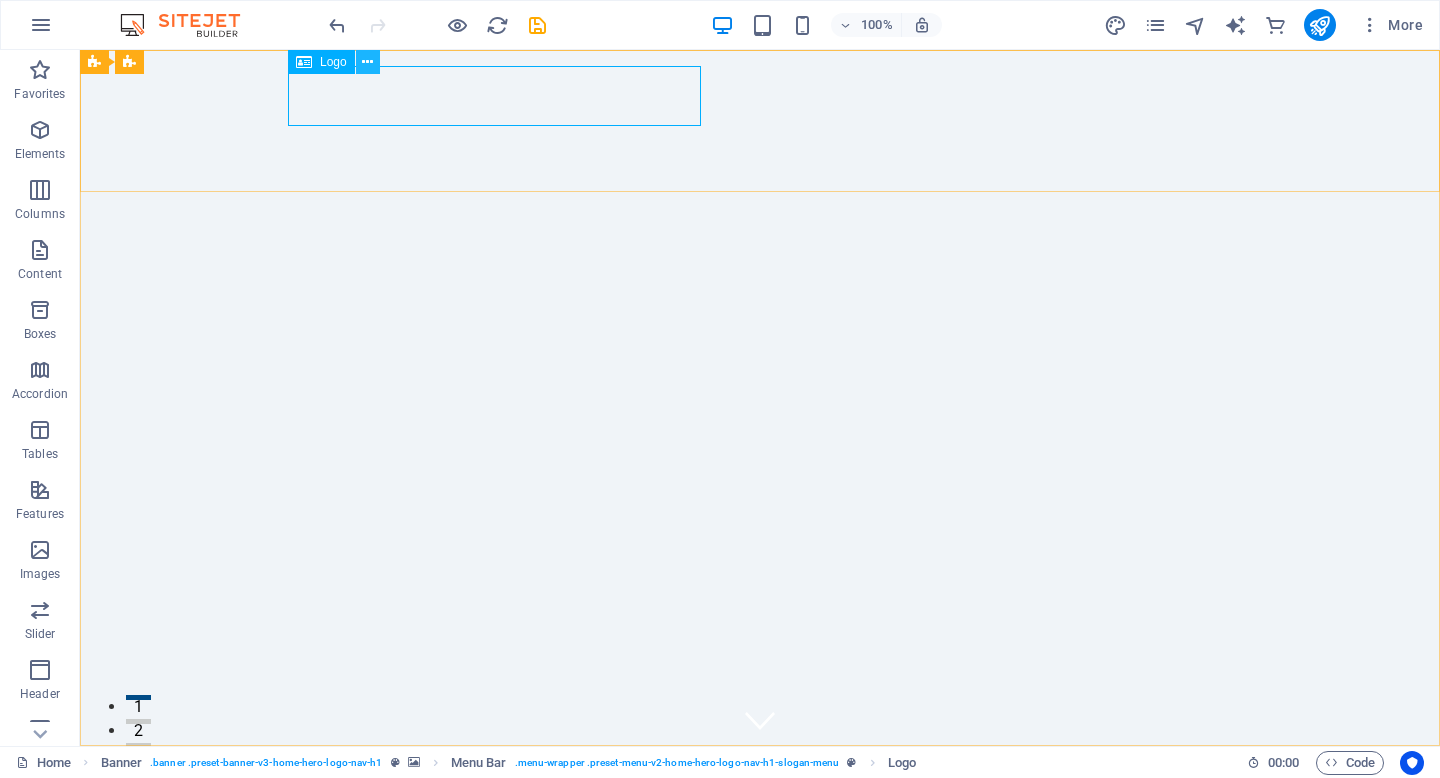 click at bounding box center (368, 62) 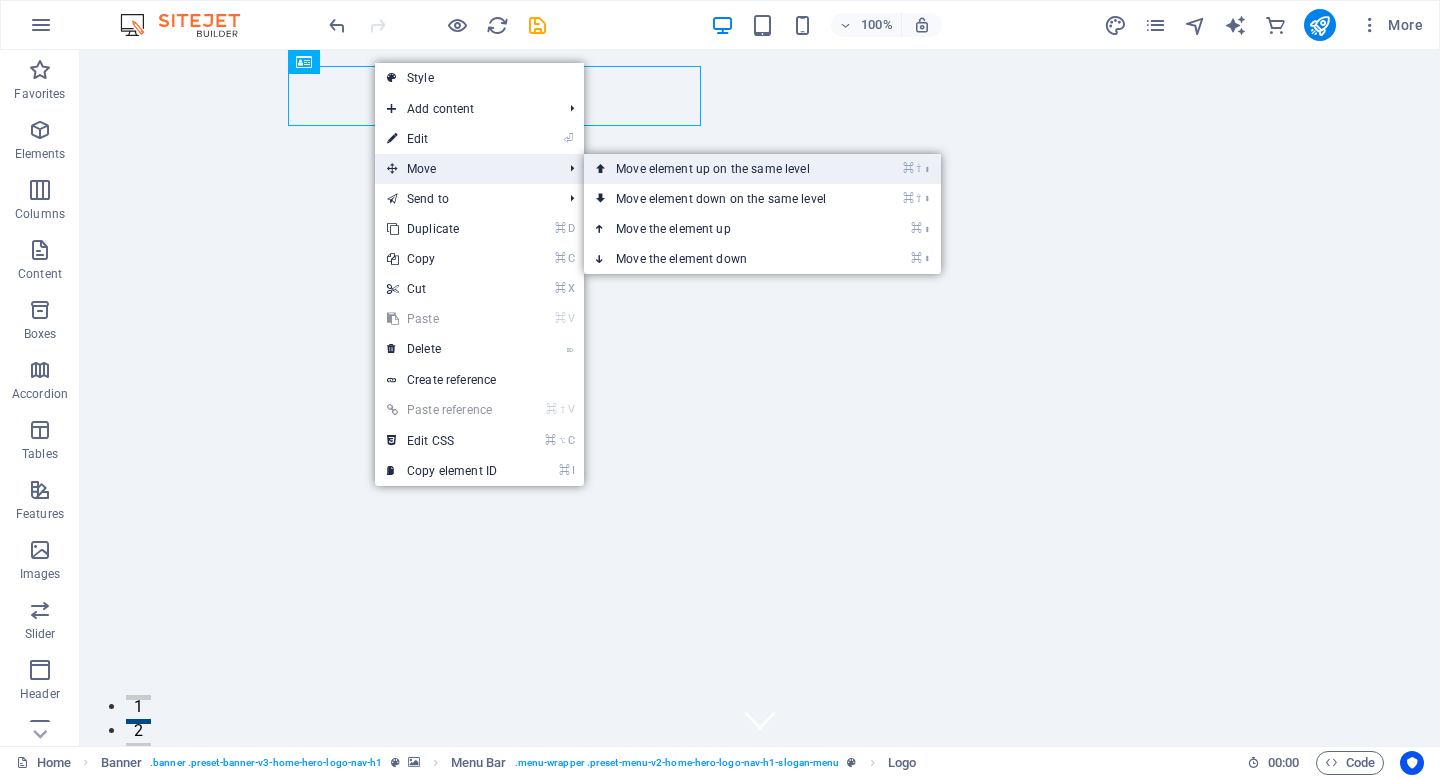 click on "⌘ ⇧ ⬆  Move element up on the same level" at bounding box center (725, 169) 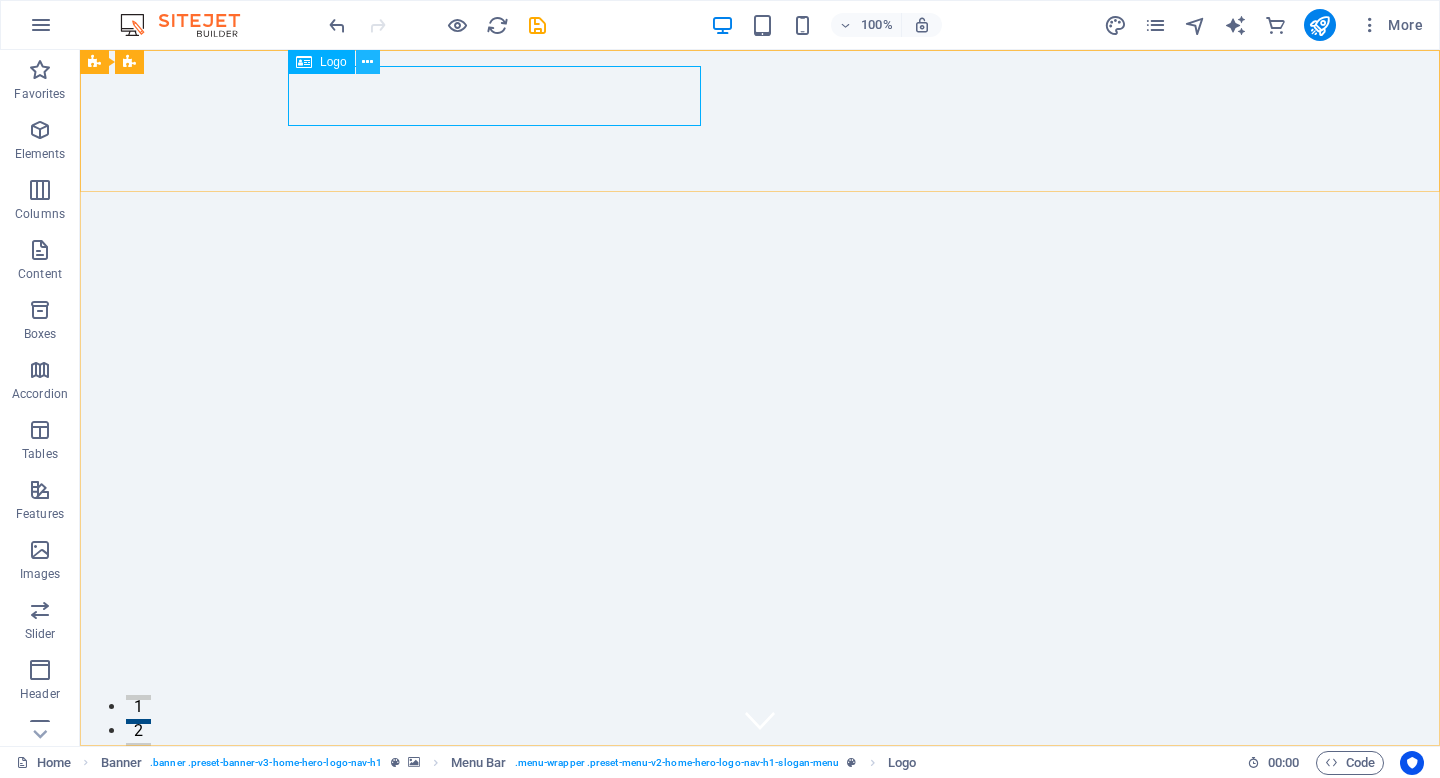 click at bounding box center [367, 62] 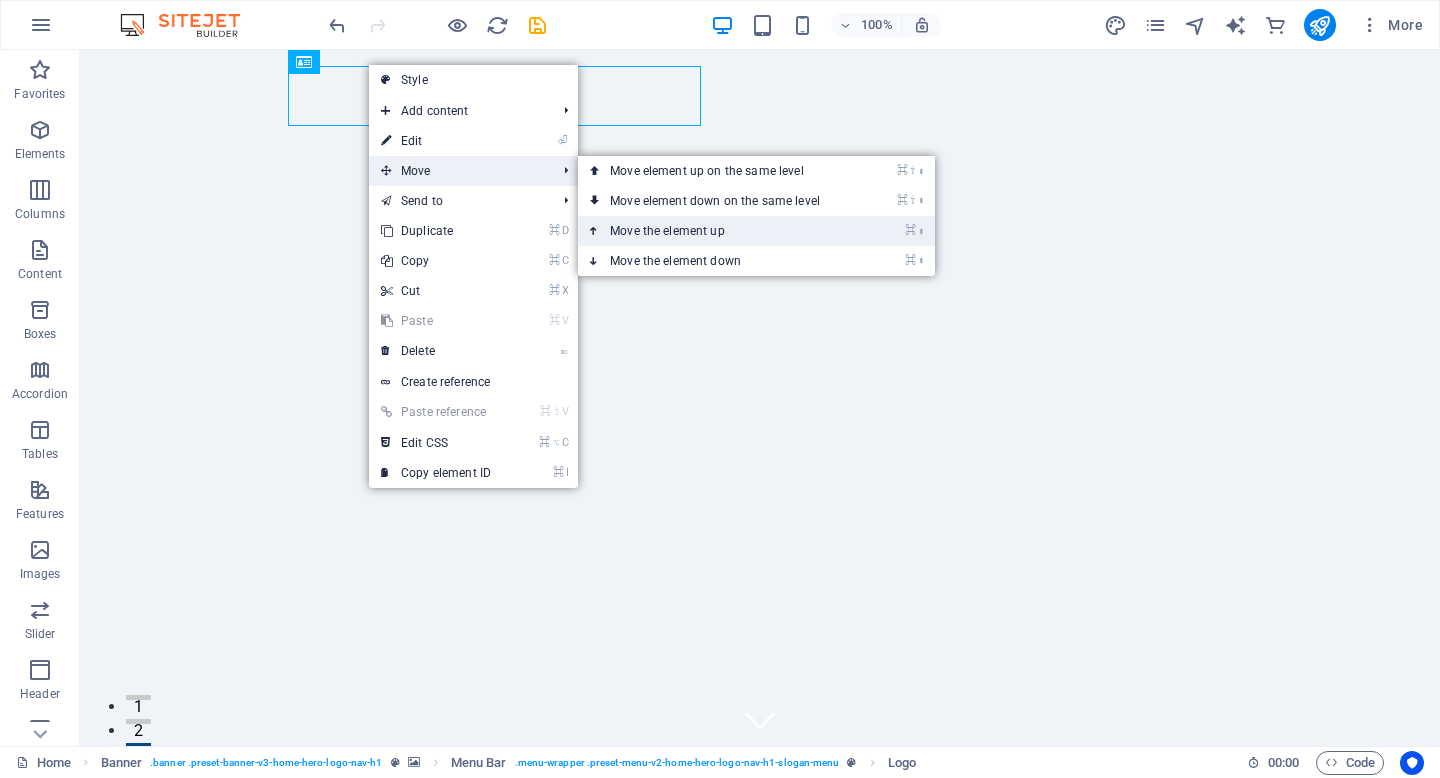 click on "⌘ ⬆  Move the element up" at bounding box center (719, 231) 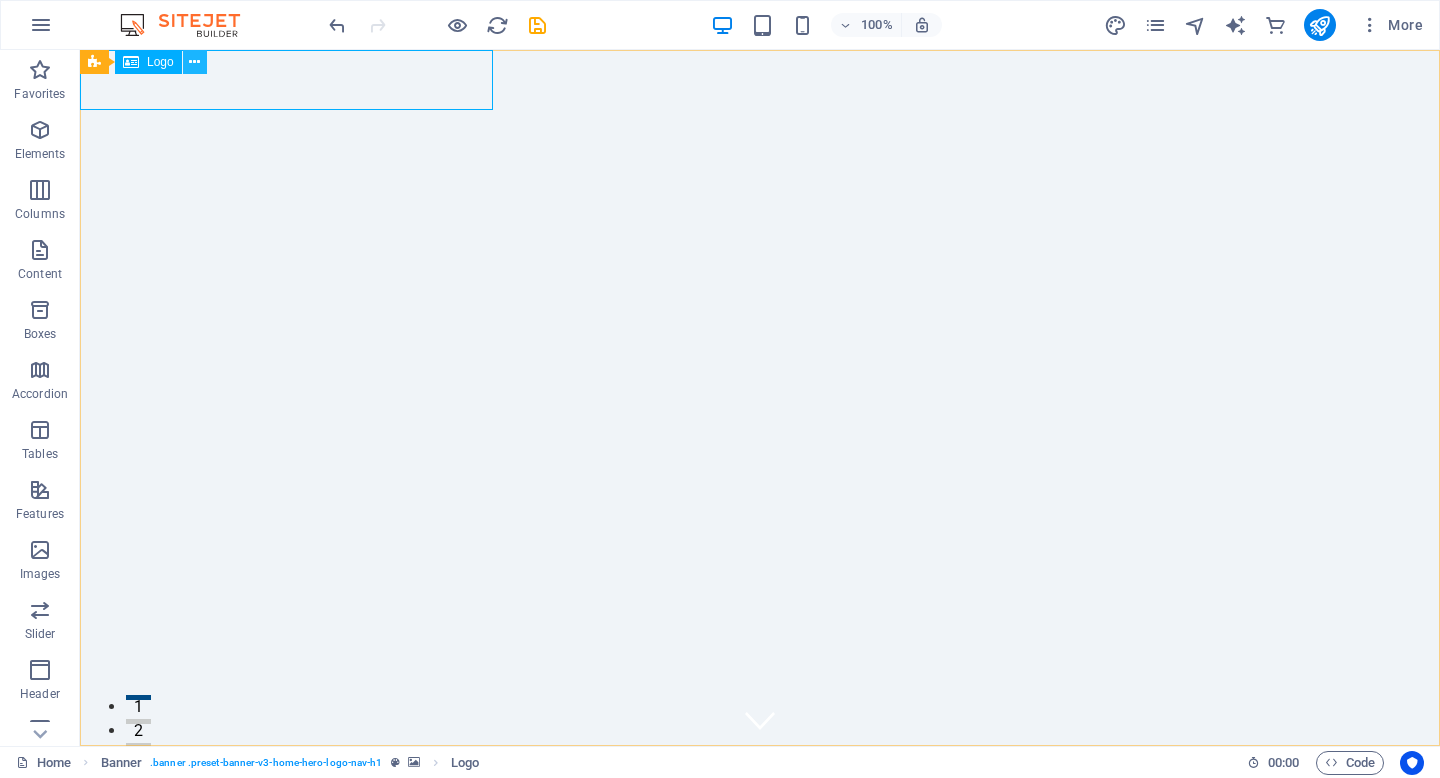 click at bounding box center (195, 62) 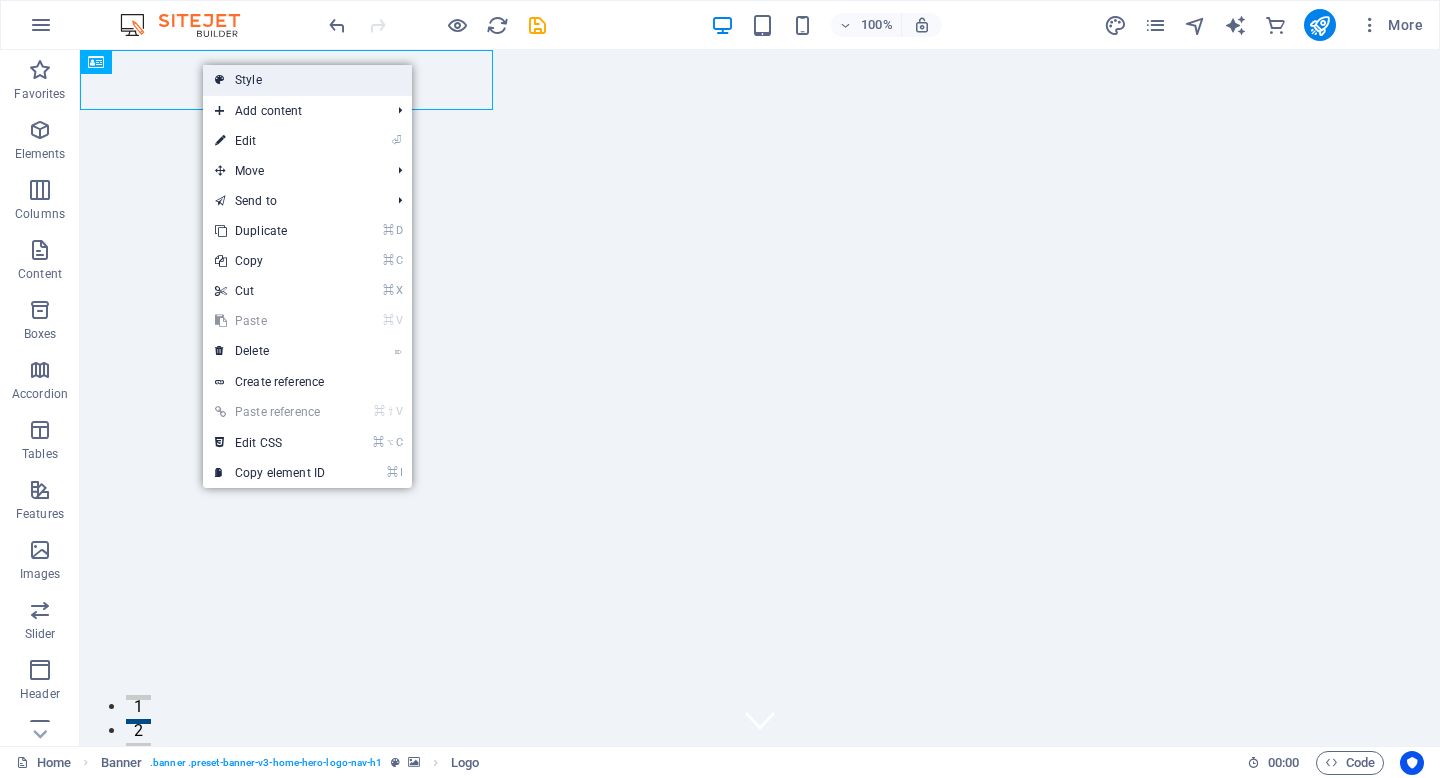 click on "Style" at bounding box center (307, 80) 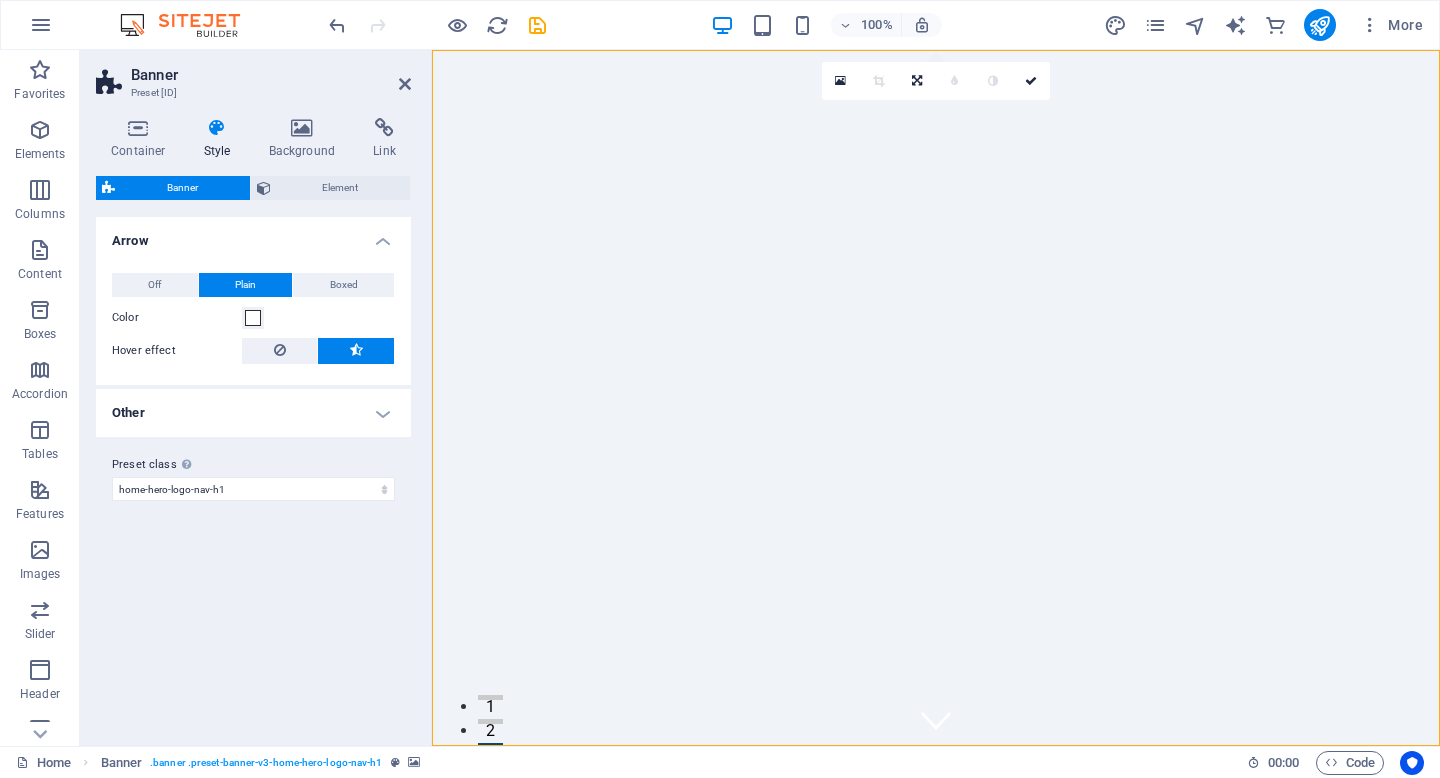 click on "Other" at bounding box center (253, 413) 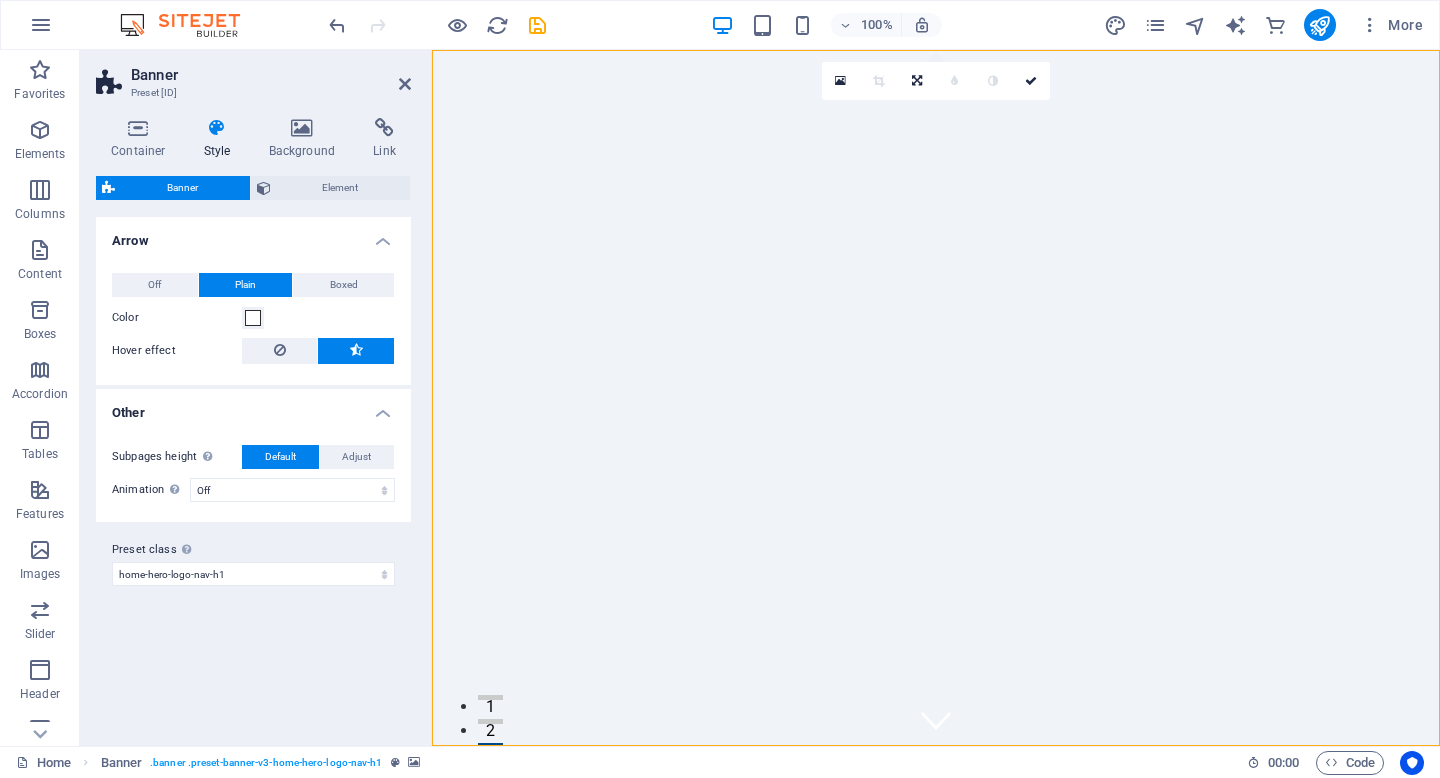 click on "Other" at bounding box center (253, 407) 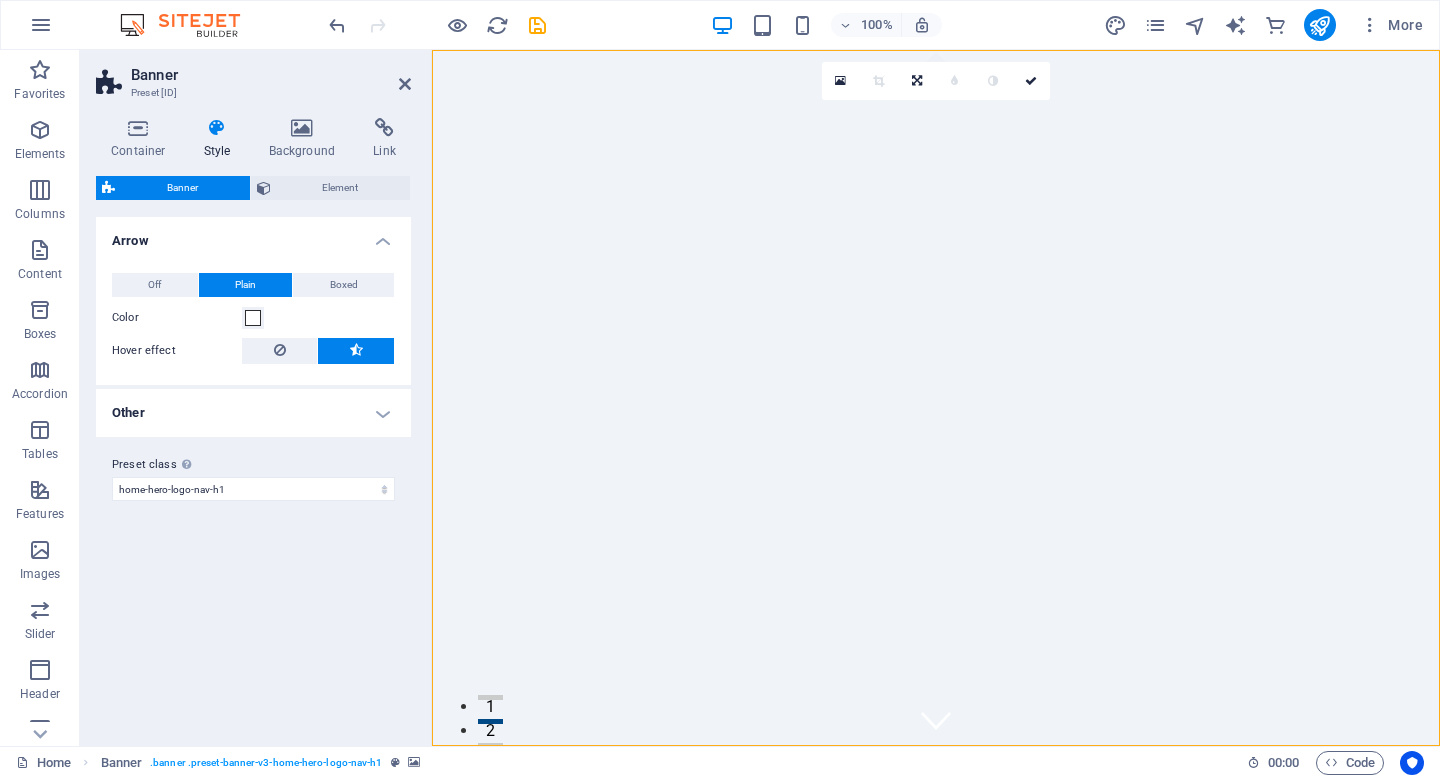 click at bounding box center [217, 128] 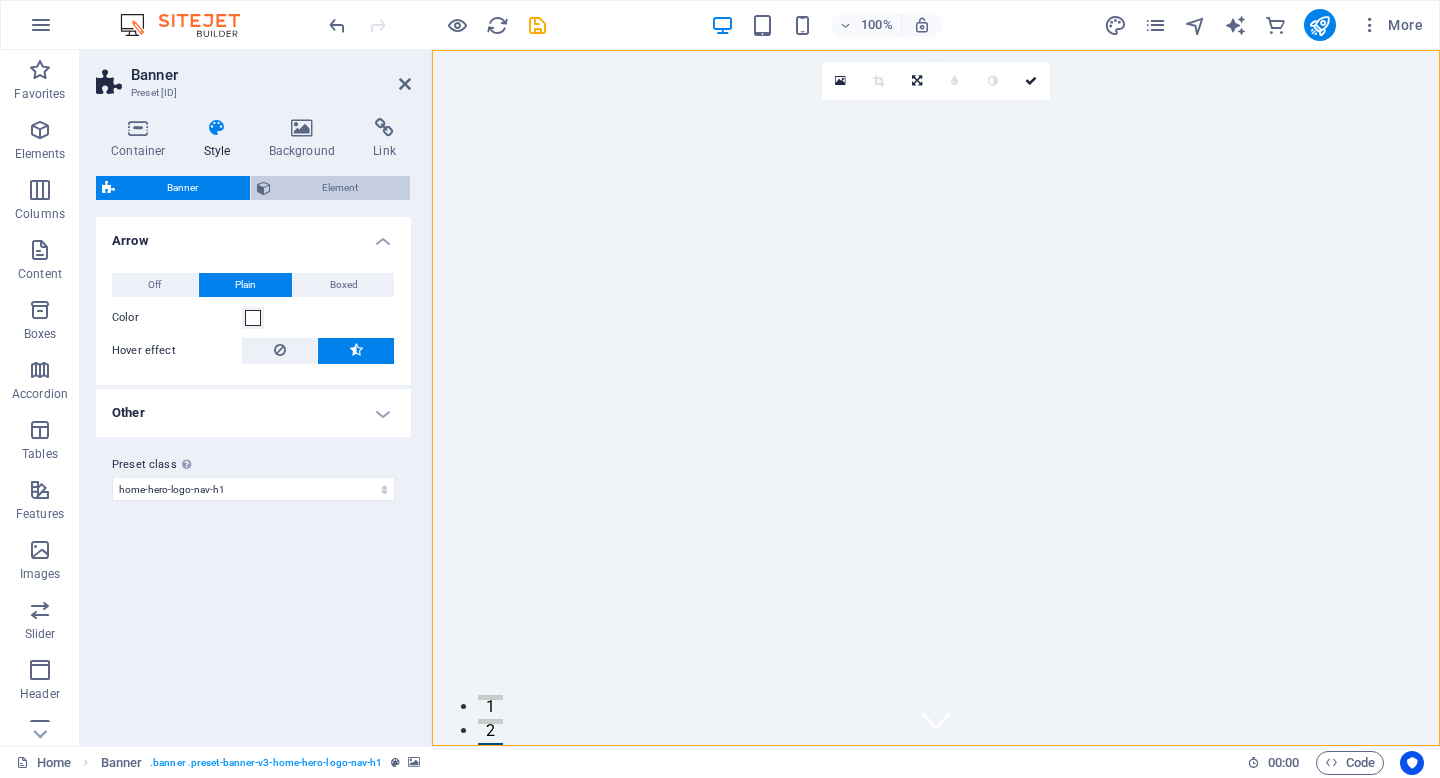 click on "Element" at bounding box center (341, 188) 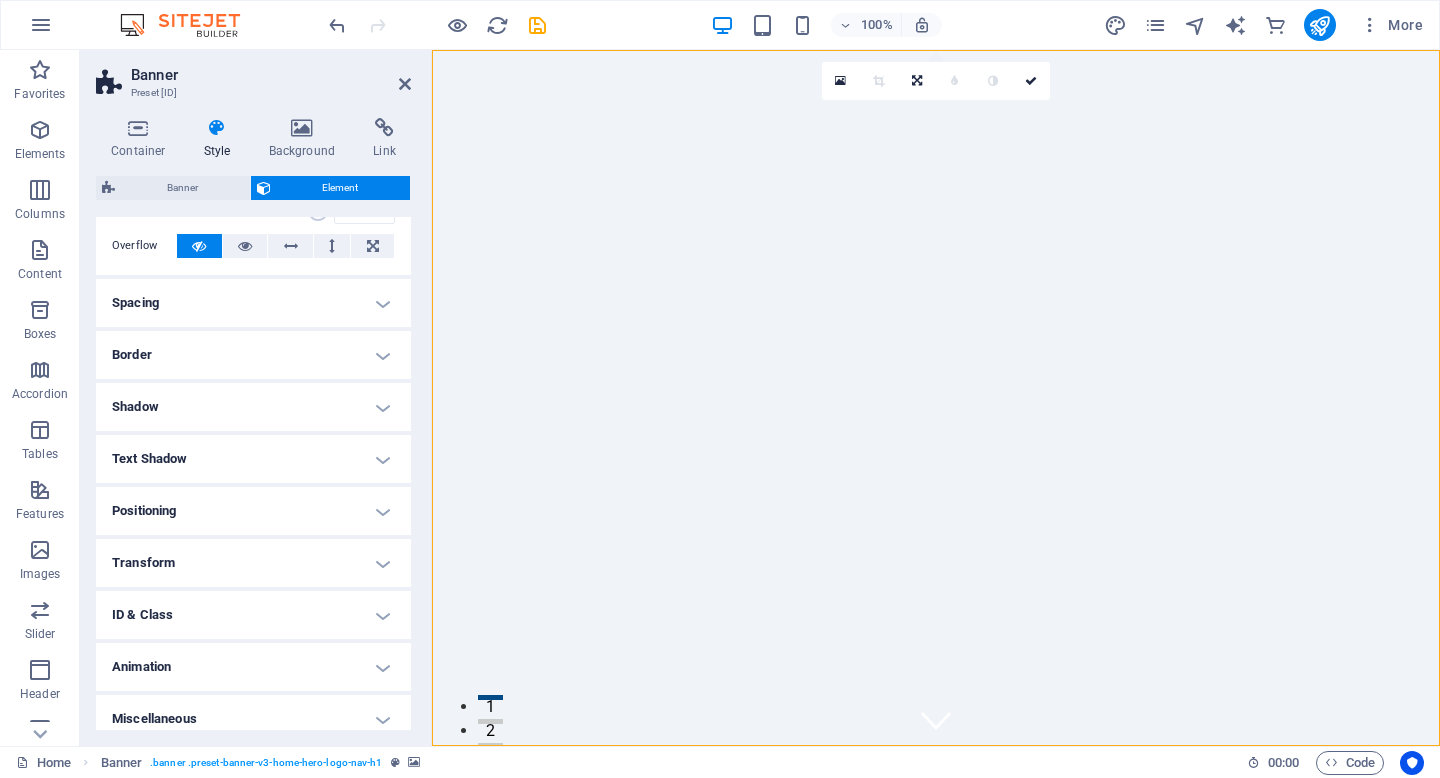 scroll, scrollTop: 117, scrollLeft: 0, axis: vertical 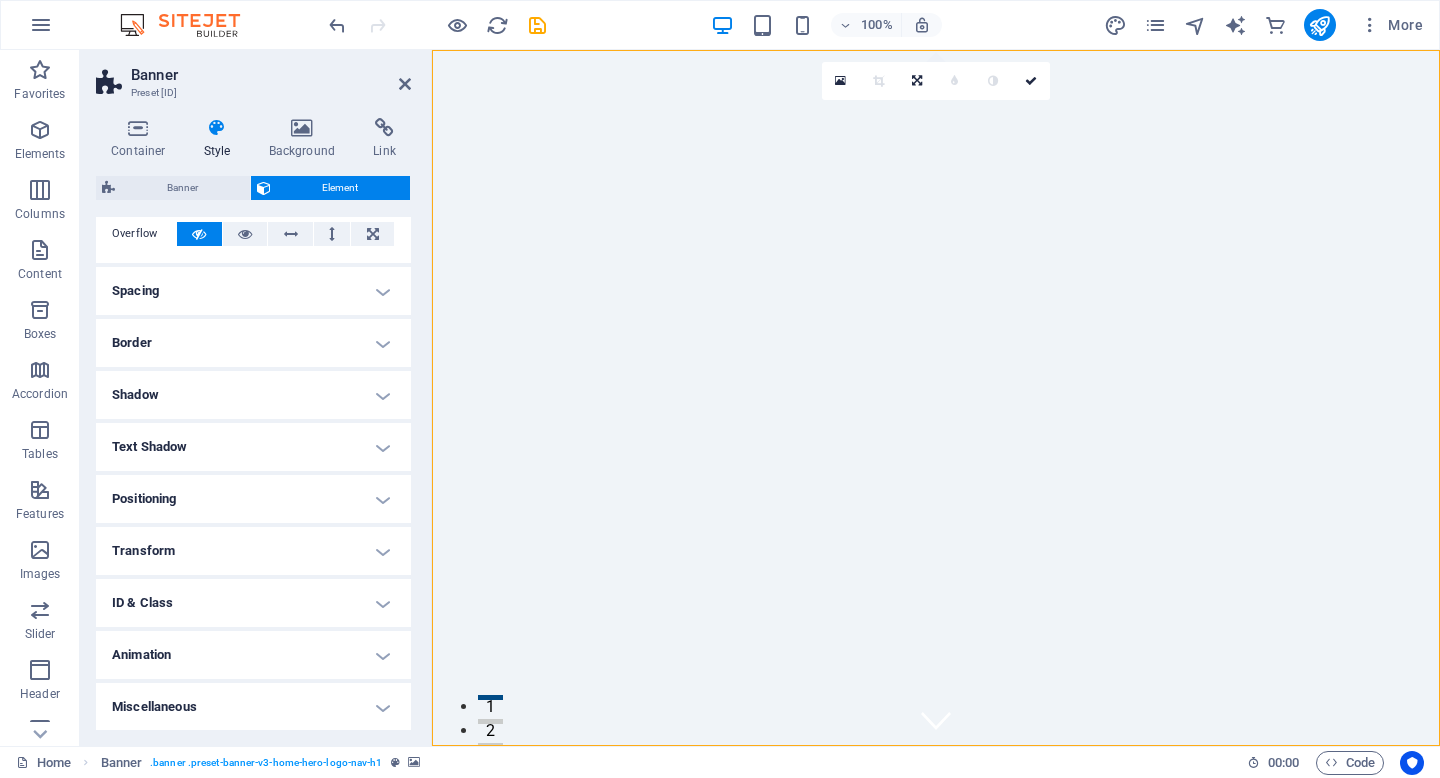 click on "Text Shadow" at bounding box center [253, 447] 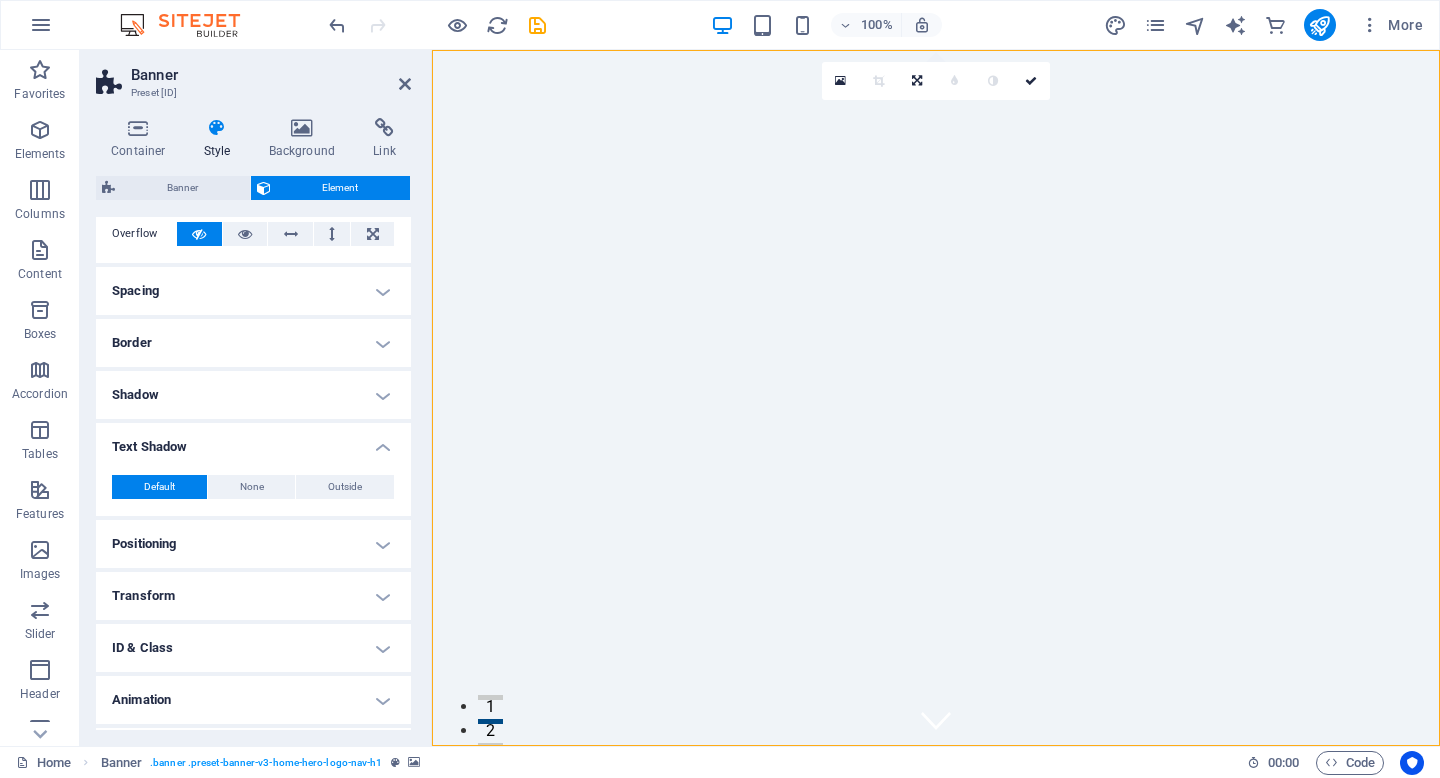 click on "Text Shadow" at bounding box center (253, 441) 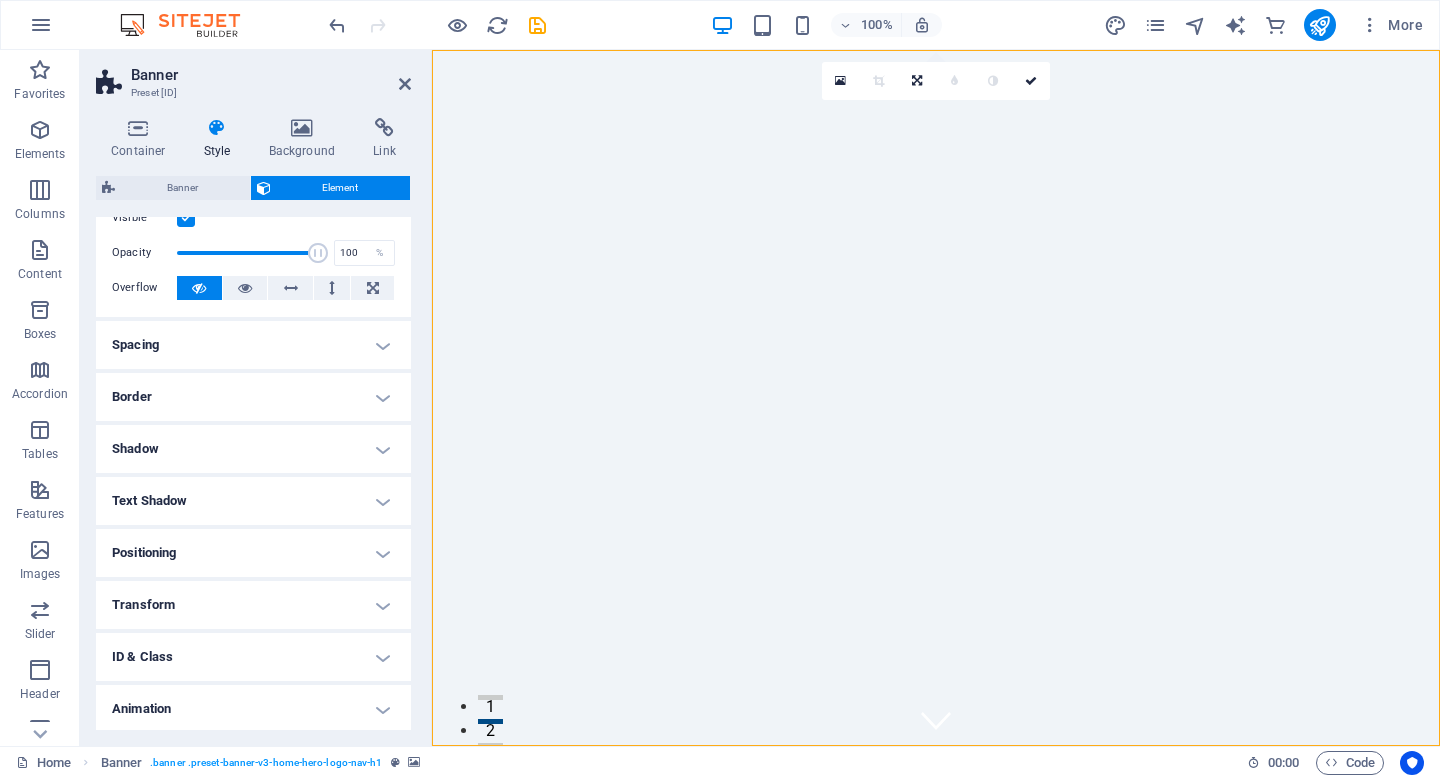 scroll, scrollTop: 0, scrollLeft: 0, axis: both 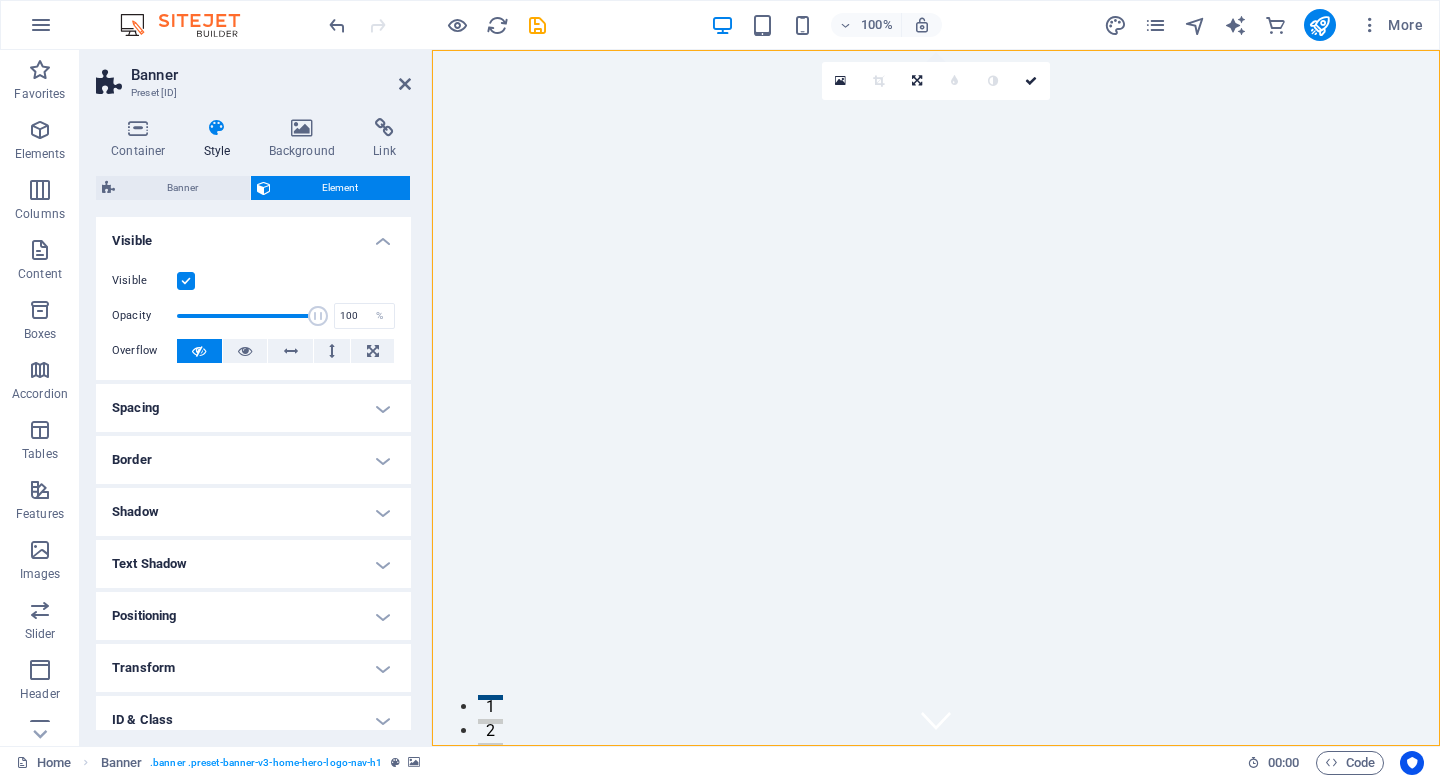 click on "Spacing" at bounding box center (253, 408) 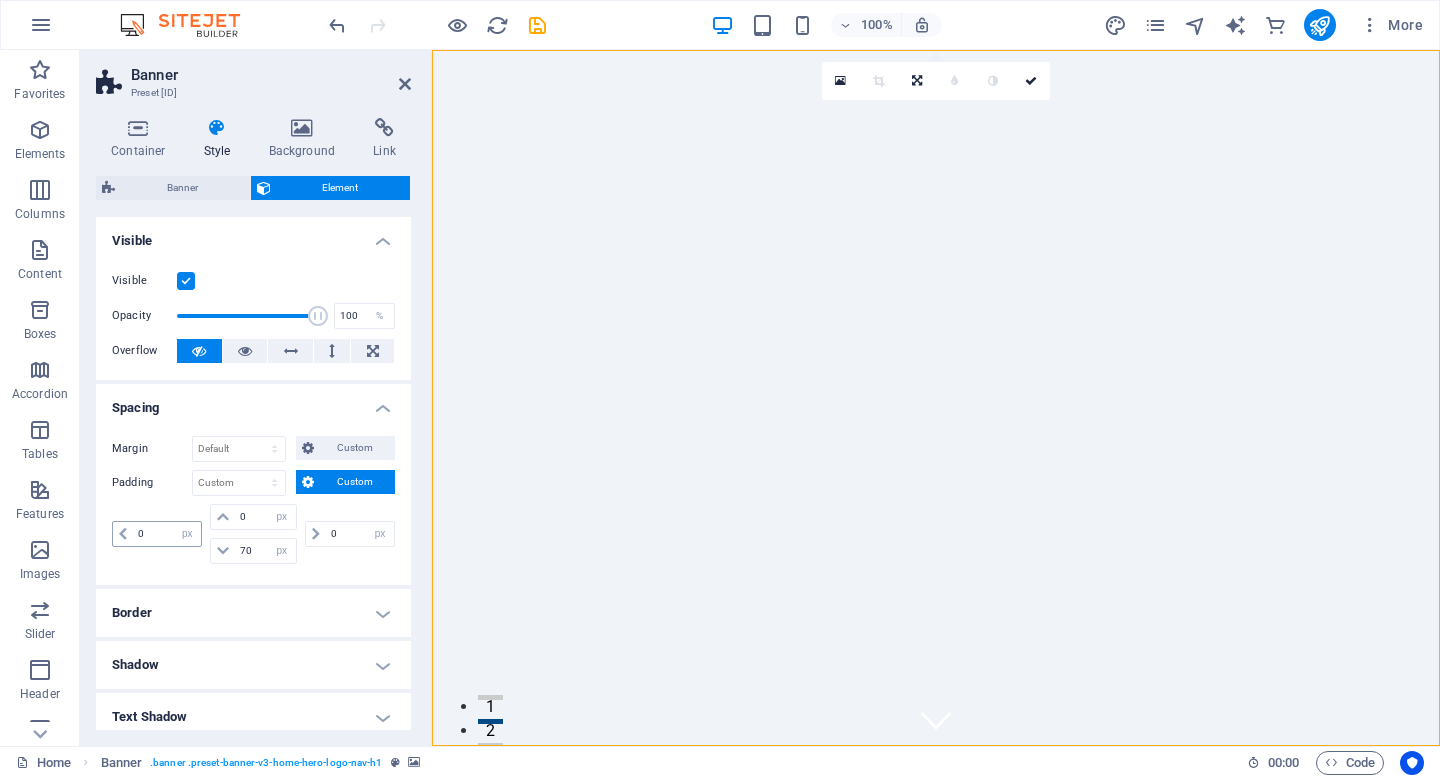 click at bounding box center (123, 534) 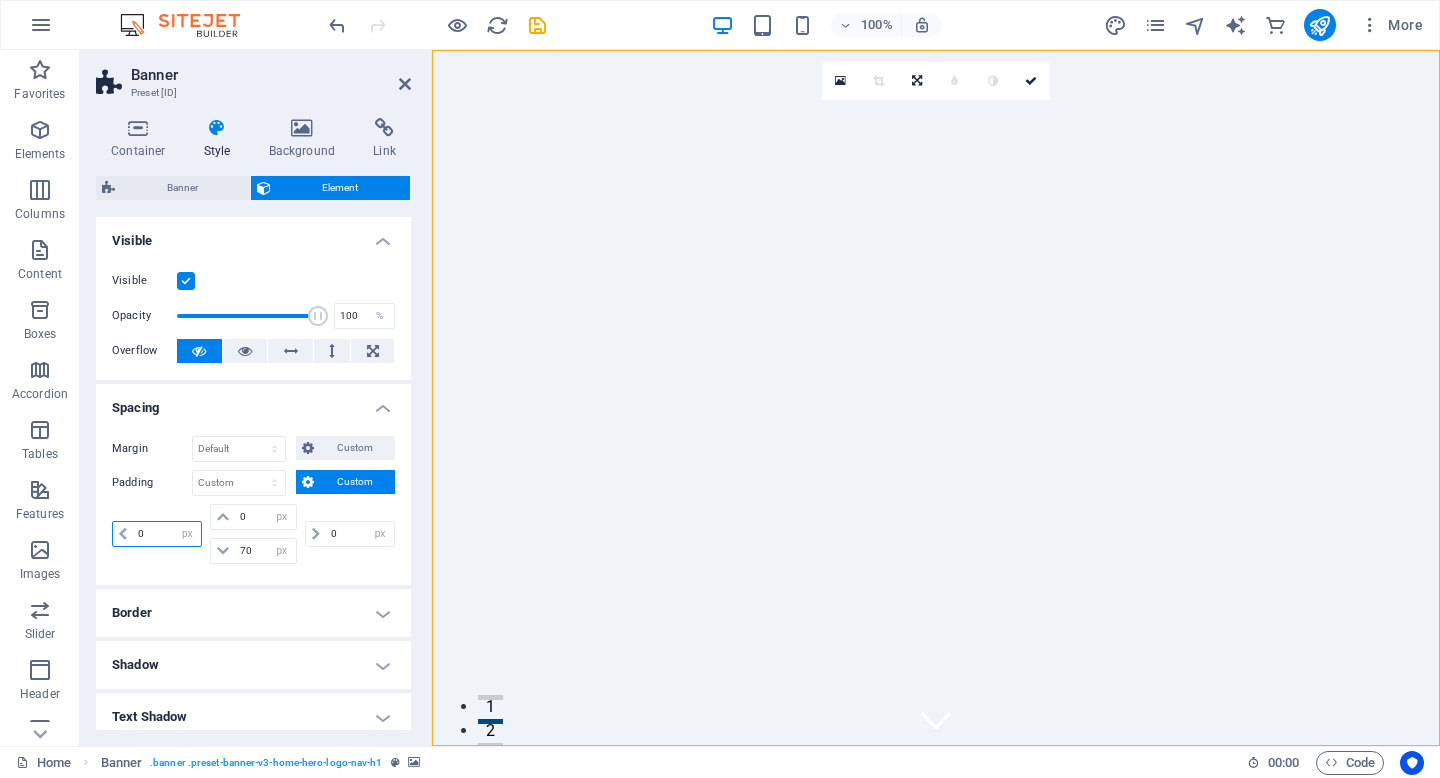 click on "0" at bounding box center [167, 534] 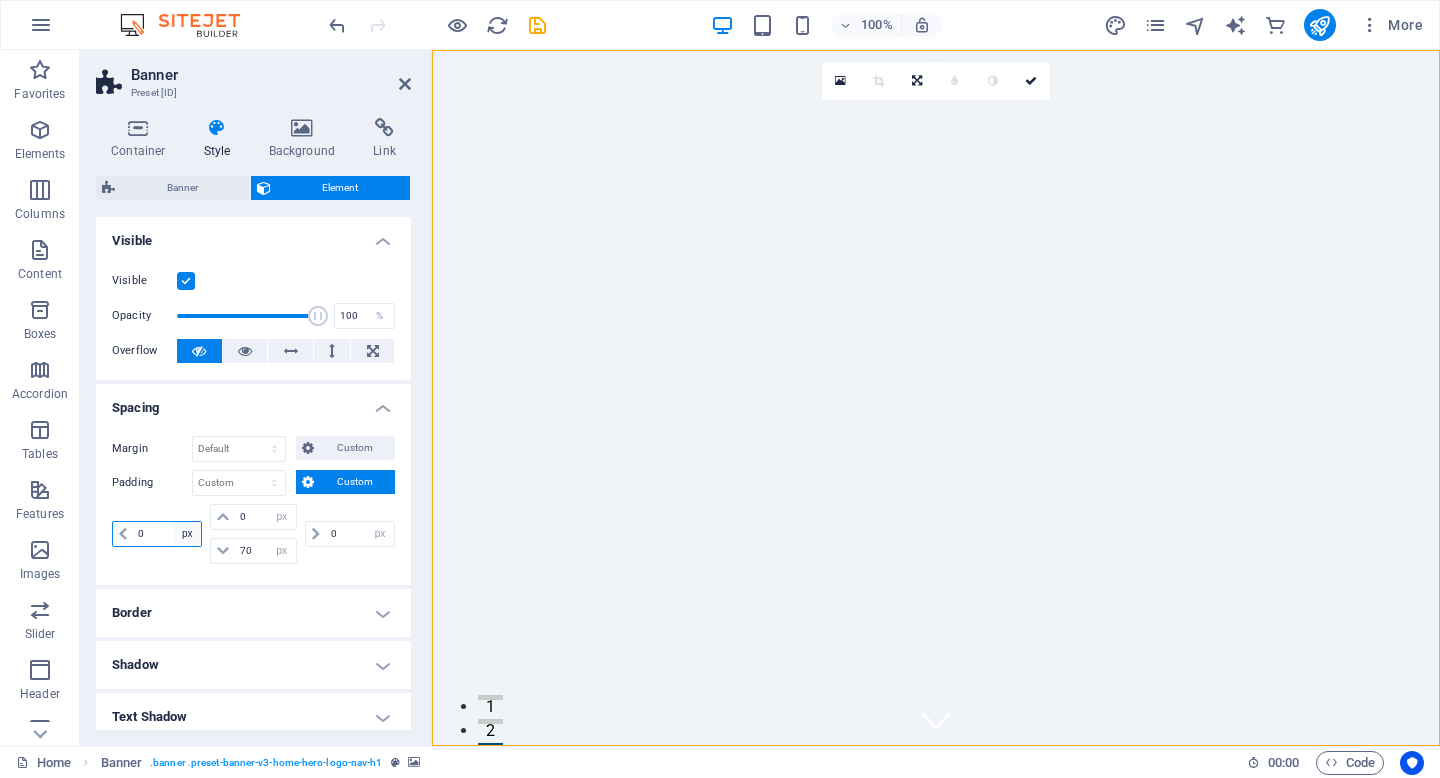 drag, startPoint x: 139, startPoint y: 531, endPoint x: 175, endPoint y: 532, distance: 36.013885 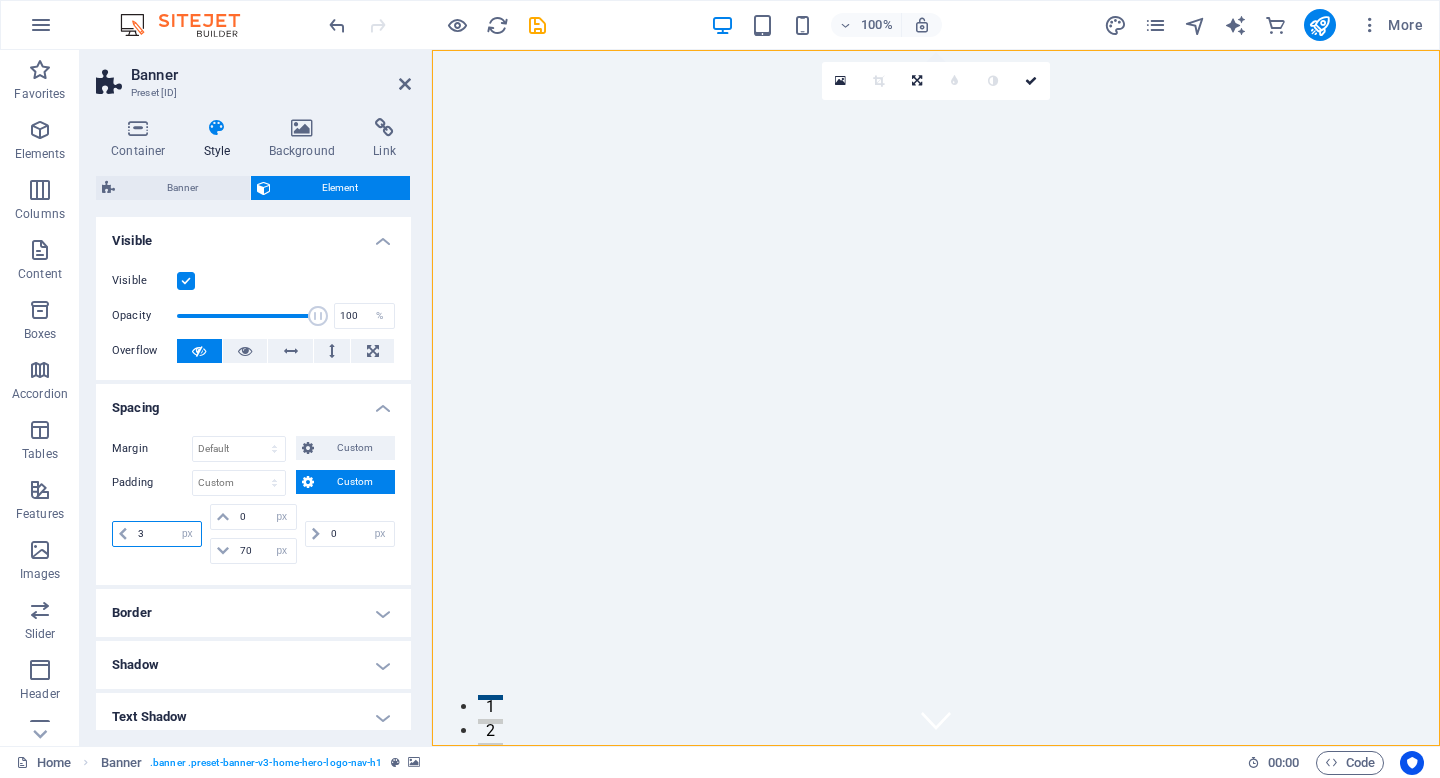 type on "3" 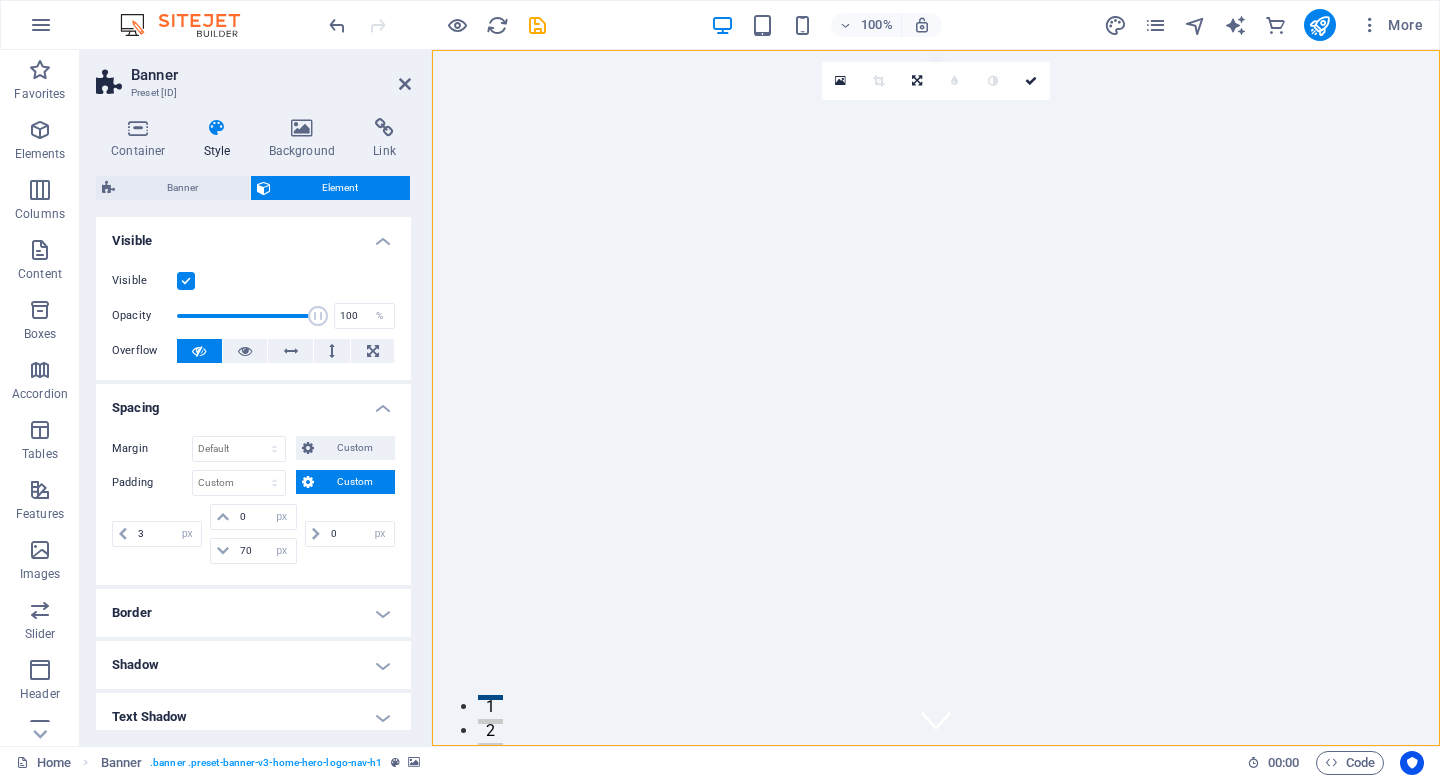 click on "Banner" at bounding box center (271, 75) 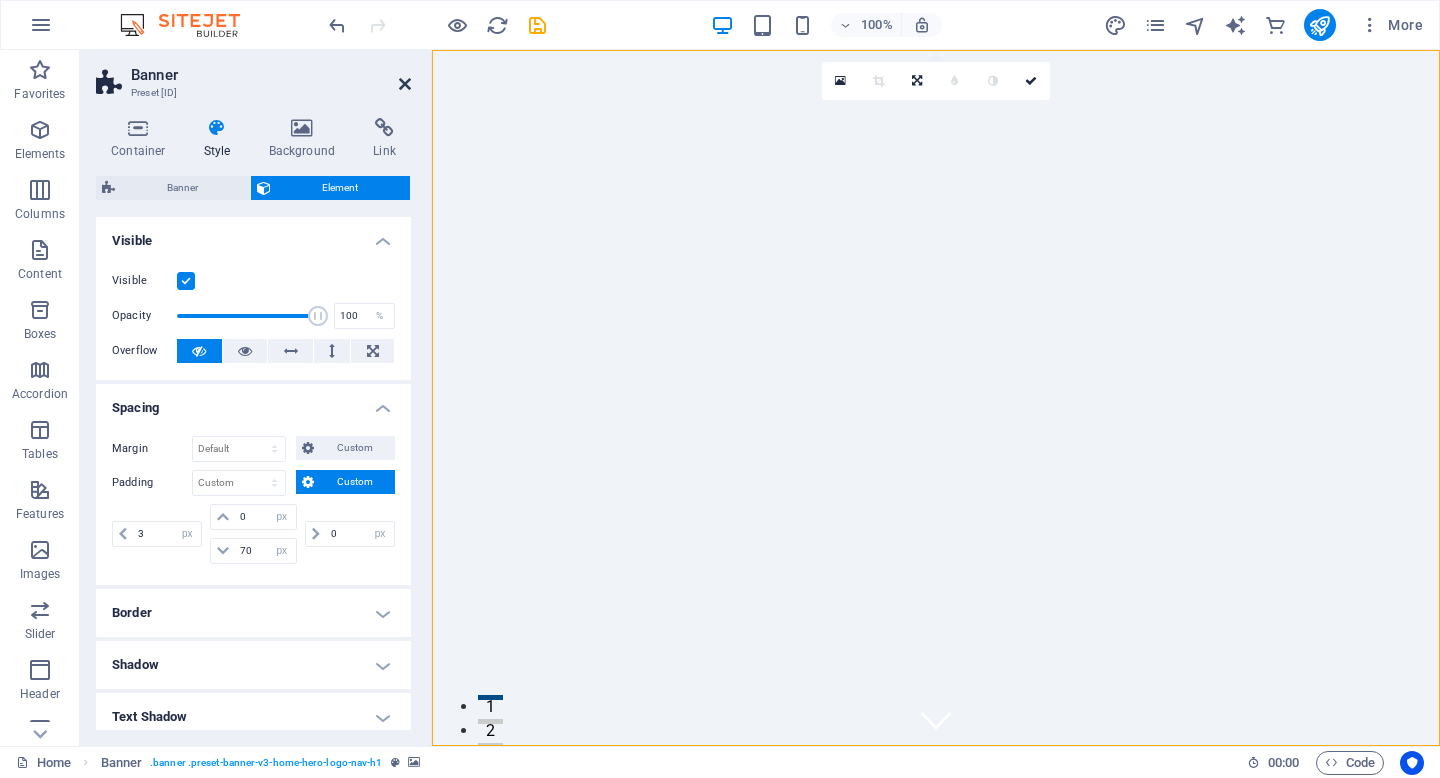 click at bounding box center (405, 84) 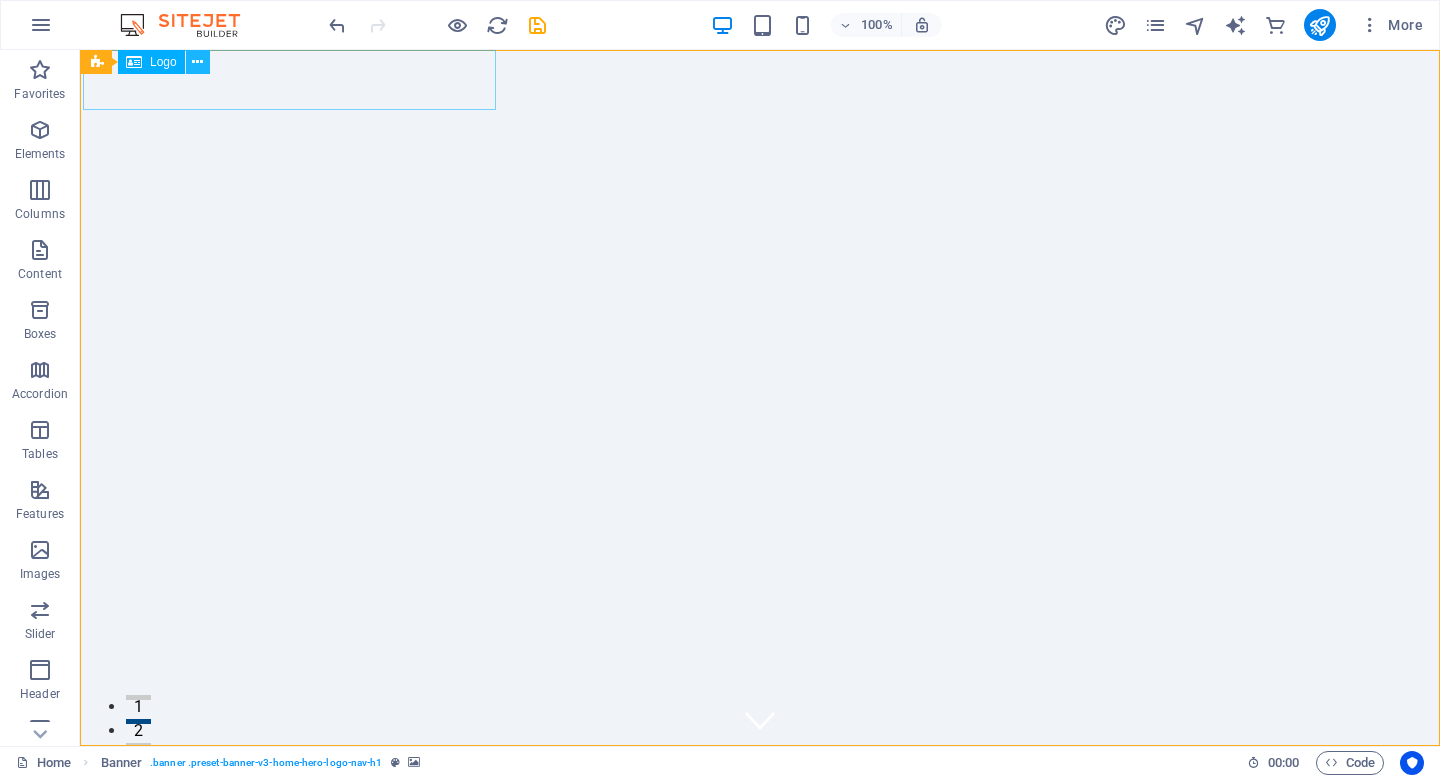 click at bounding box center [198, 62] 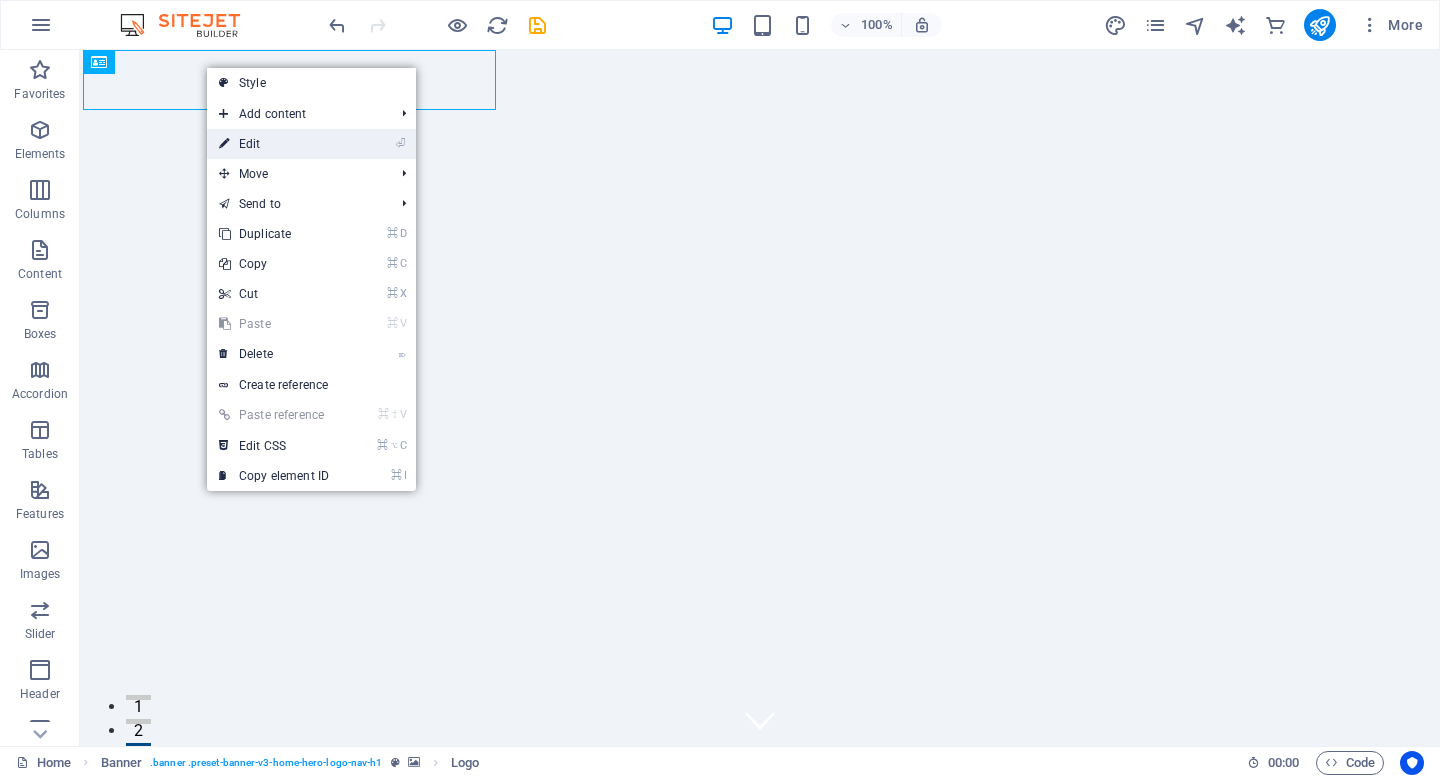 click on "⏎  Edit" at bounding box center [274, 144] 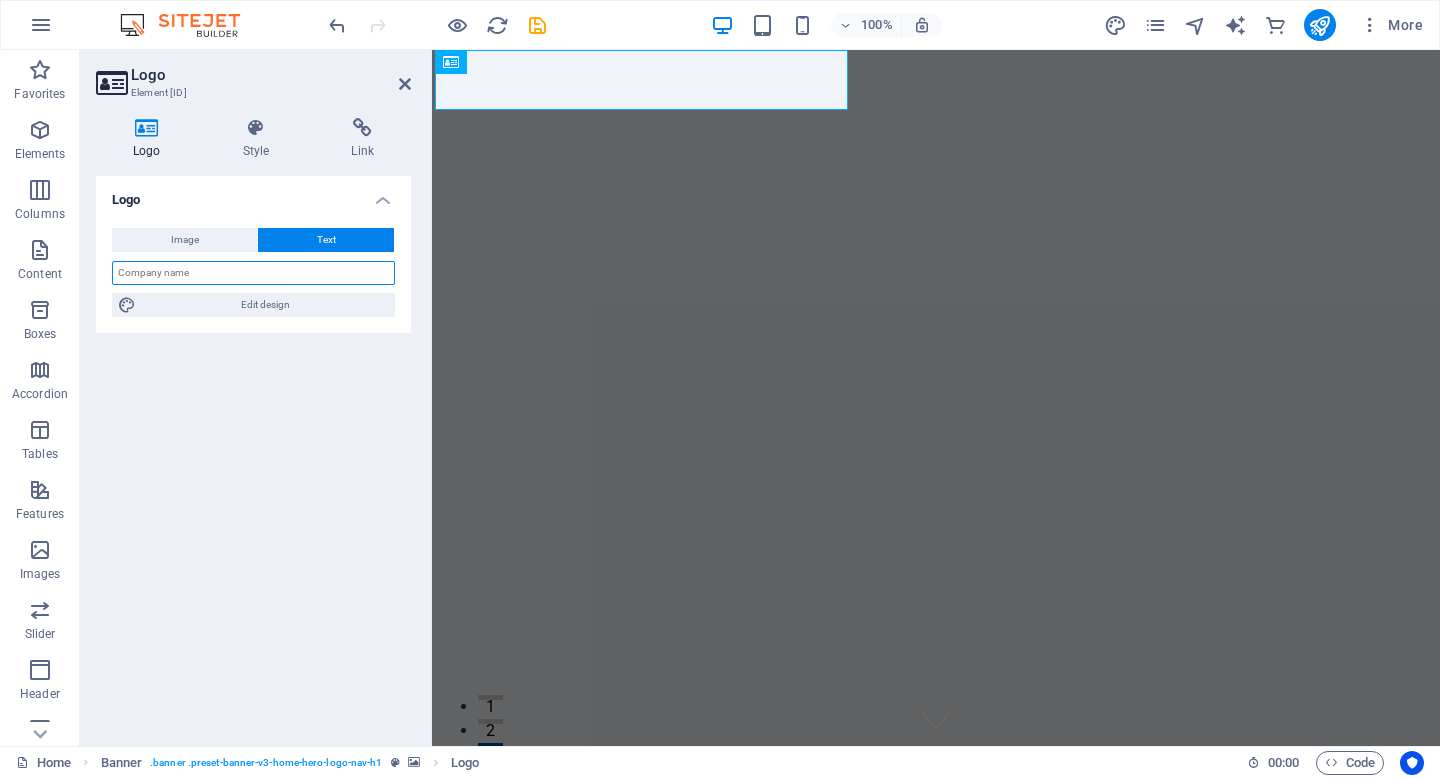 click at bounding box center [253, 273] 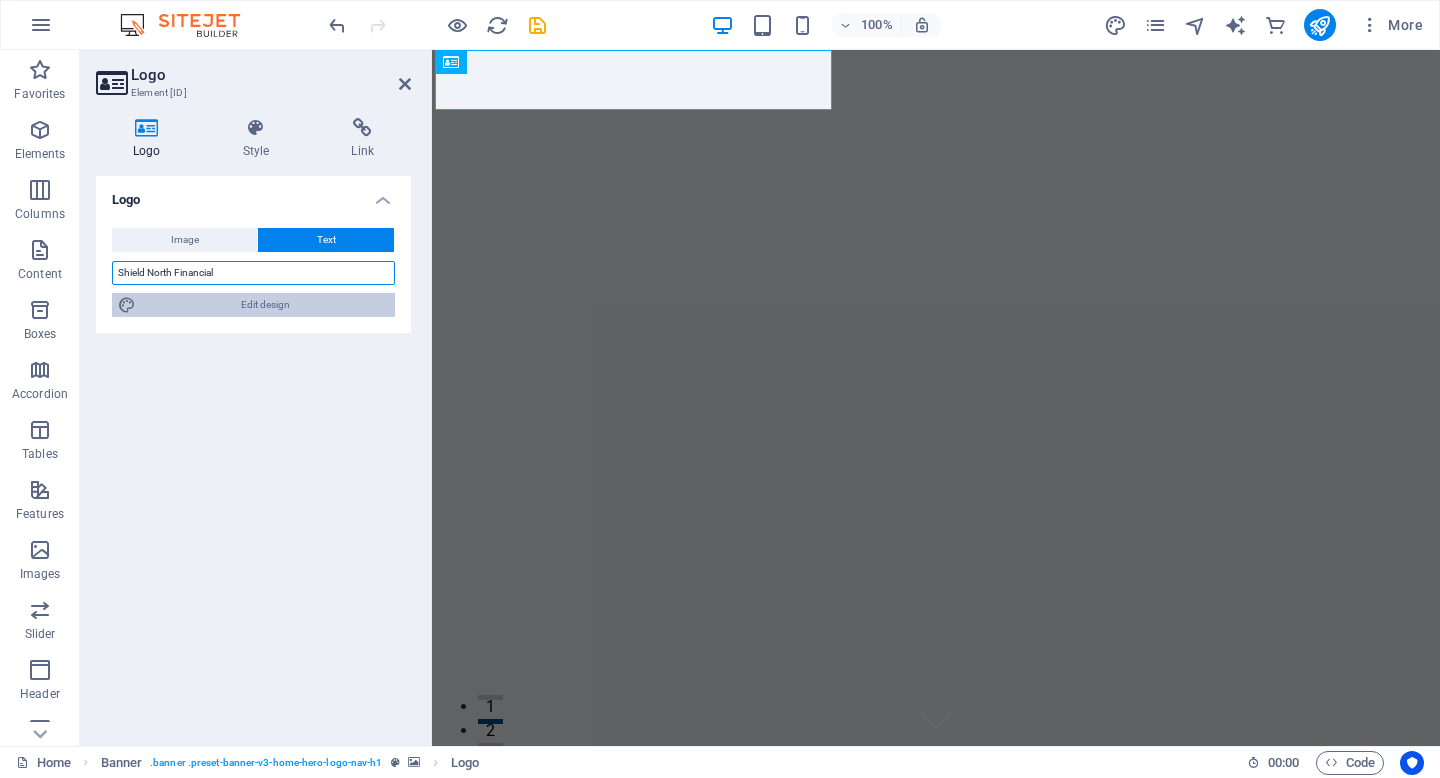 type on "Shield North Financial" 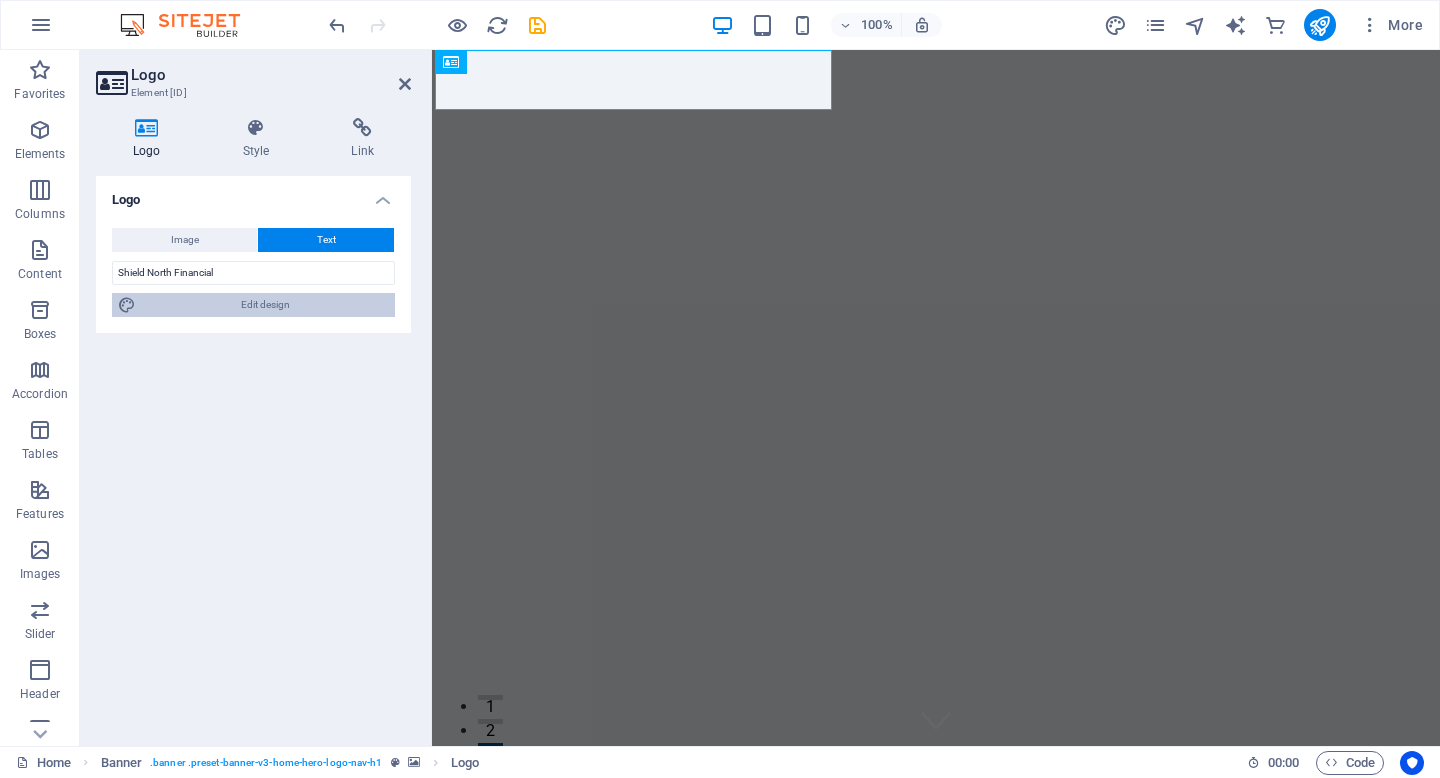 click on "Edit design" at bounding box center [265, 305] 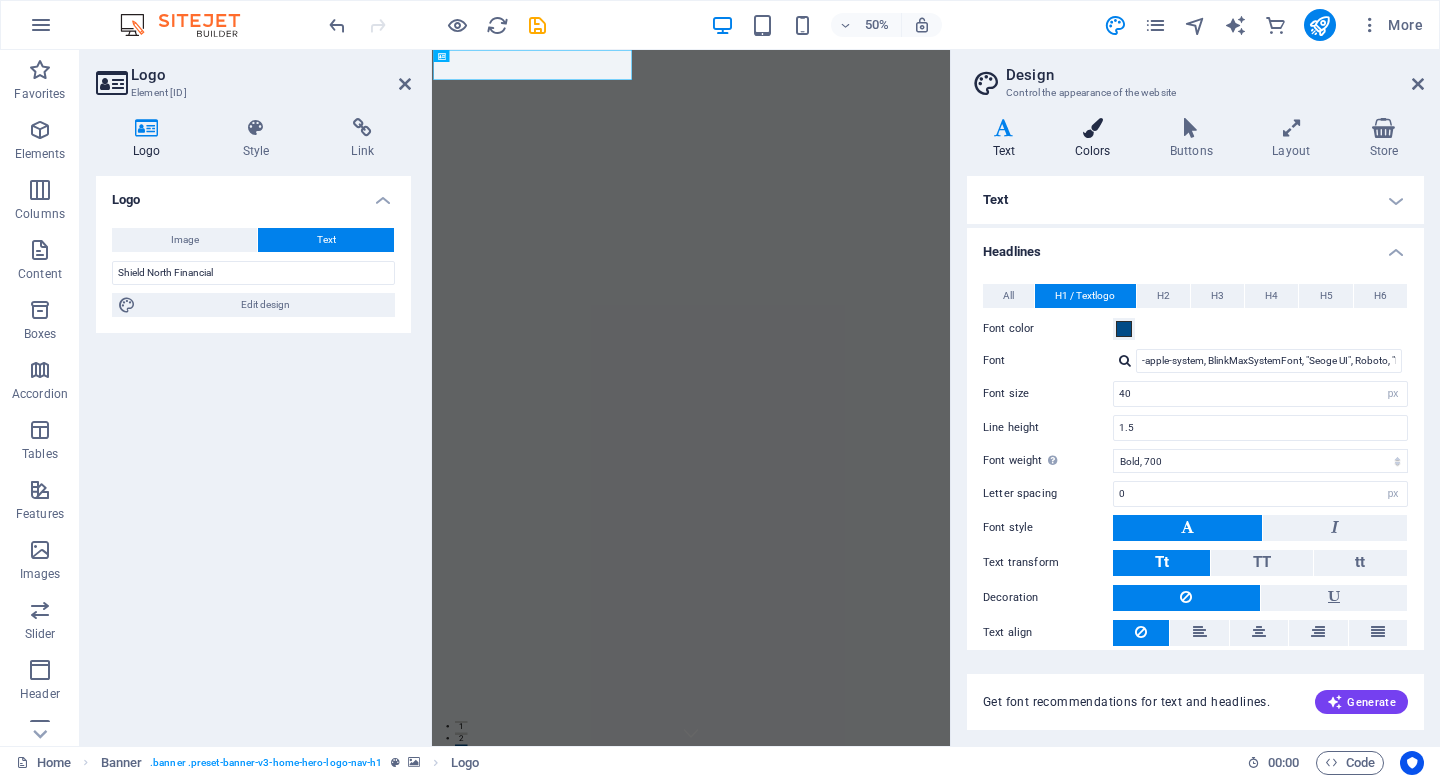 click at bounding box center [1092, 128] 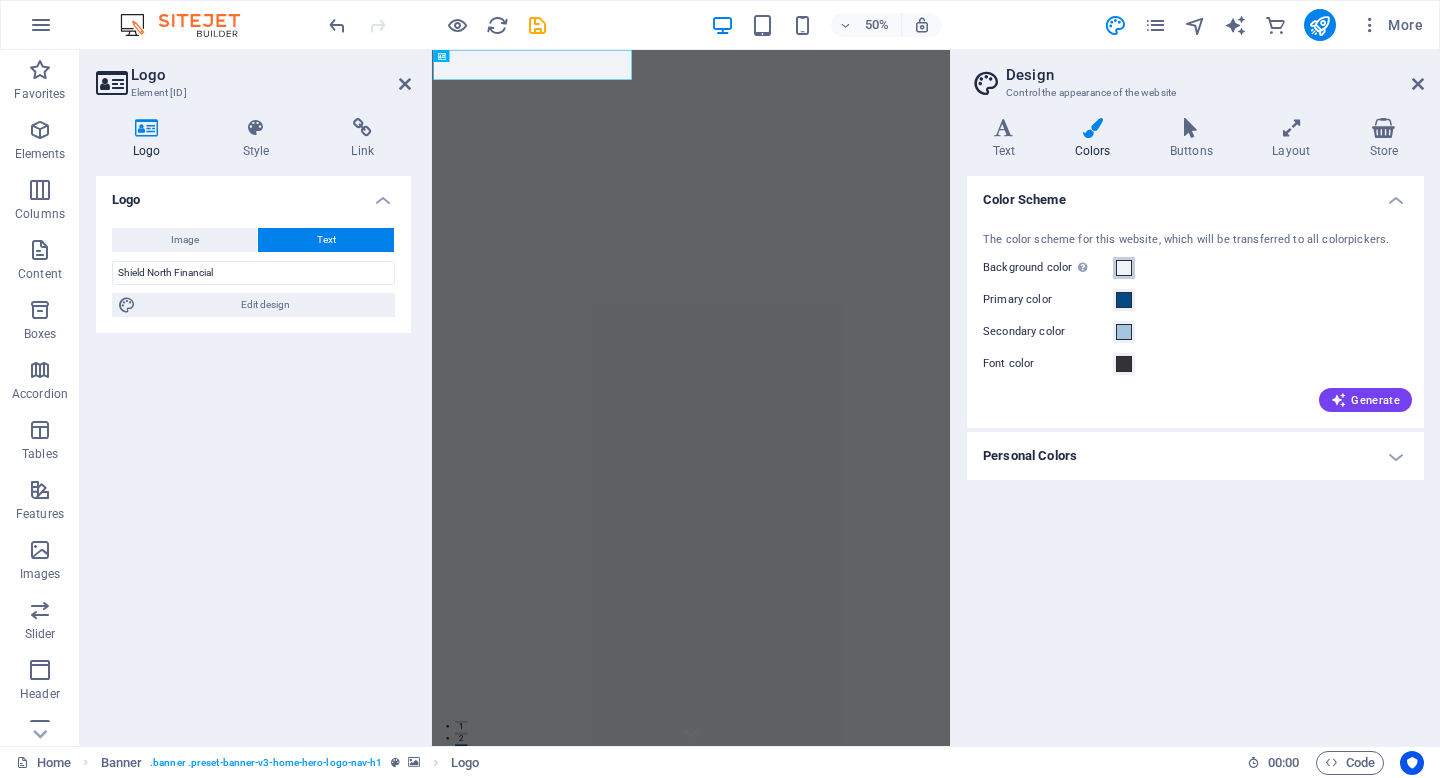 click at bounding box center [1124, 268] 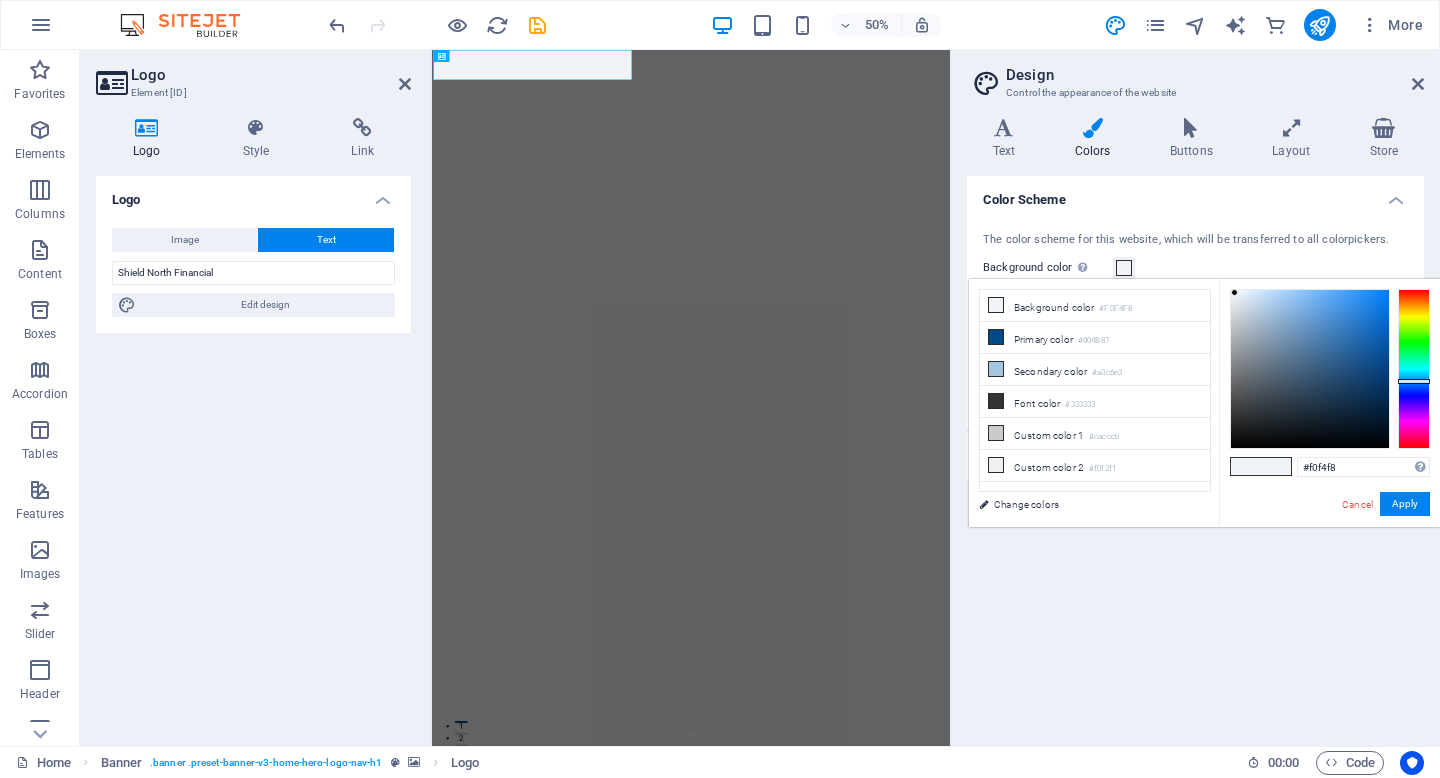 click on "#f0f4f8 Supported formats #0852ed rgb(8, 82, 237) rgba(8, 82, 237, 90%) hsv(221,97,93) hsl(221, 93%, 48%) Cancel Apply" at bounding box center [1329, 548] 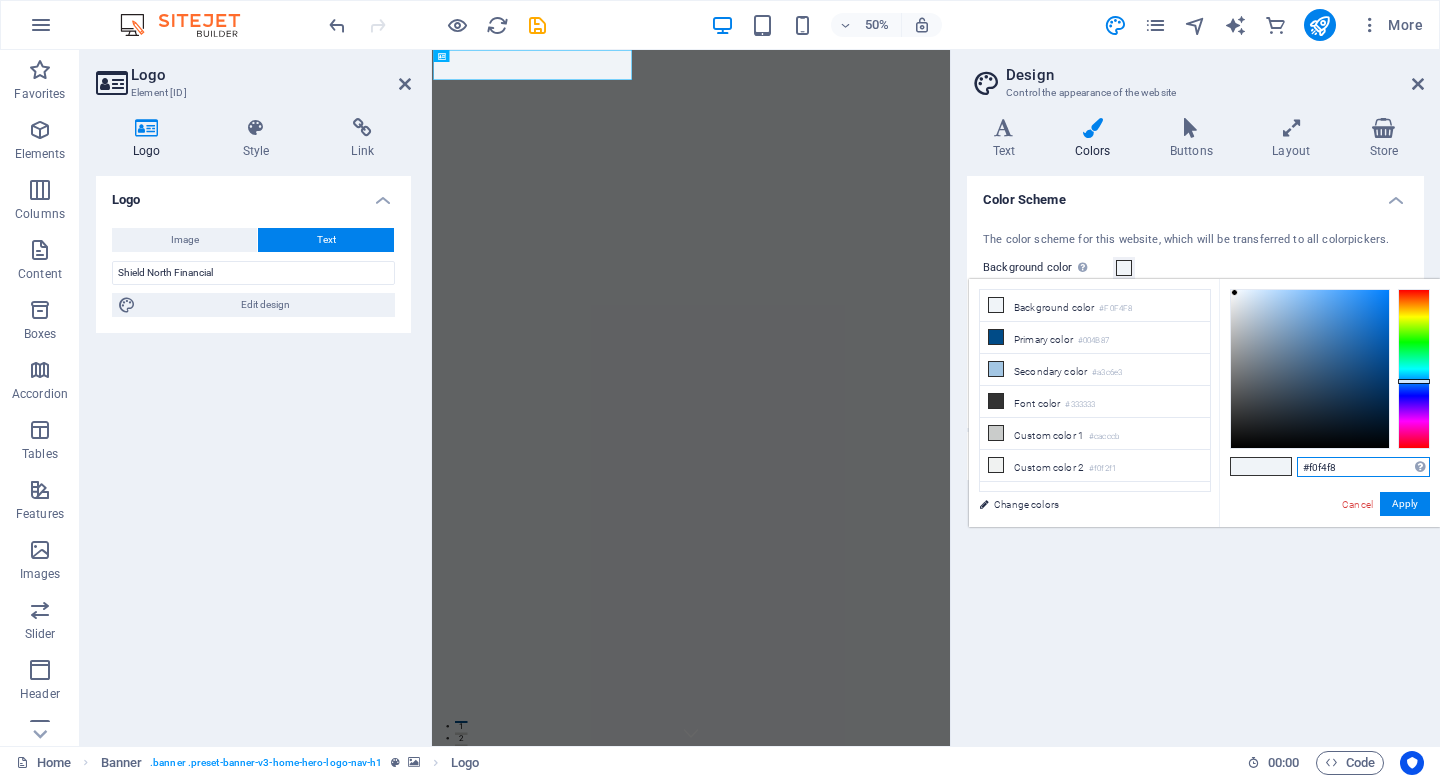 click on "#f0f4f8" at bounding box center (1363, 467) 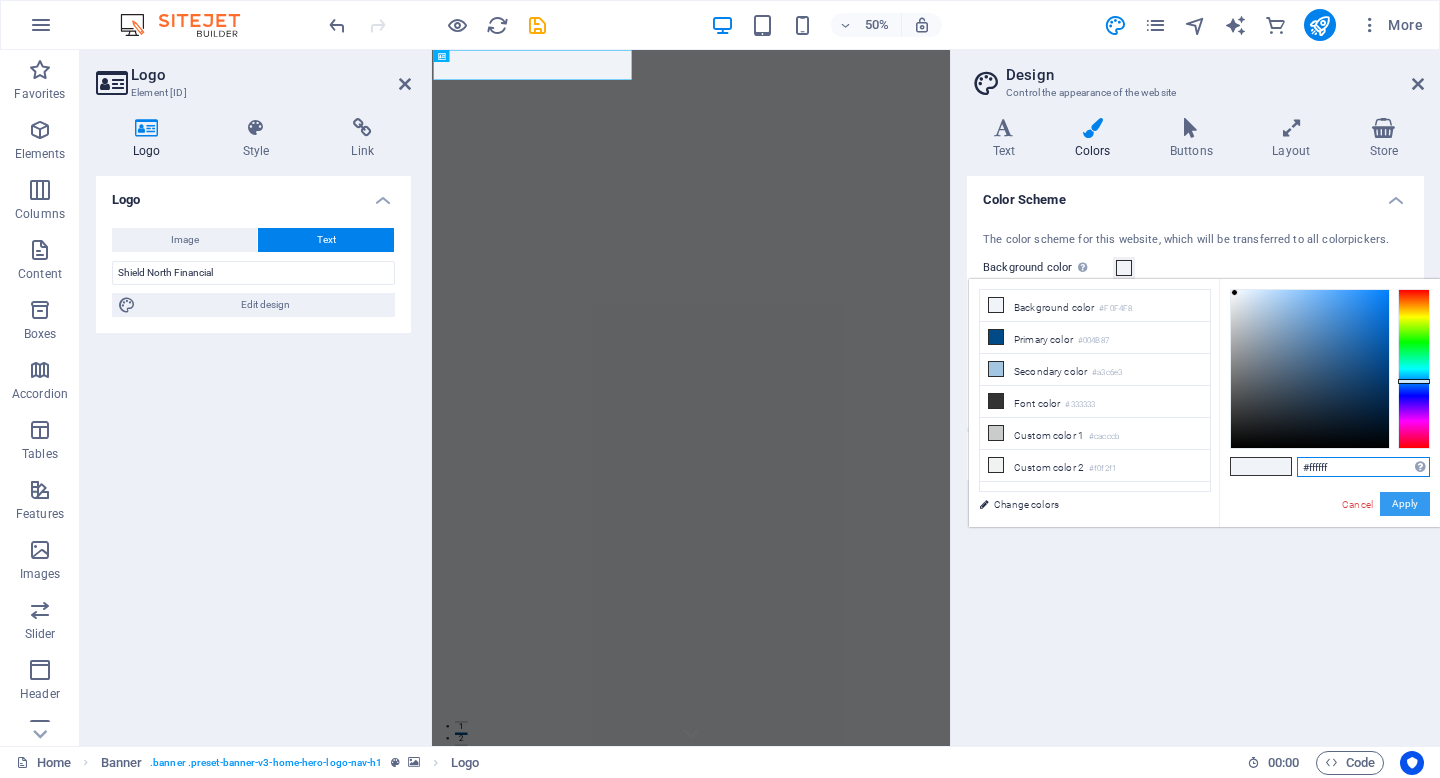 type on "#ffffff" 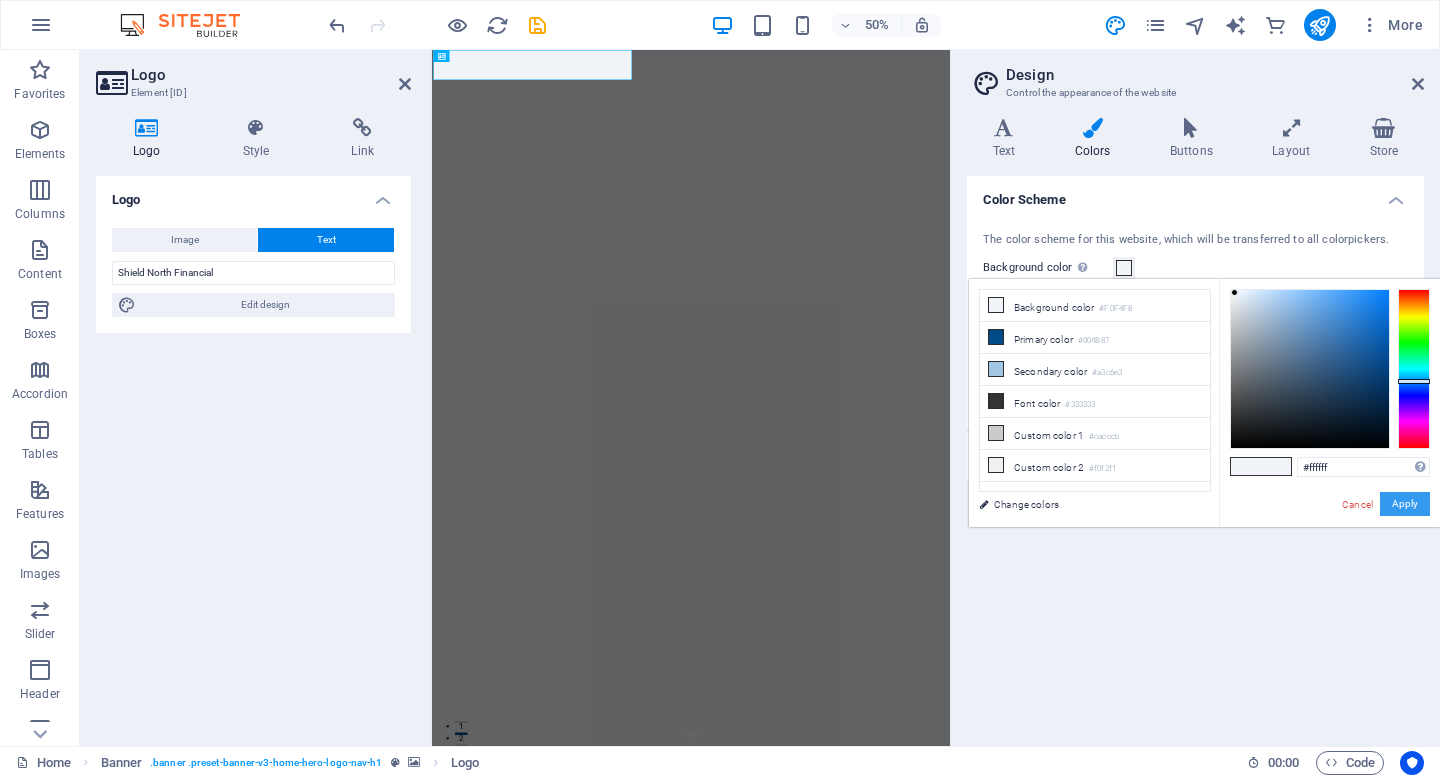 click on "Apply" at bounding box center (1405, 504) 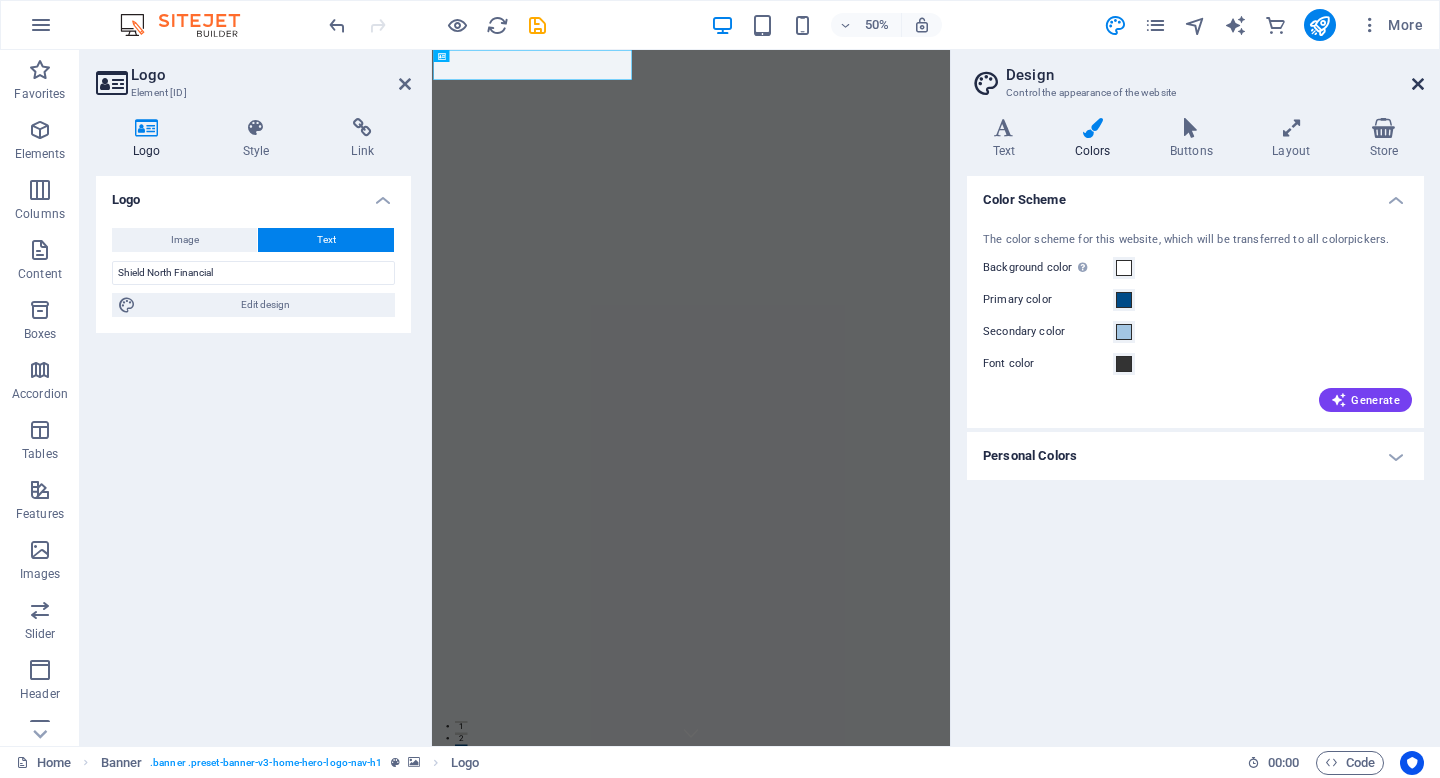 click at bounding box center (1418, 84) 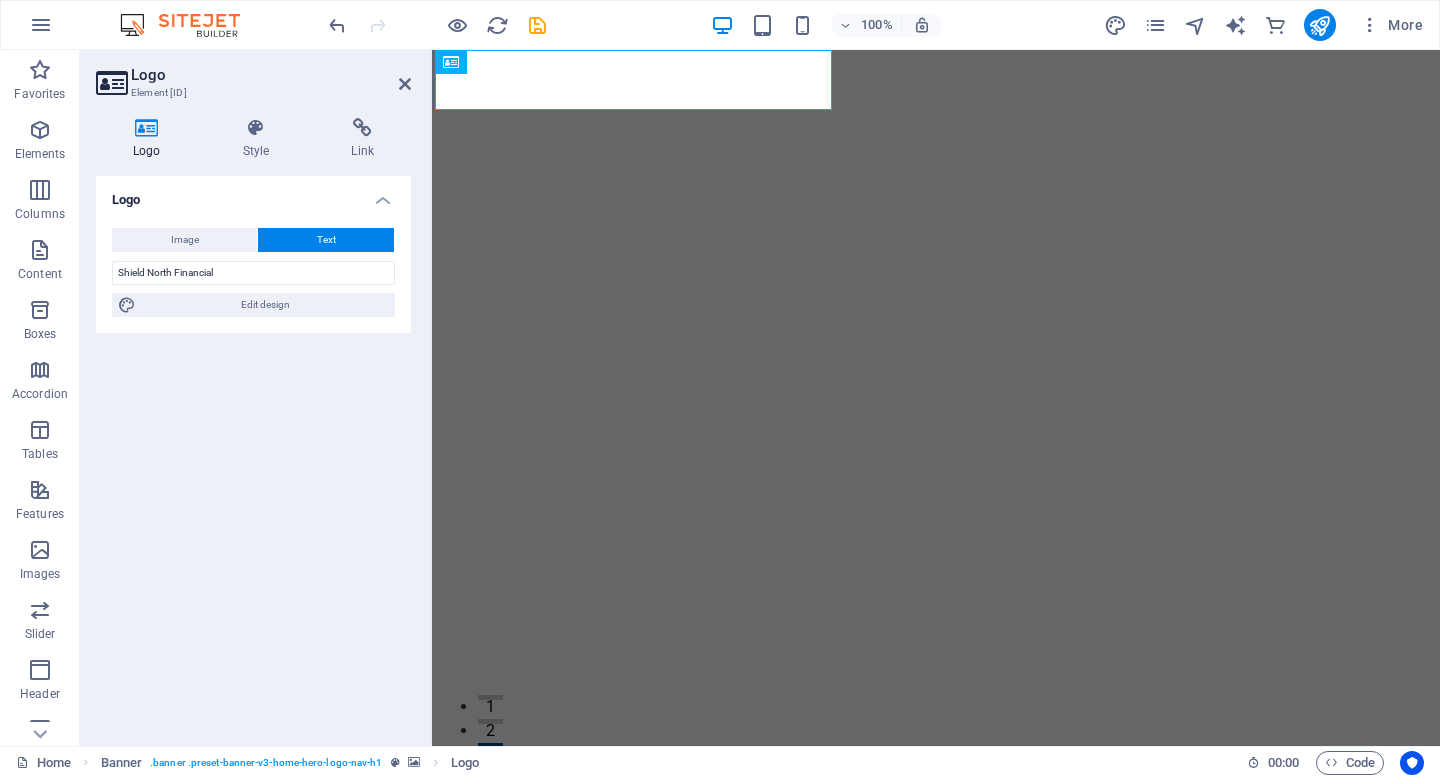 click on "Logo Image Text Drag files here, click to choose files or select files from Files or our free stock photos & videos Select files from the file manager, stock photos, or upload file(s) Upload Width 200 Default auto px rem % em vh vw Fit image Automatically fit image to a fixed width and height Height Default auto px Alignment Lazyload Loading images after the page loads improves page speed. Responsive Automatically load retina image and smartphone optimized sizes. Lightbox Use as headline The image will be wrapped in an H1 headline tag. Useful for giving alternative text the weight of an H1 headline, e.g. for the logo. Leave unchecked if uncertain. Optimized Images are compressed to improve page speed. Position Direction Custom X offset 50 px rem % vh vw Y offset 50 px rem % vh vw Shield North Financial Edit design Text Float No float Image left Image right Determine how text should behave around the image. Text Alternative text Image caption Paragraph Format Normal Heading 1 Heading 2 Heading 3 Heading 4 Code" at bounding box center (253, 453) 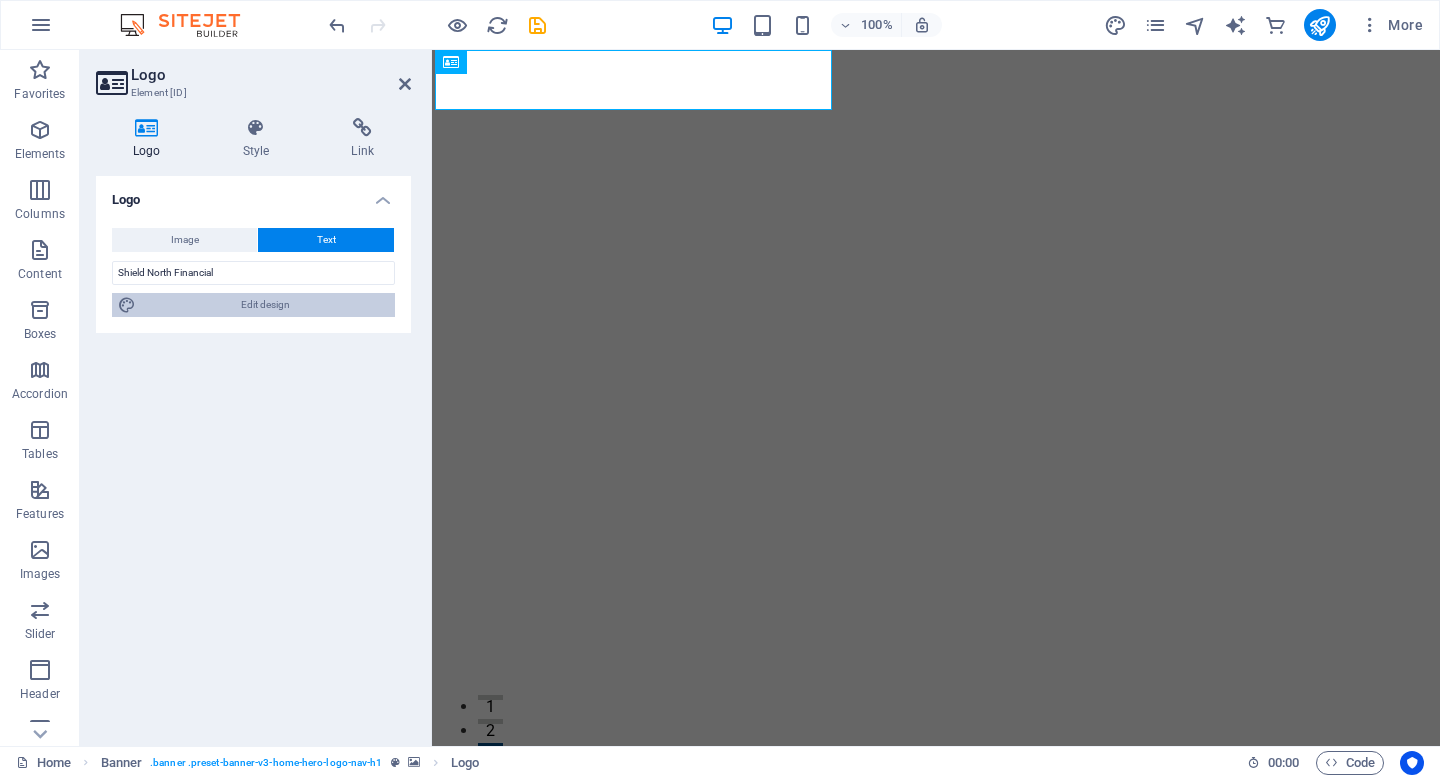 click on "Edit design" at bounding box center (265, 305) 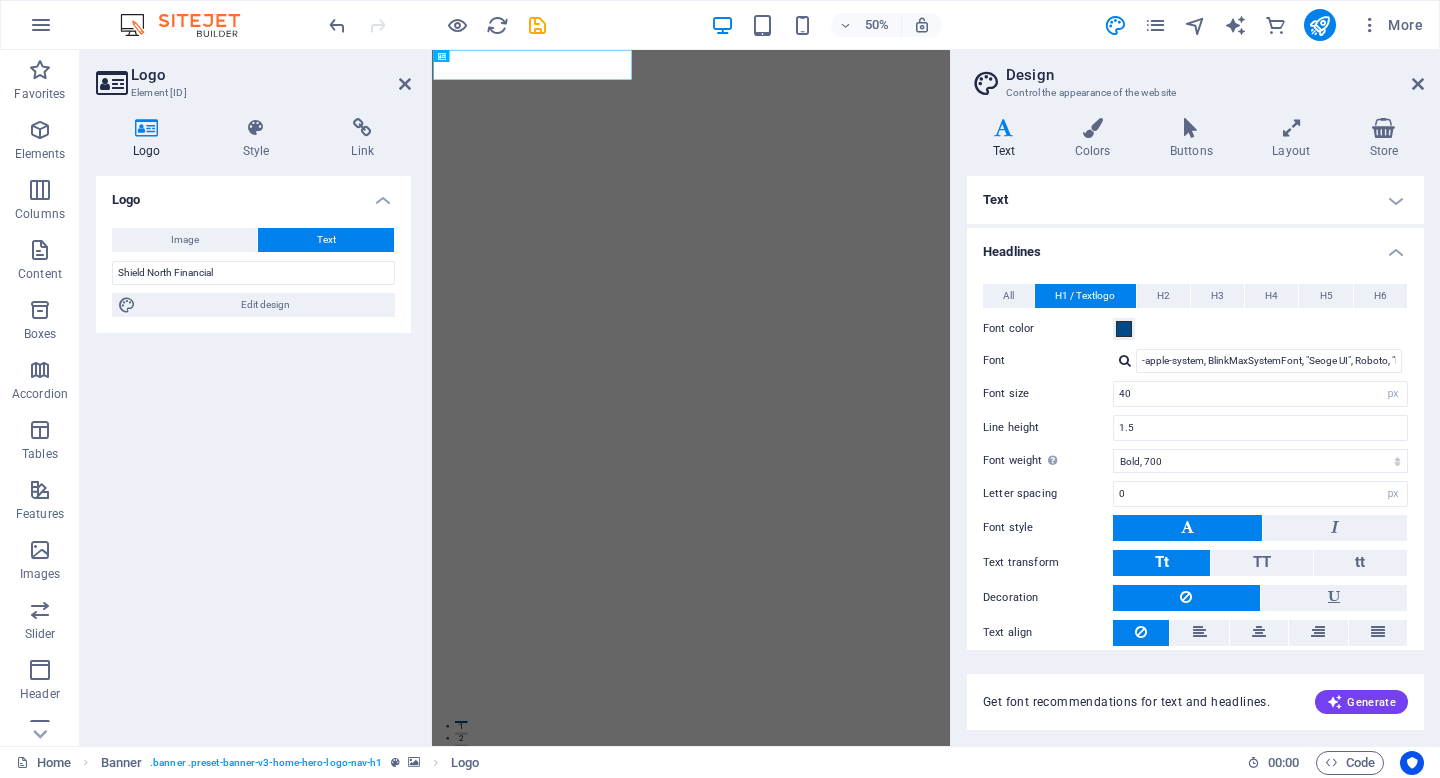 click at bounding box center [1004, 128] 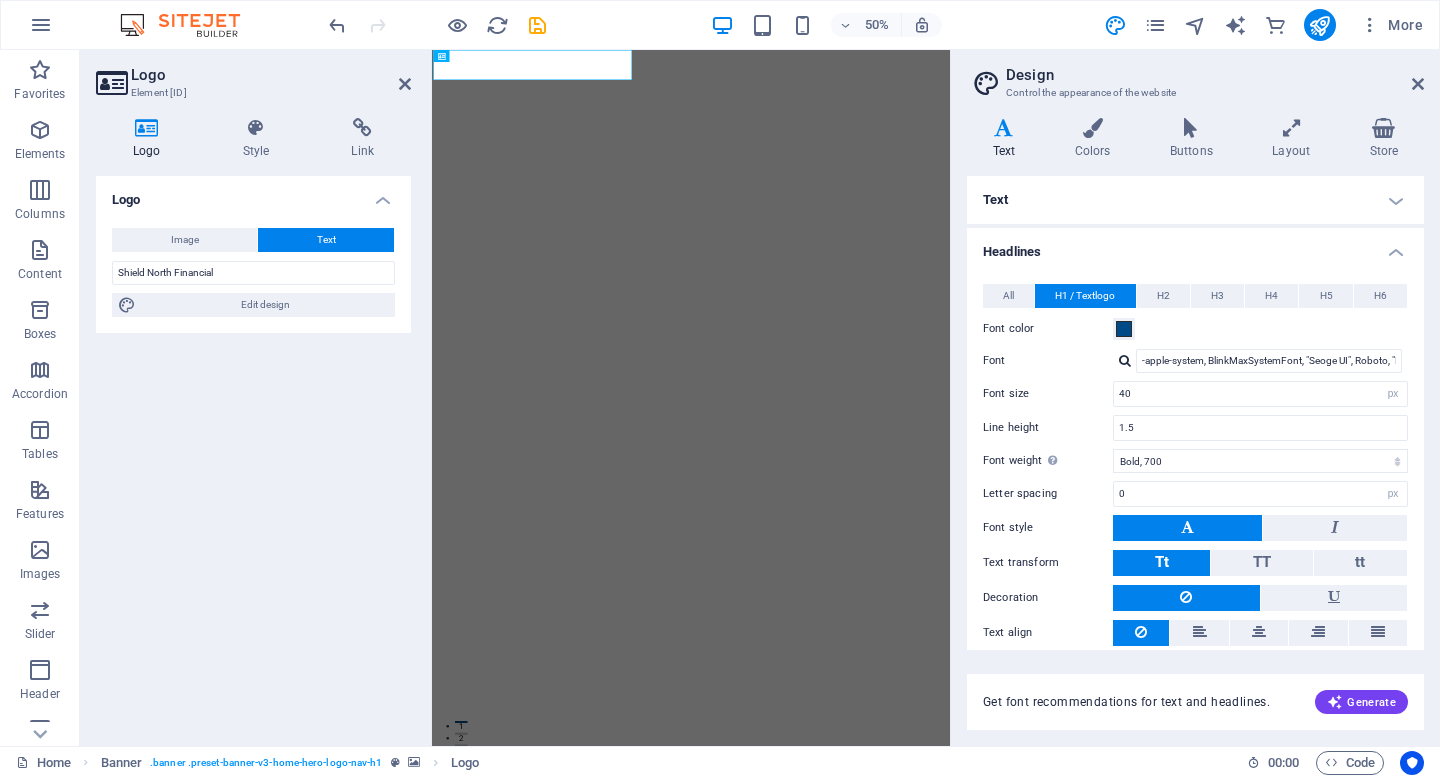 click at bounding box center (1004, 128) 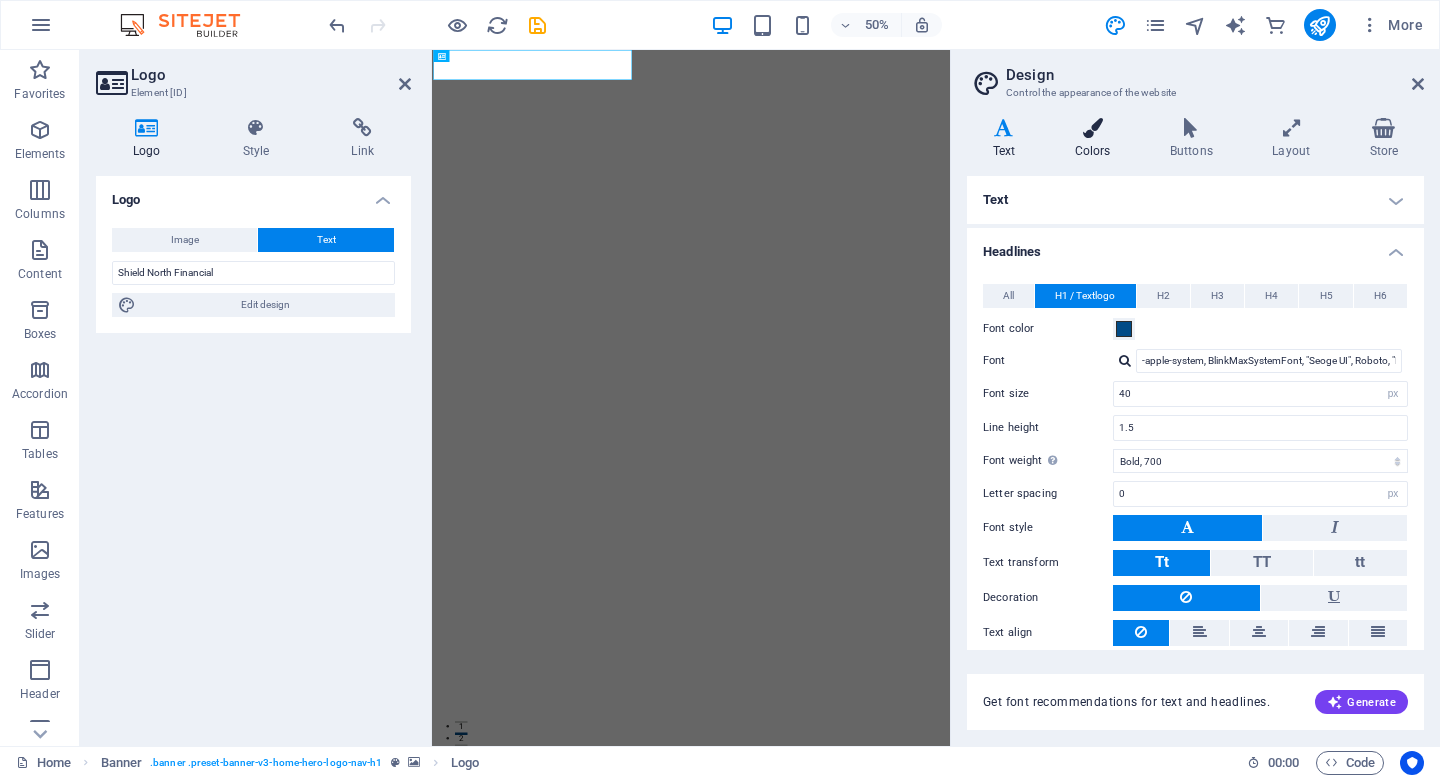 click at bounding box center (1092, 128) 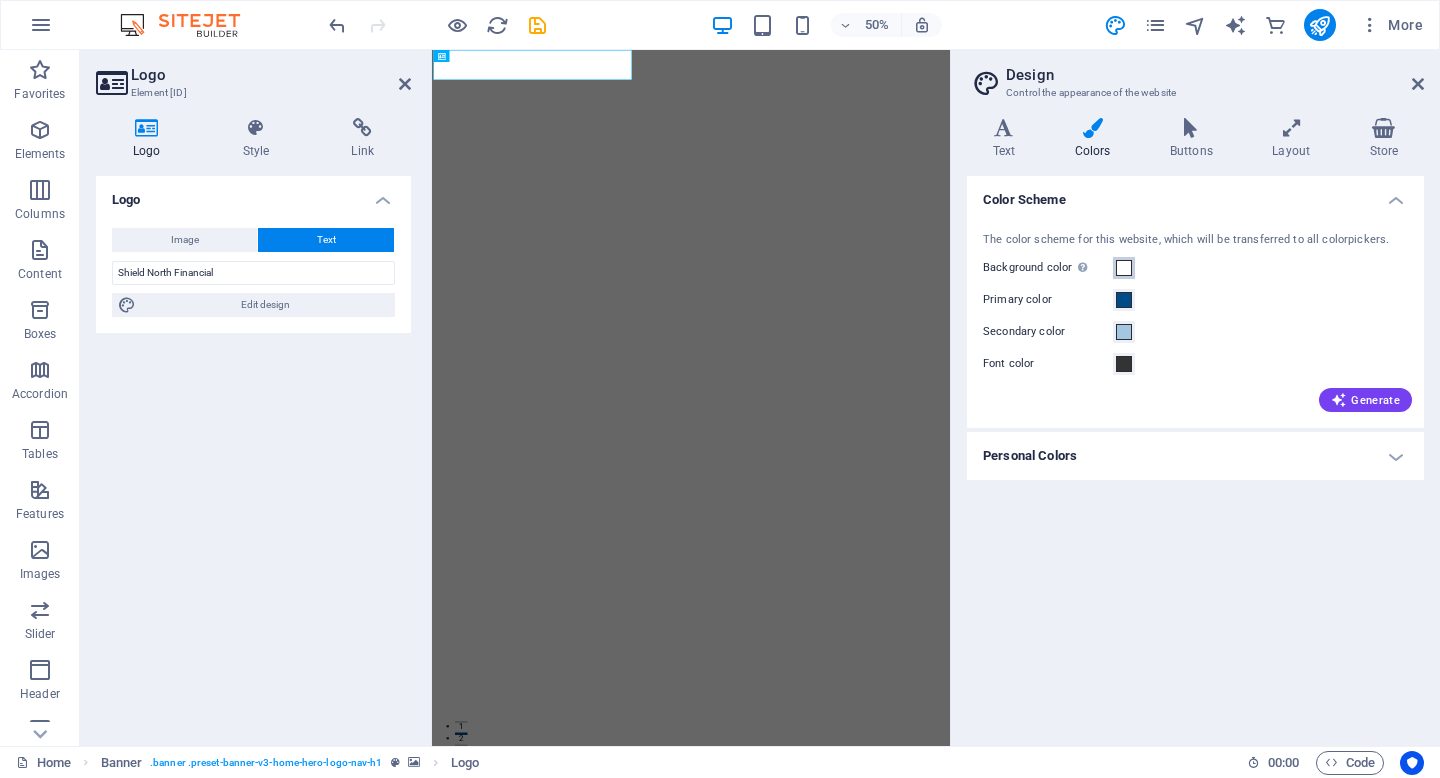 click at bounding box center [1124, 268] 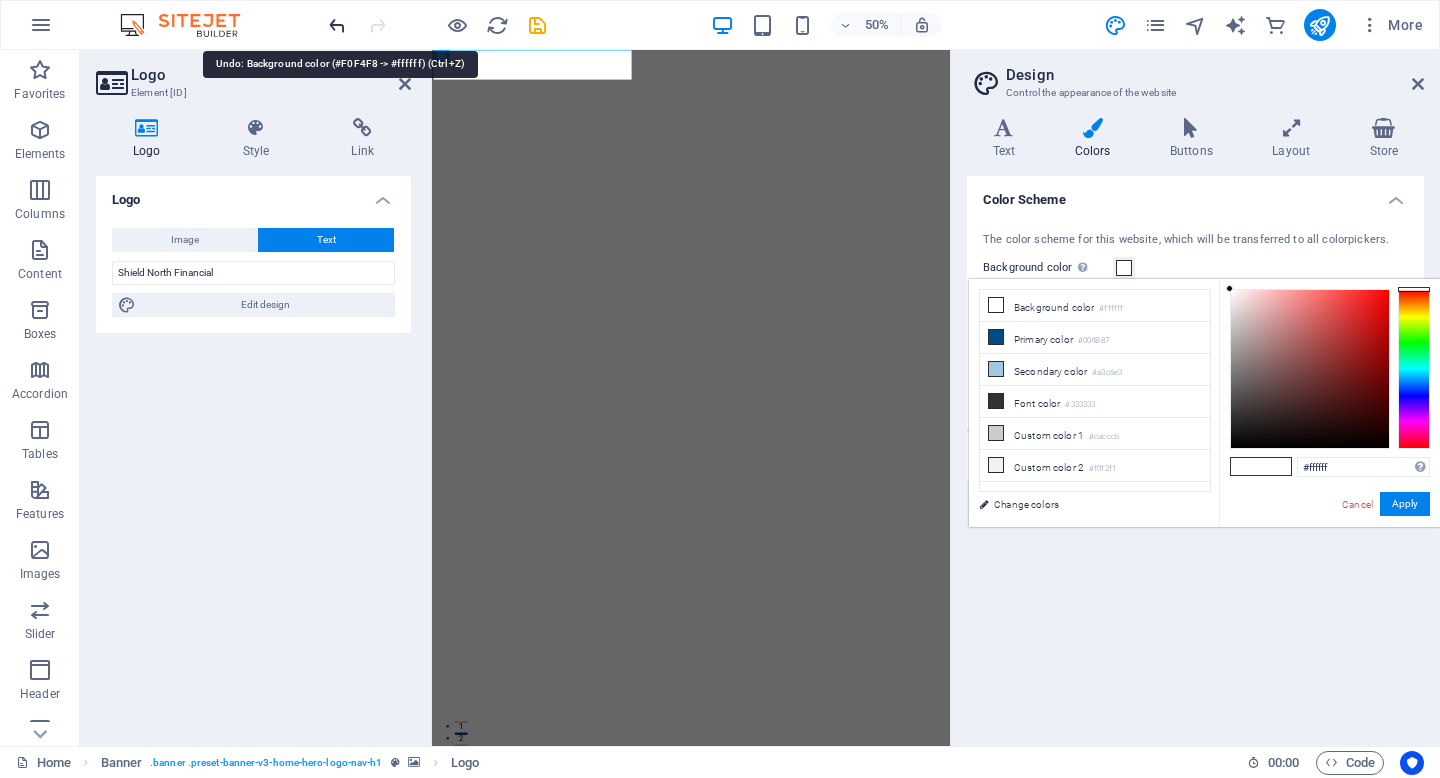 click at bounding box center [337, 25] 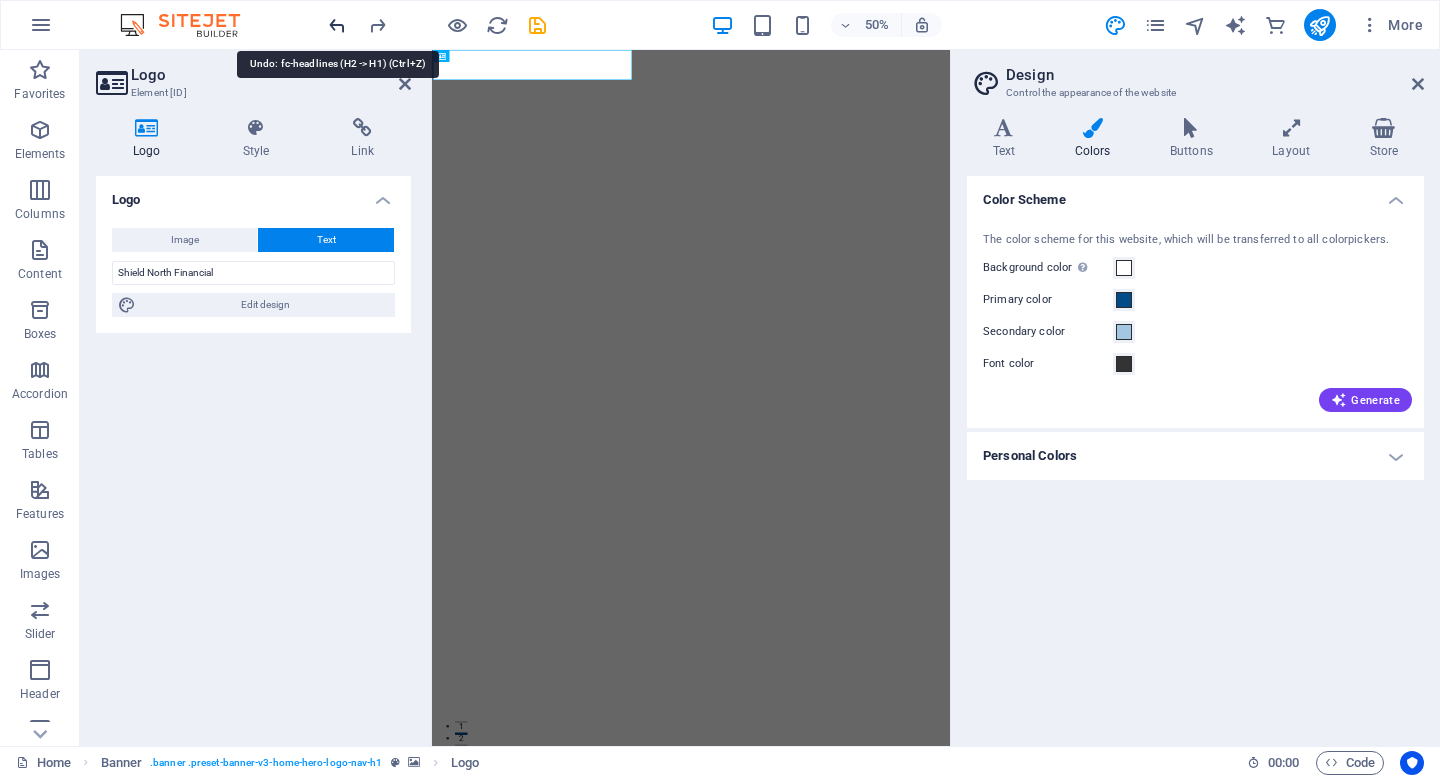 click at bounding box center [337, 25] 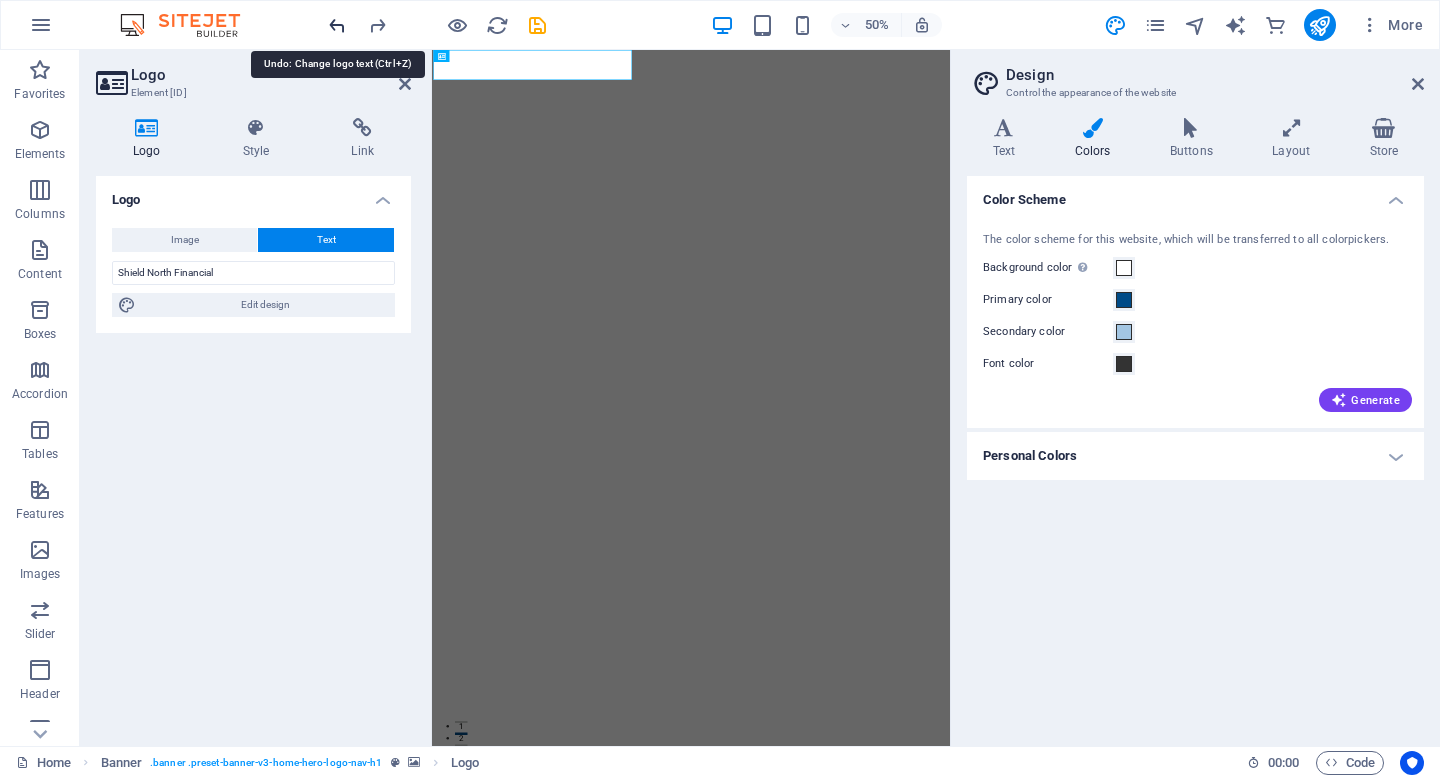 click at bounding box center (337, 25) 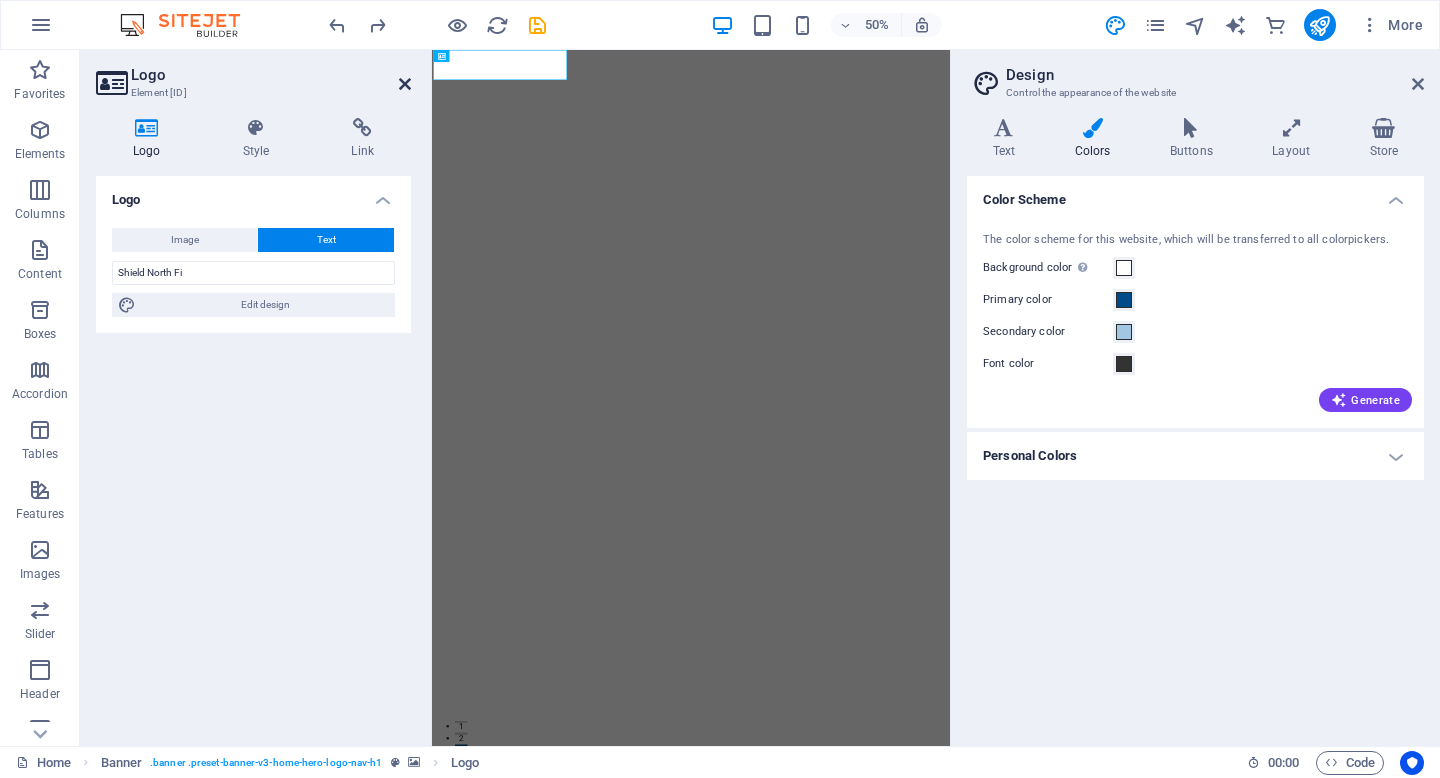 click at bounding box center [405, 84] 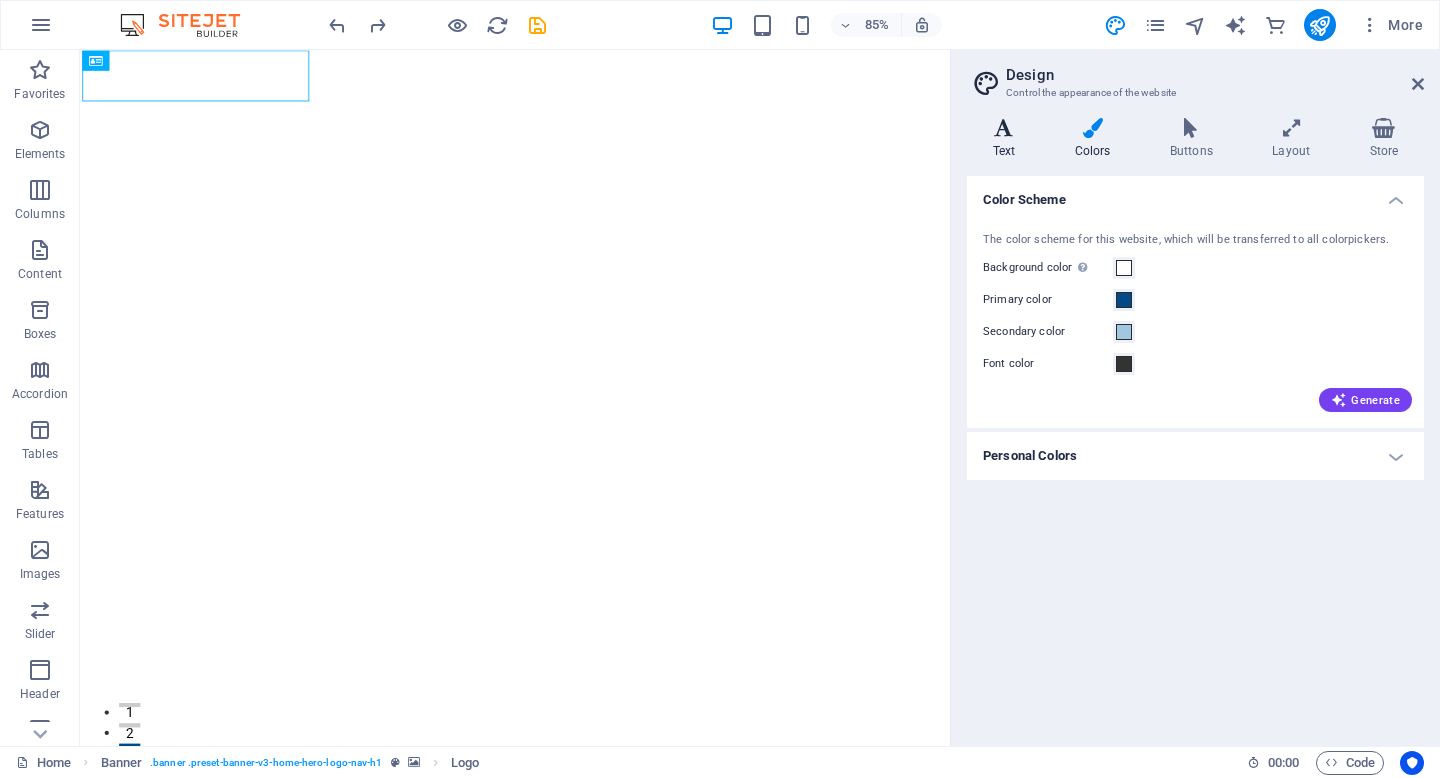 click at bounding box center [1004, 128] 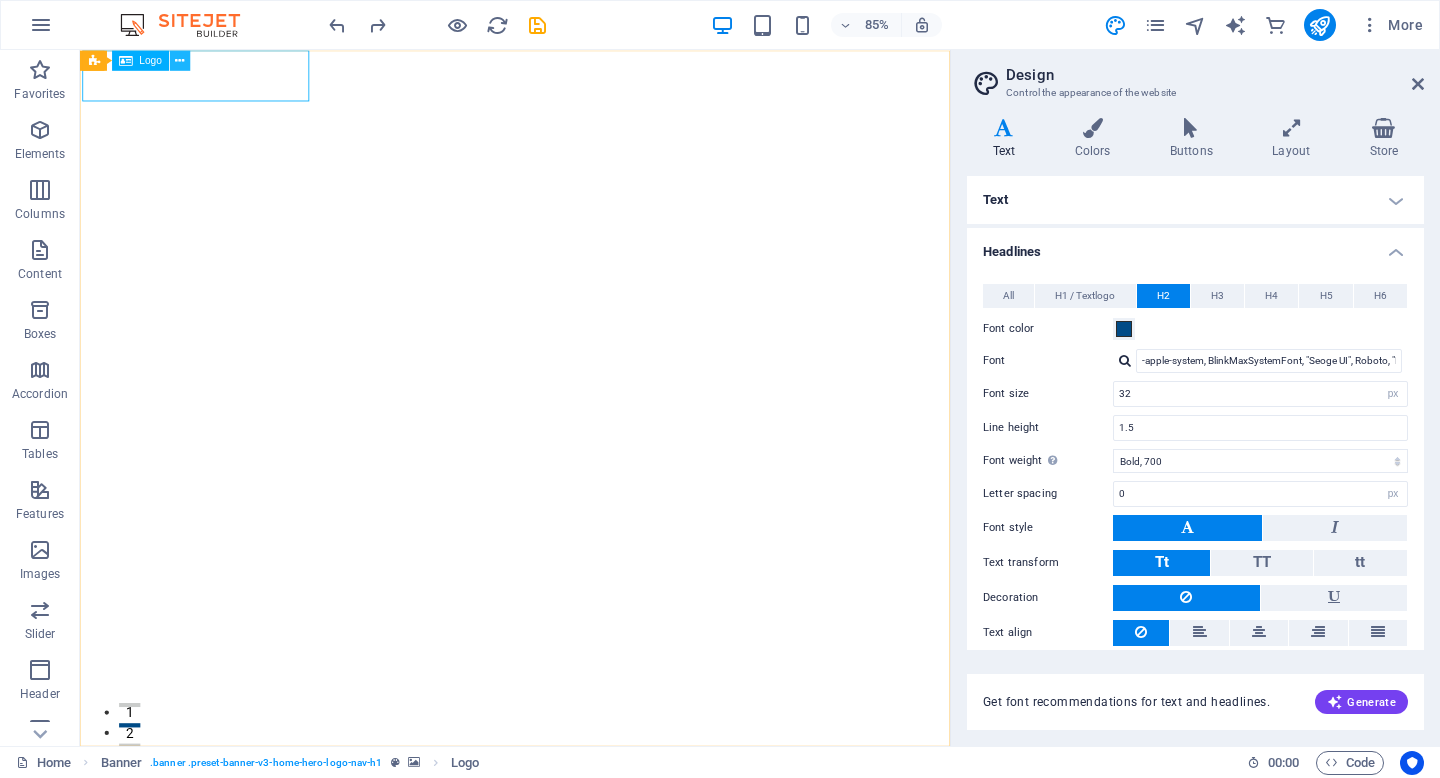 click at bounding box center (180, 60) 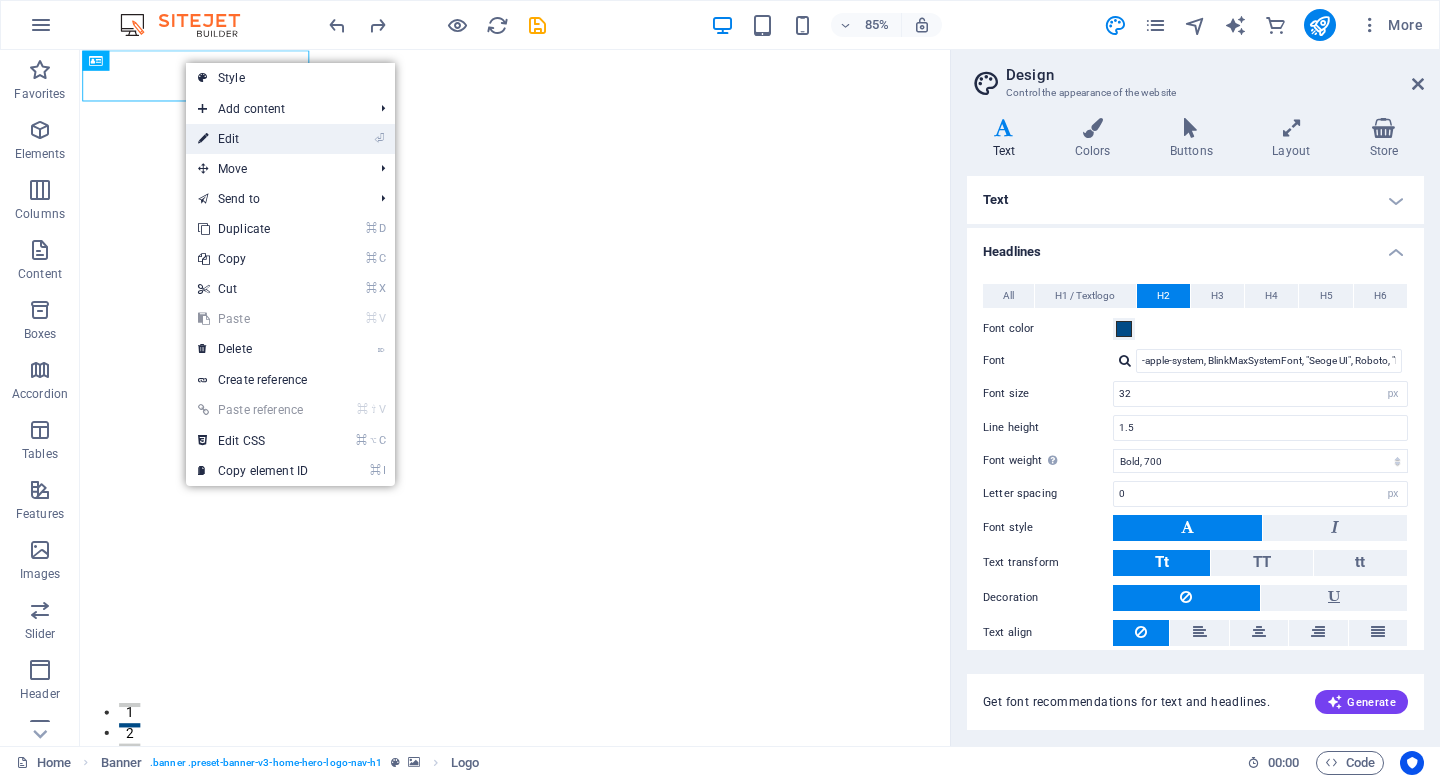 click on "⏎  Edit" at bounding box center (253, 139) 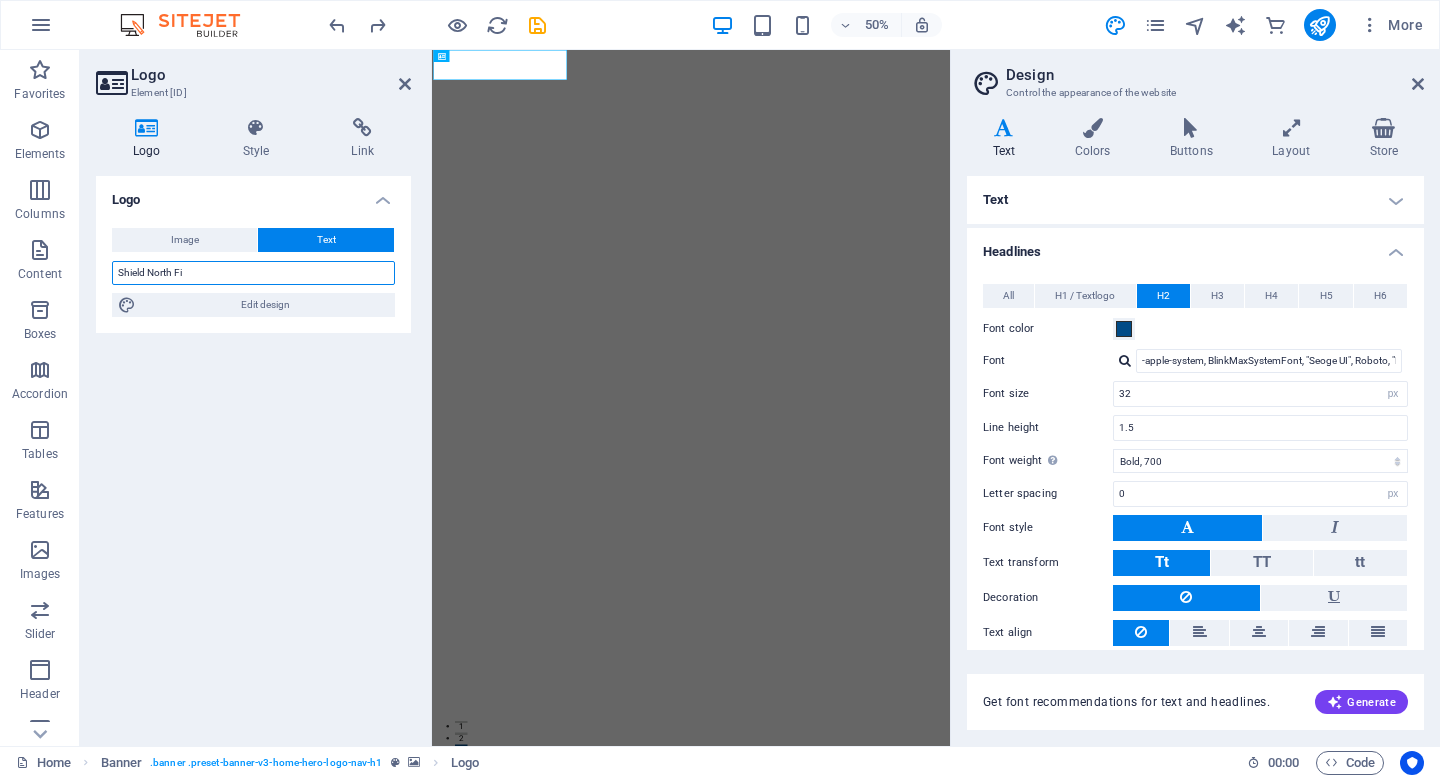 click on "Shield North Fi" at bounding box center [253, 273] 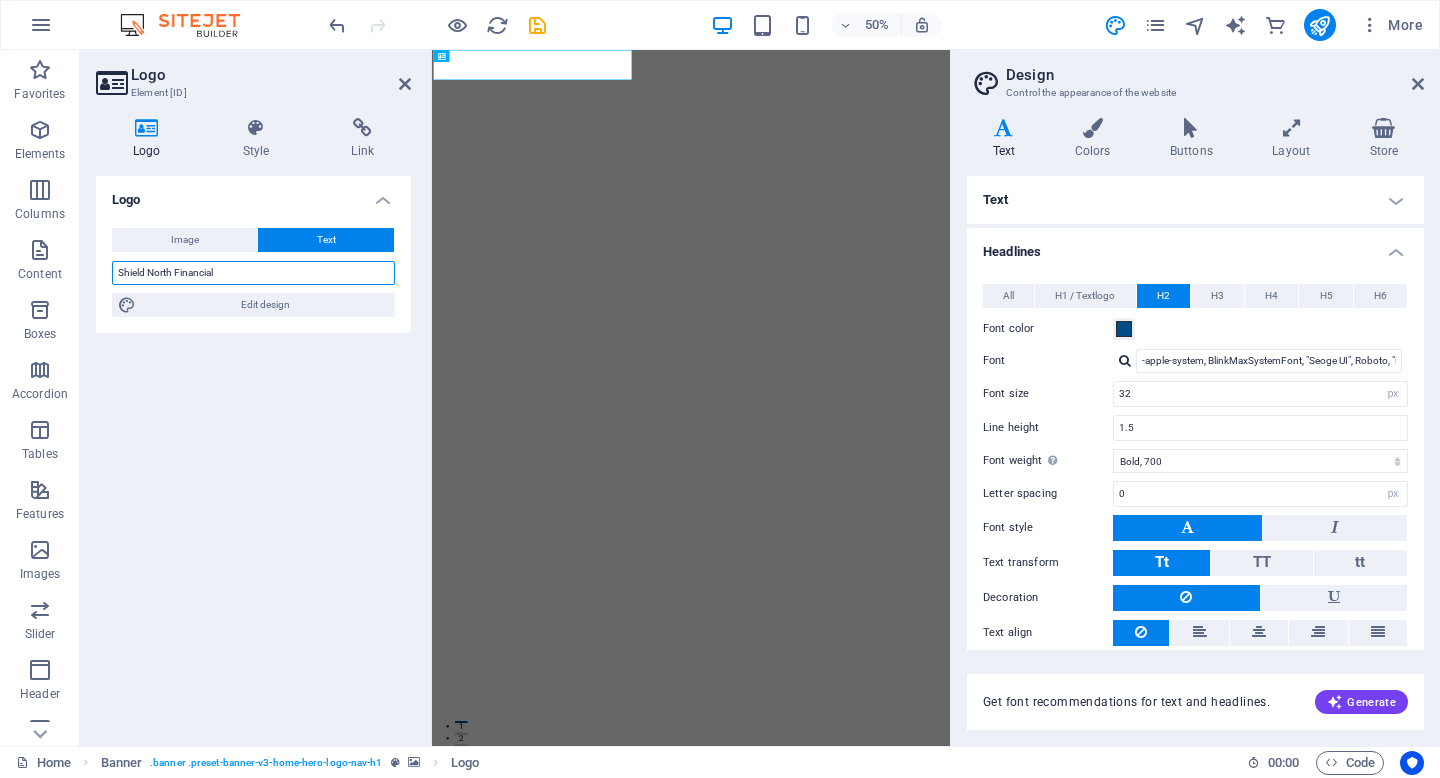 type on "Shield North Financial" 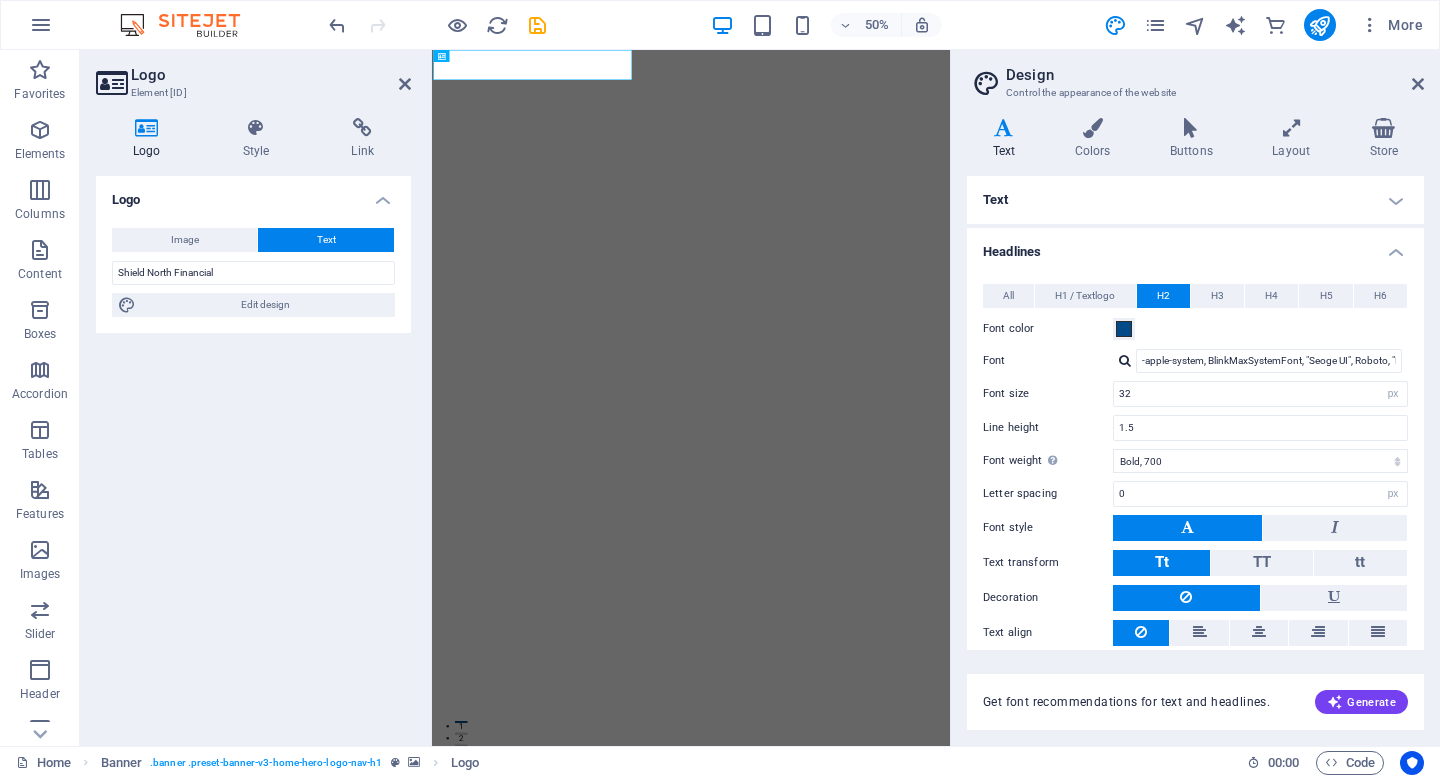 click at bounding box center (1004, 128) 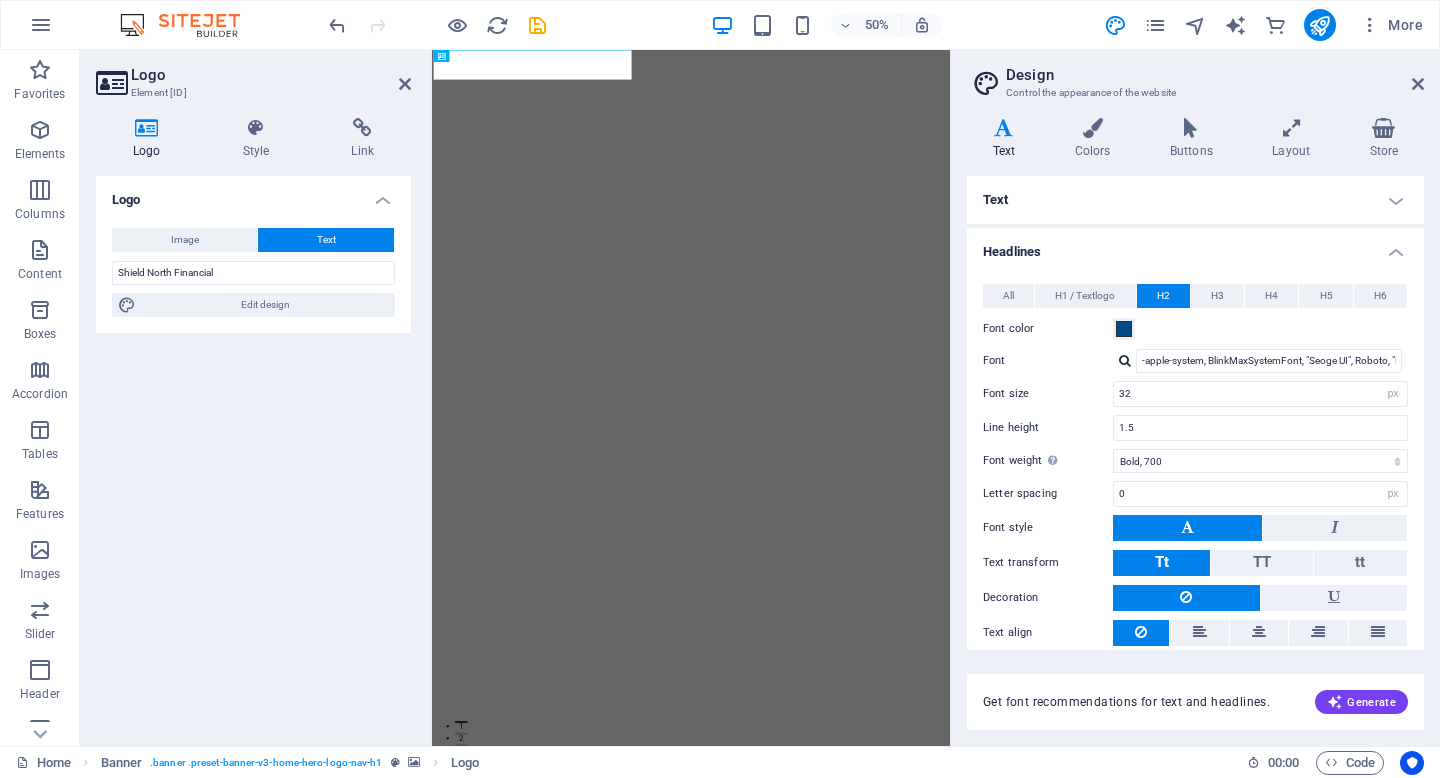 click at bounding box center (1004, 128) 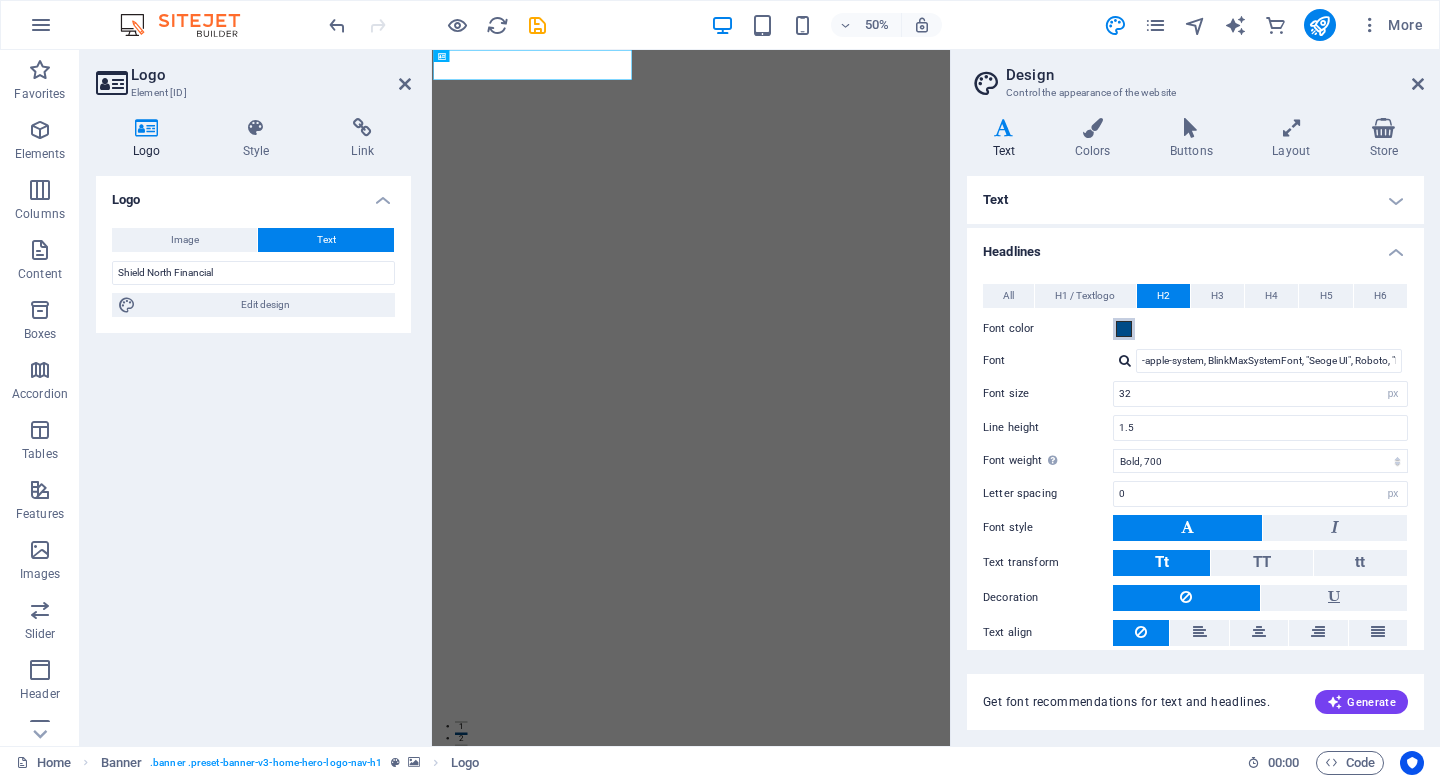 click at bounding box center (1124, 329) 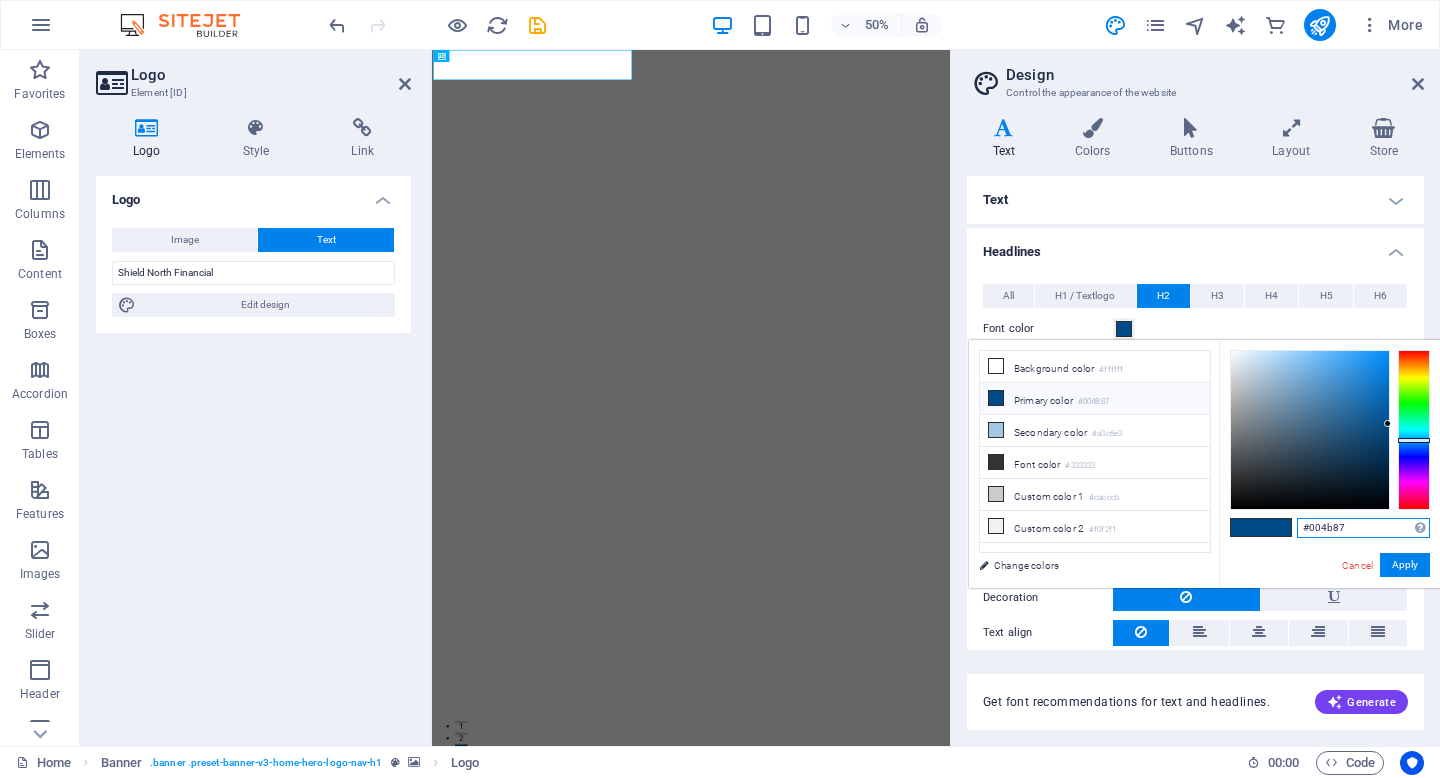 click on "#004b87" at bounding box center [1363, 528] 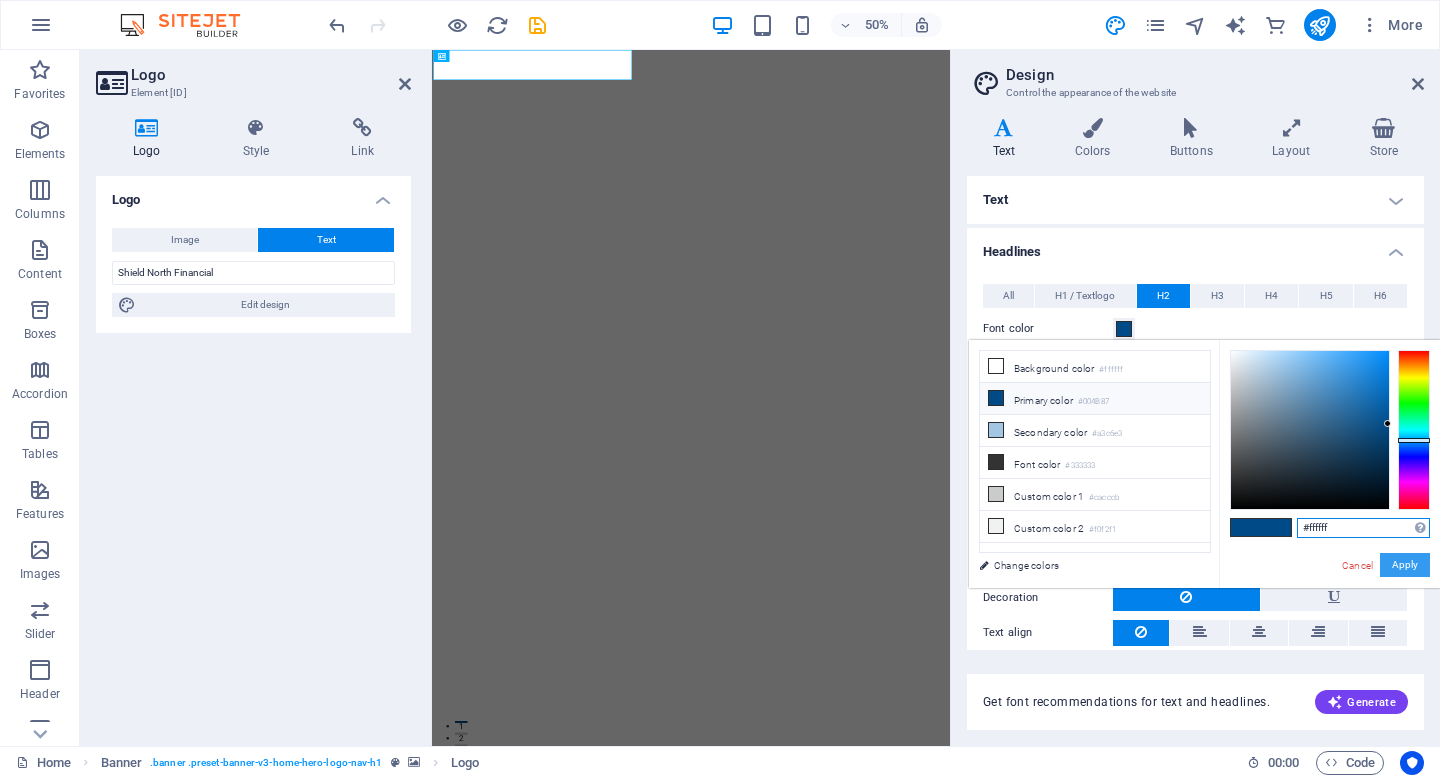 type on "#ffffff" 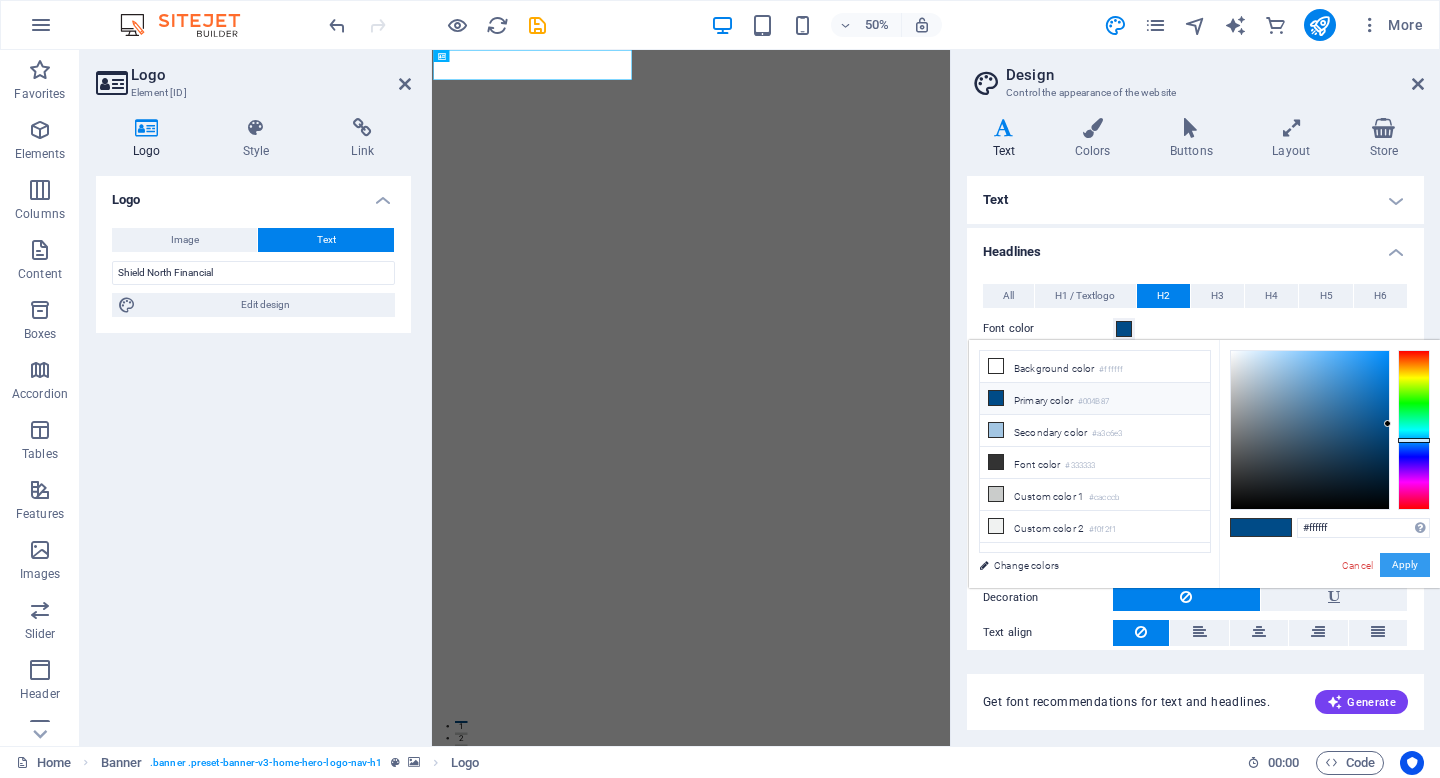 click on "Apply" at bounding box center [1405, 565] 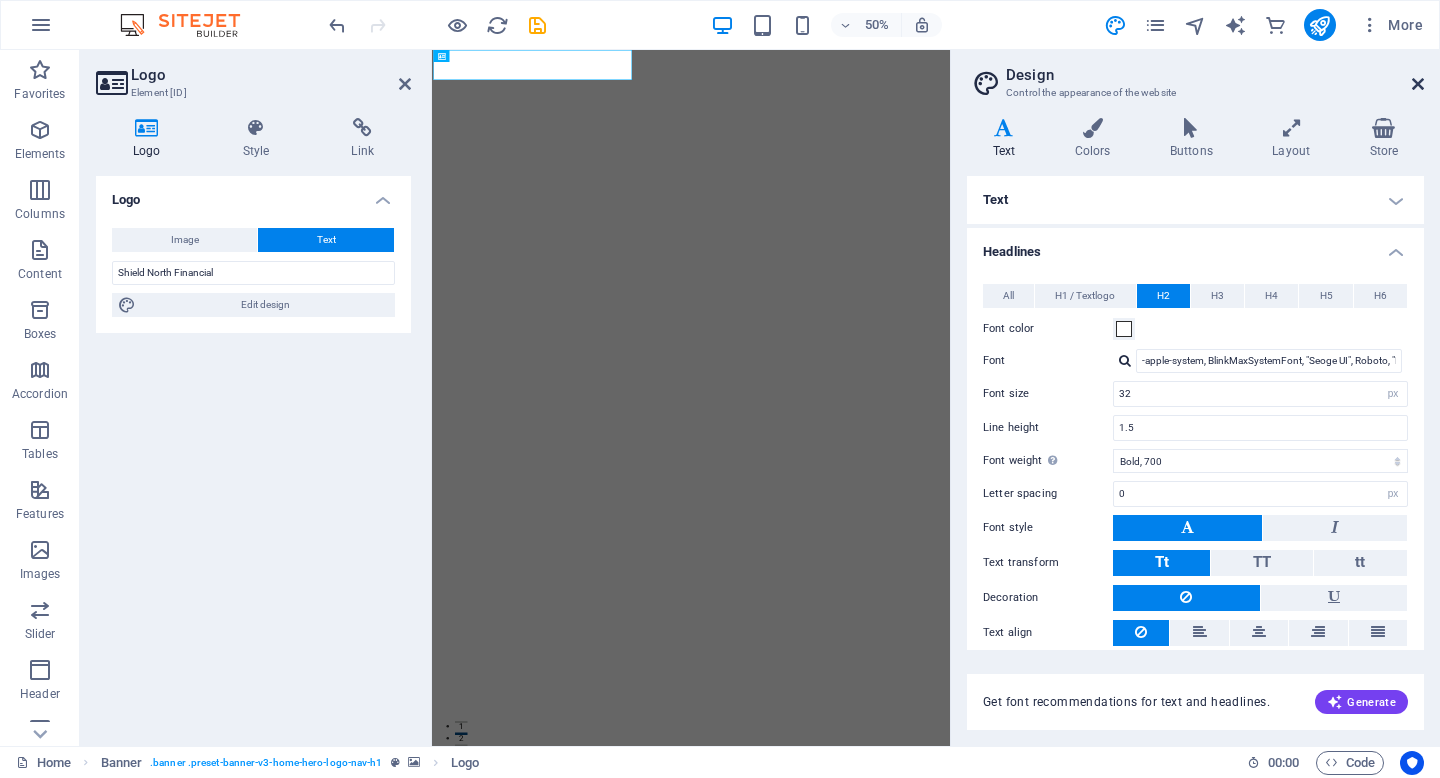 click at bounding box center [1418, 84] 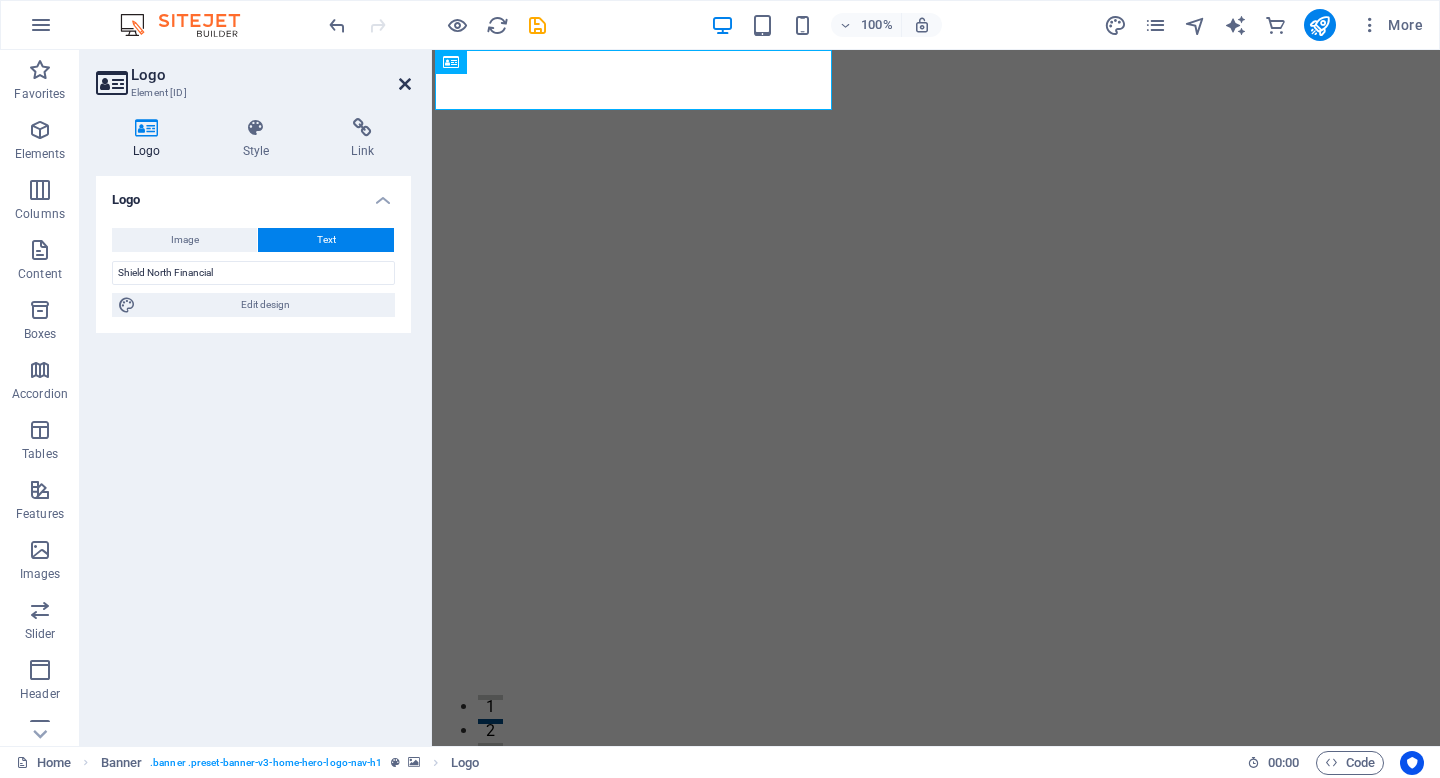 click at bounding box center (405, 84) 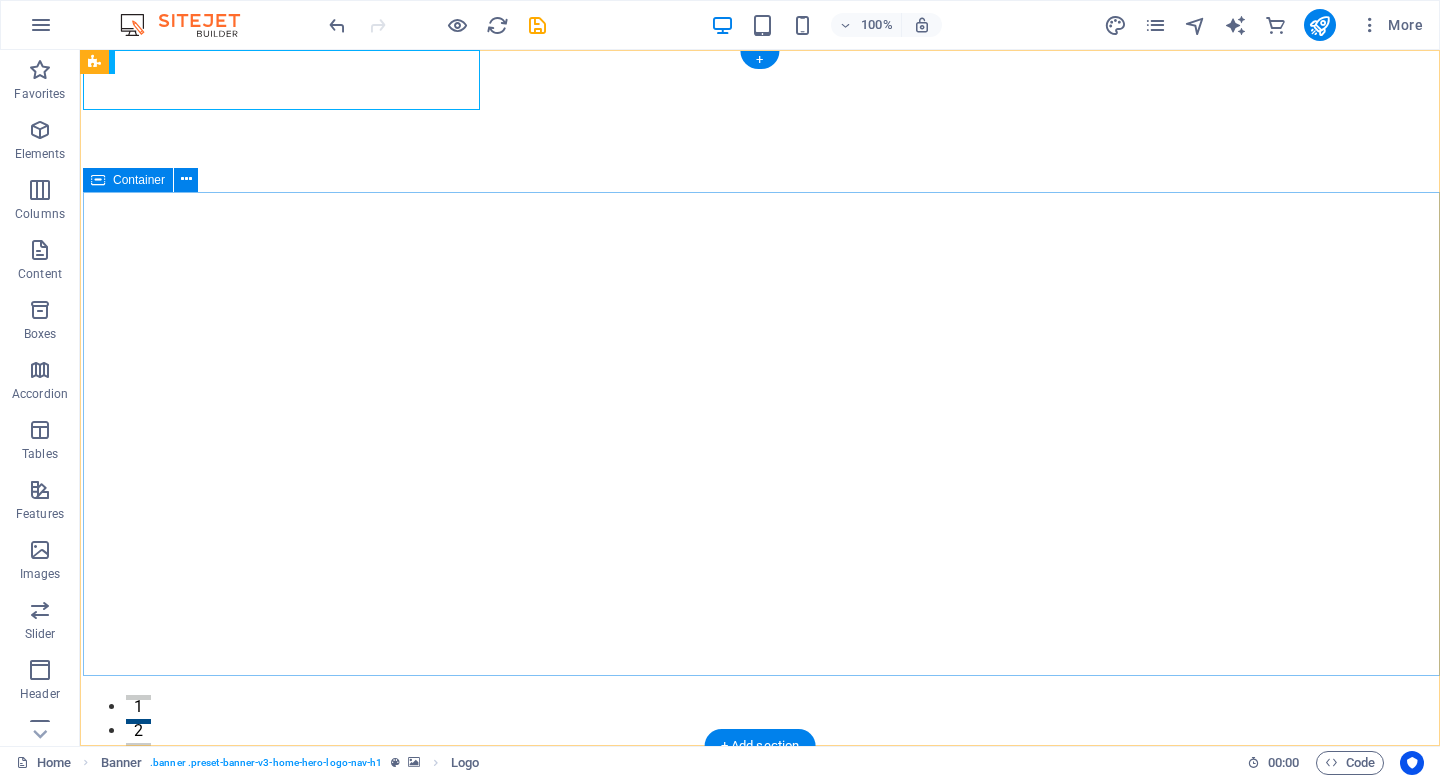 click on "Welcome to Shield North Financial - Your Trusted Insurance Partner" at bounding box center [761, 1720] 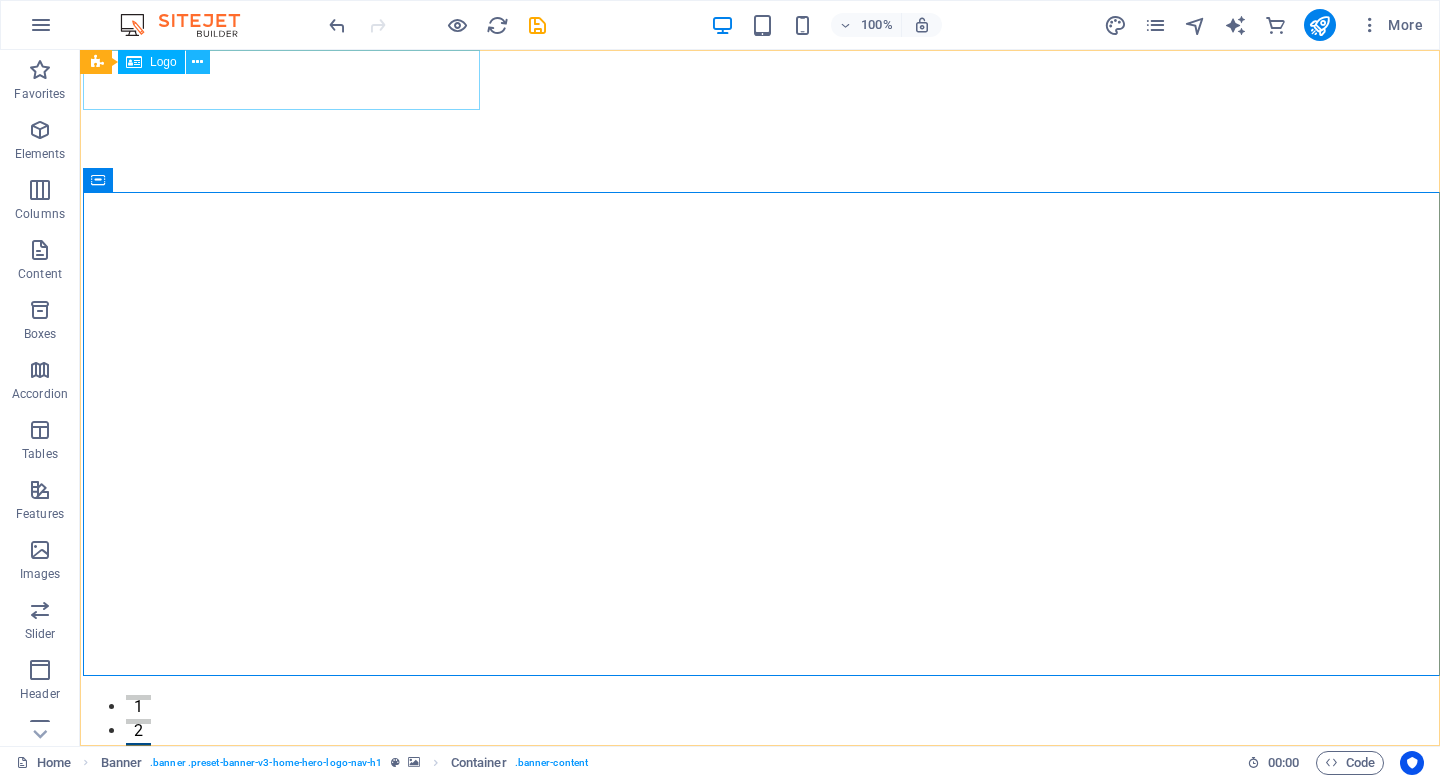 click at bounding box center (198, 62) 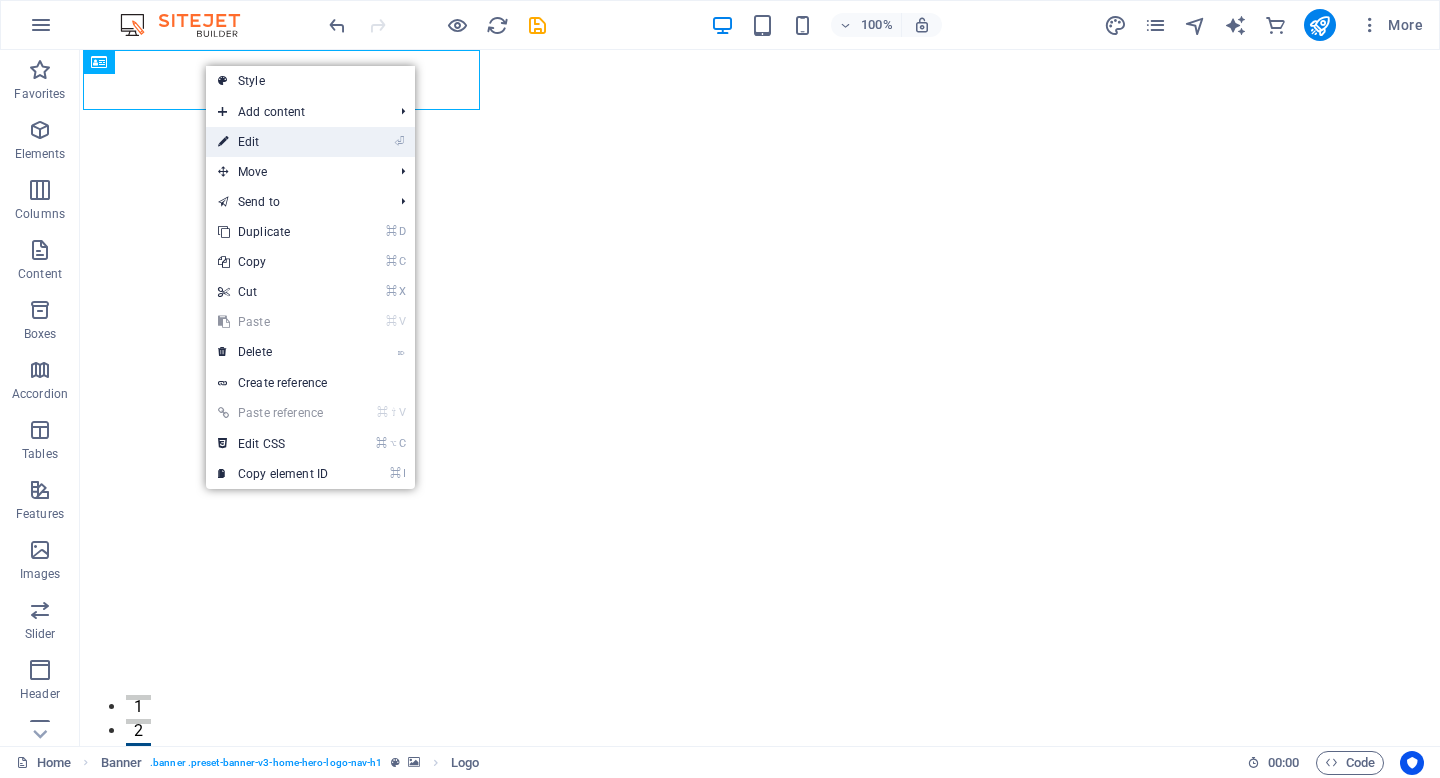 click on "⏎  Edit" at bounding box center (273, 142) 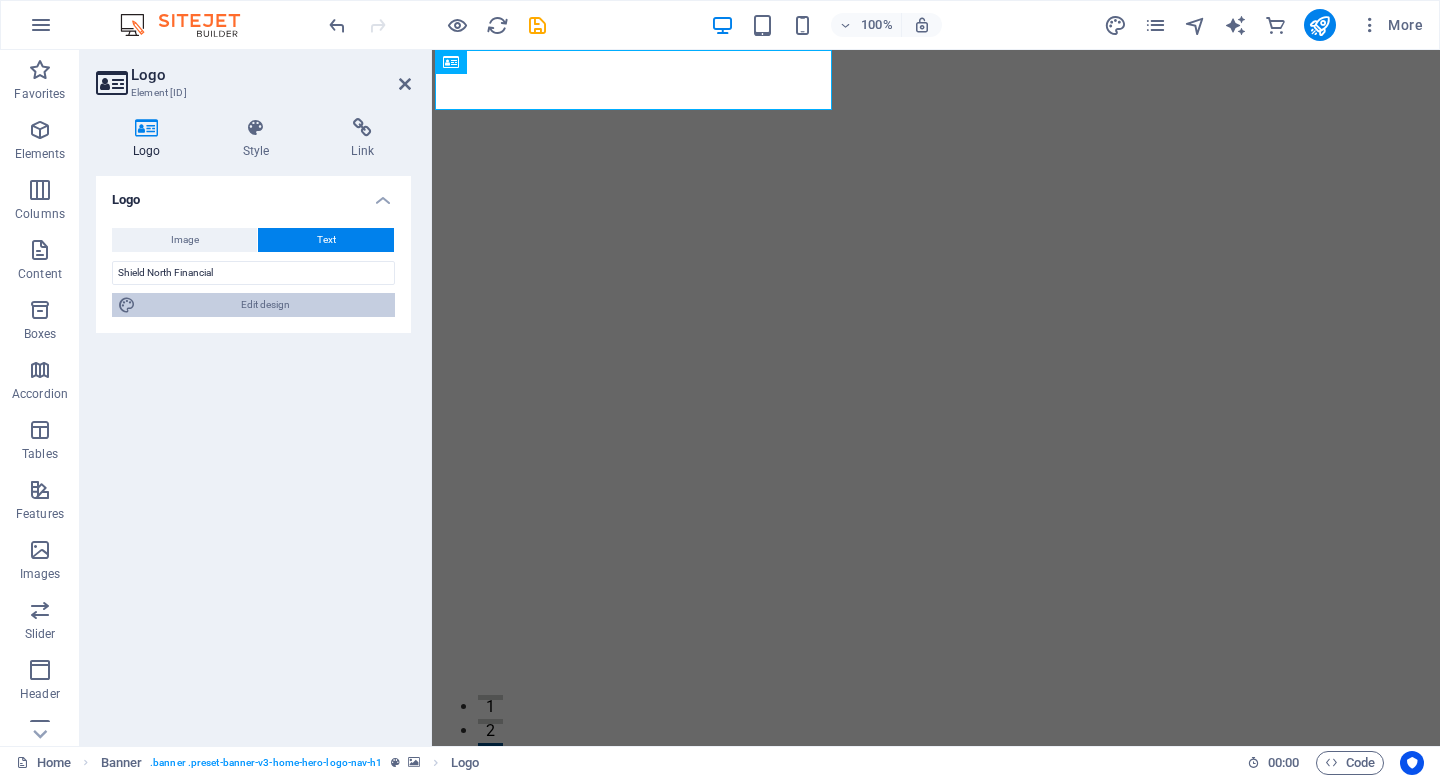 click on "Edit design" at bounding box center [265, 305] 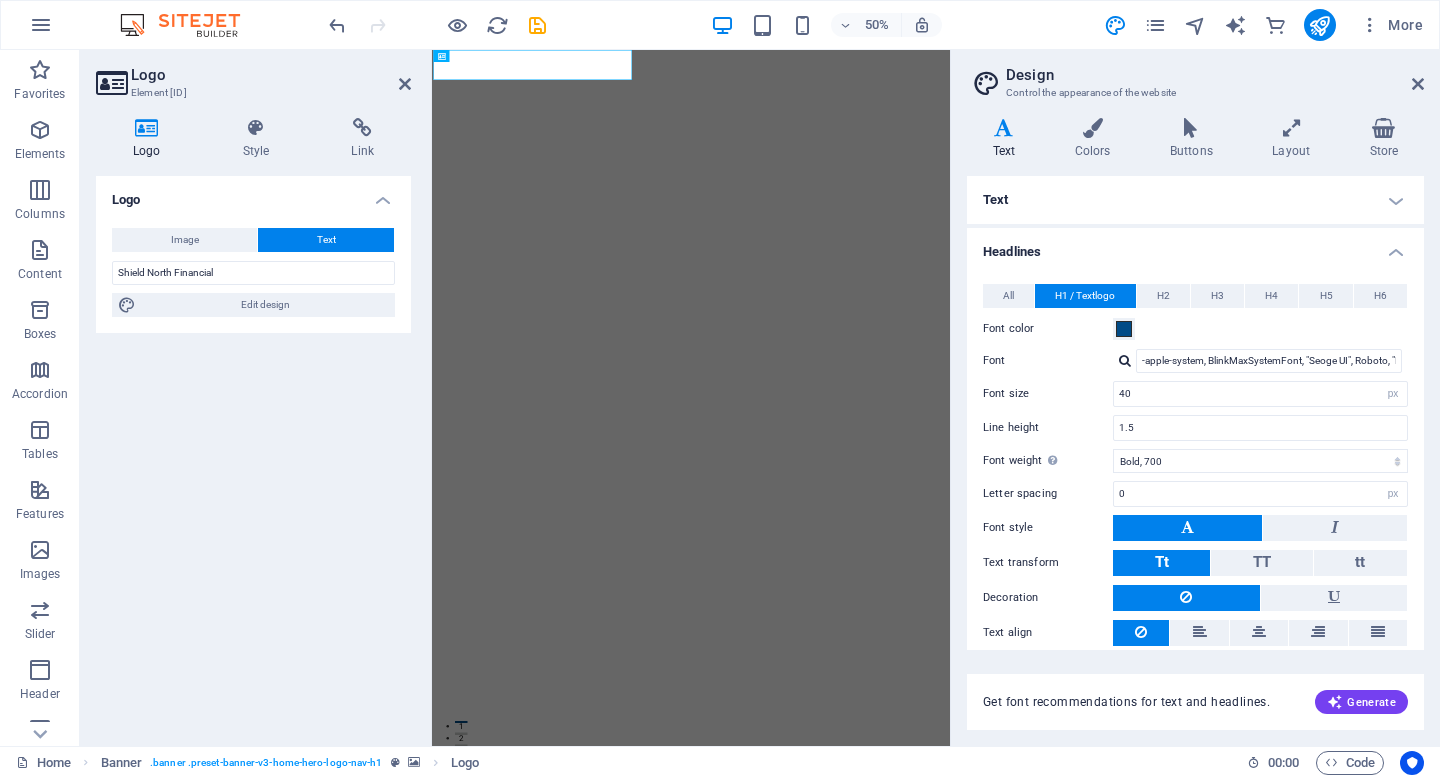 click at bounding box center [1004, 128] 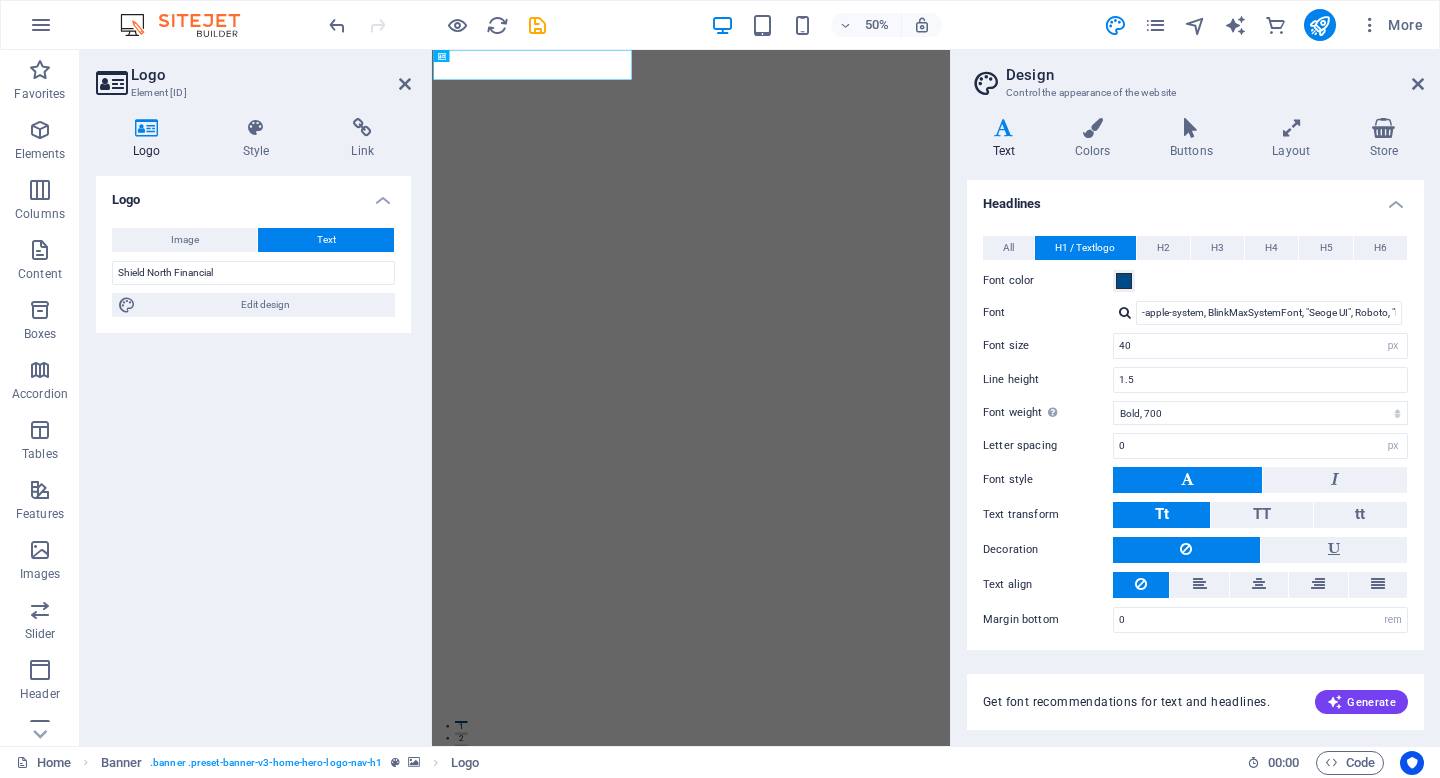 scroll, scrollTop: 0, scrollLeft: 0, axis: both 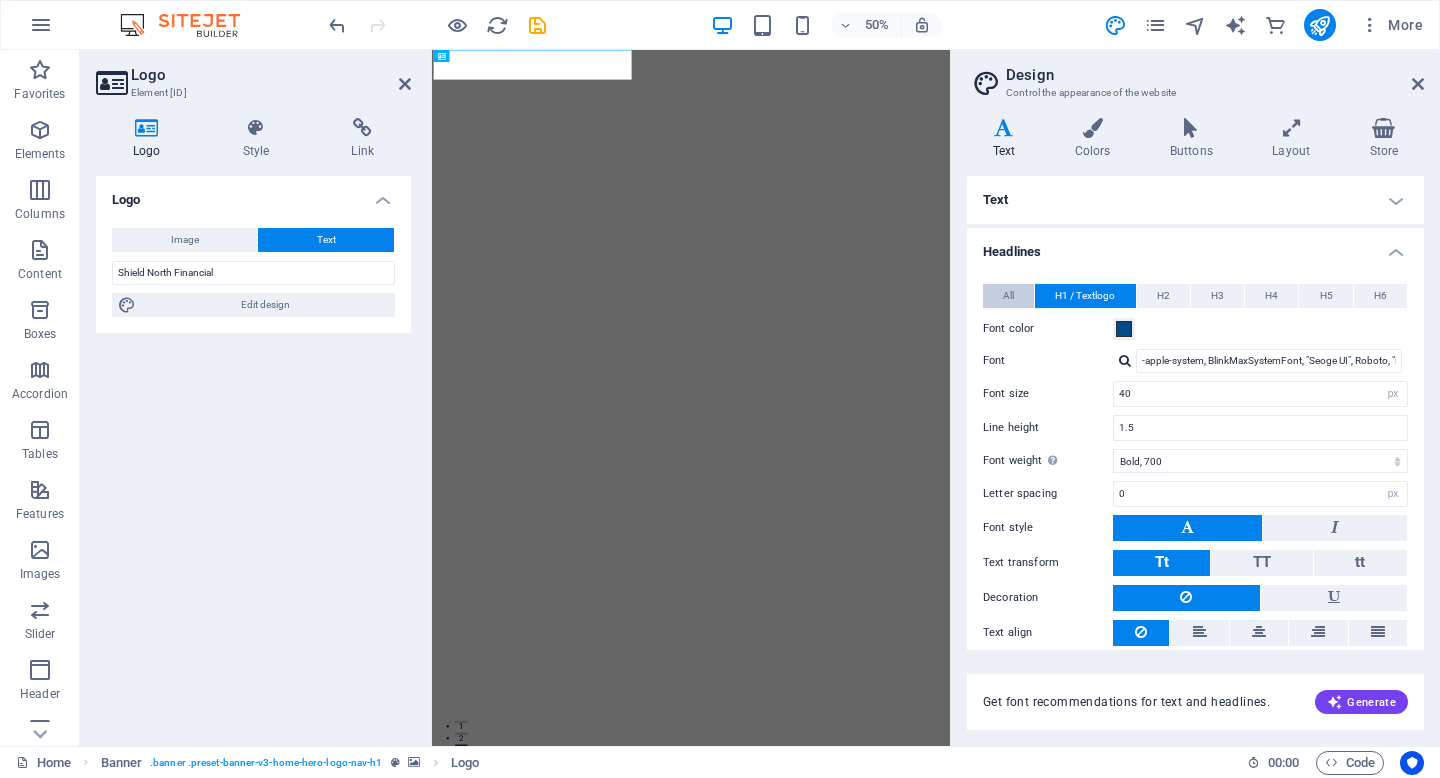 click on "All" at bounding box center (1008, 296) 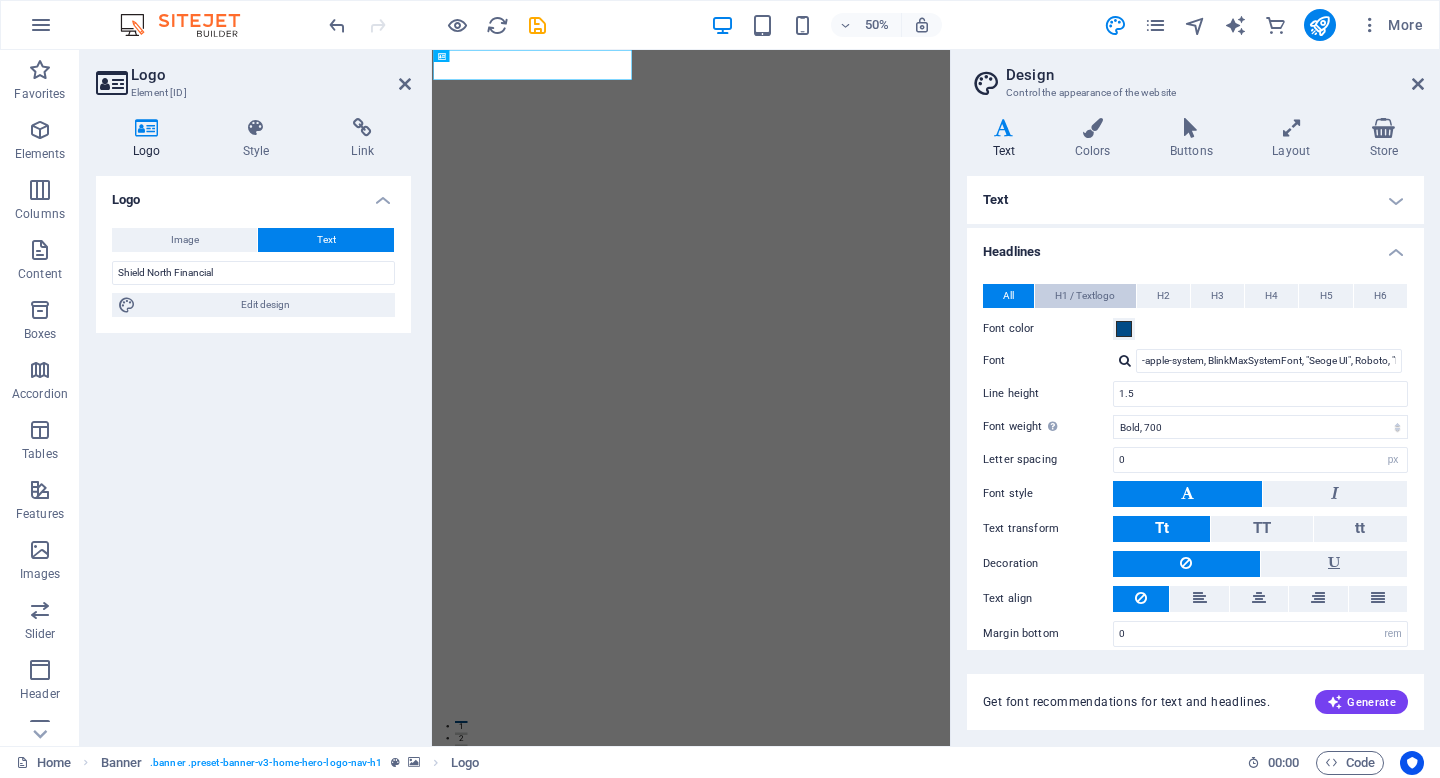 click on "H1 / Textlogo" at bounding box center (1085, 296) 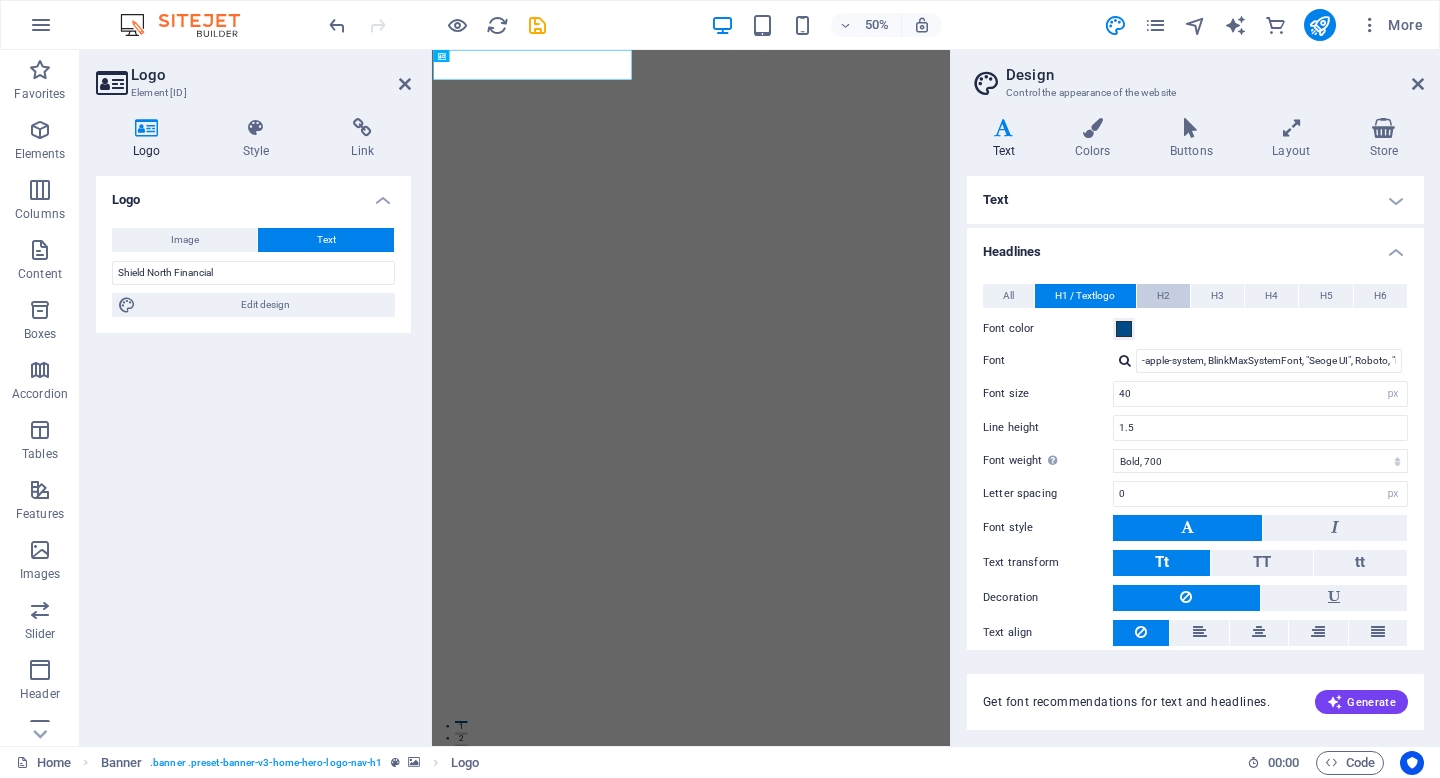 click on "H2" at bounding box center (1163, 296) 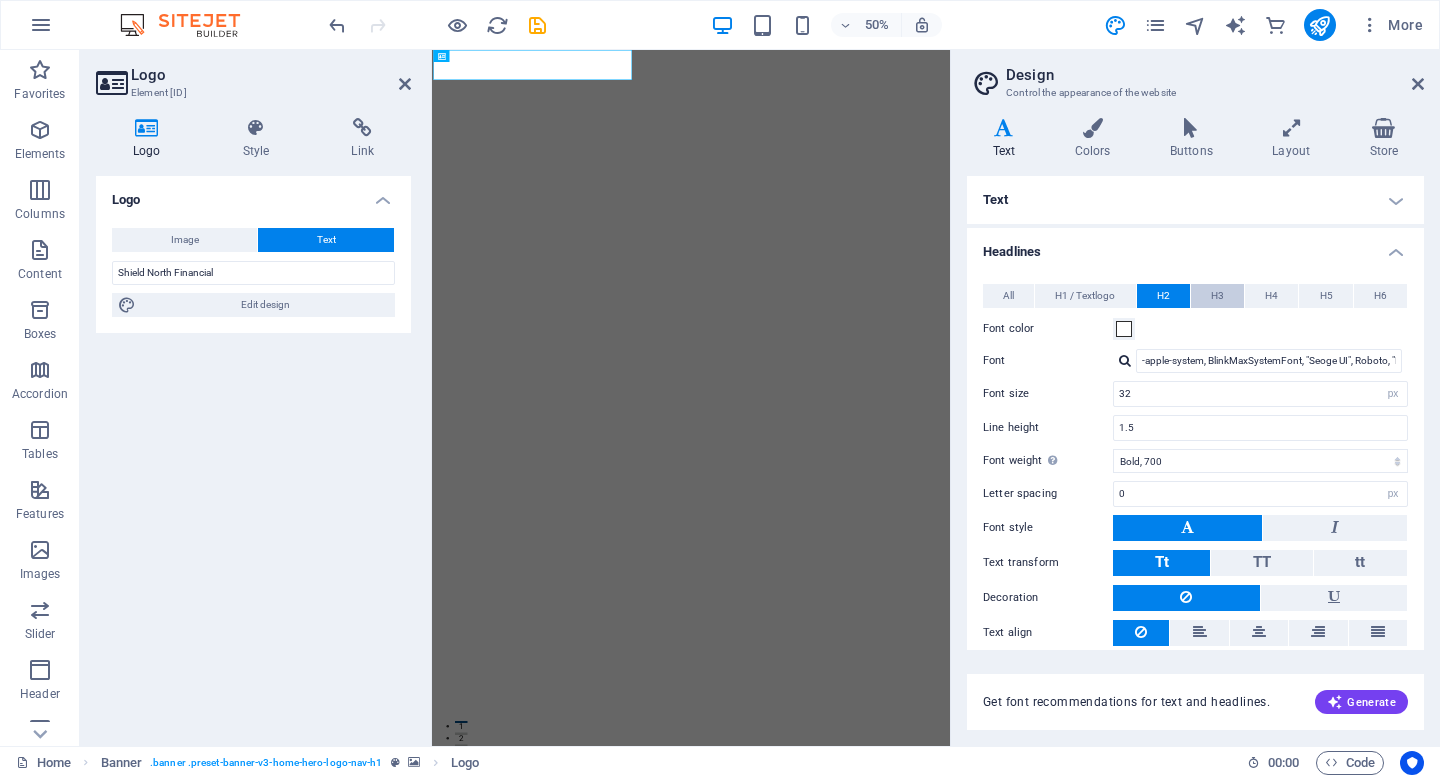 click on "H3" at bounding box center [1217, 296] 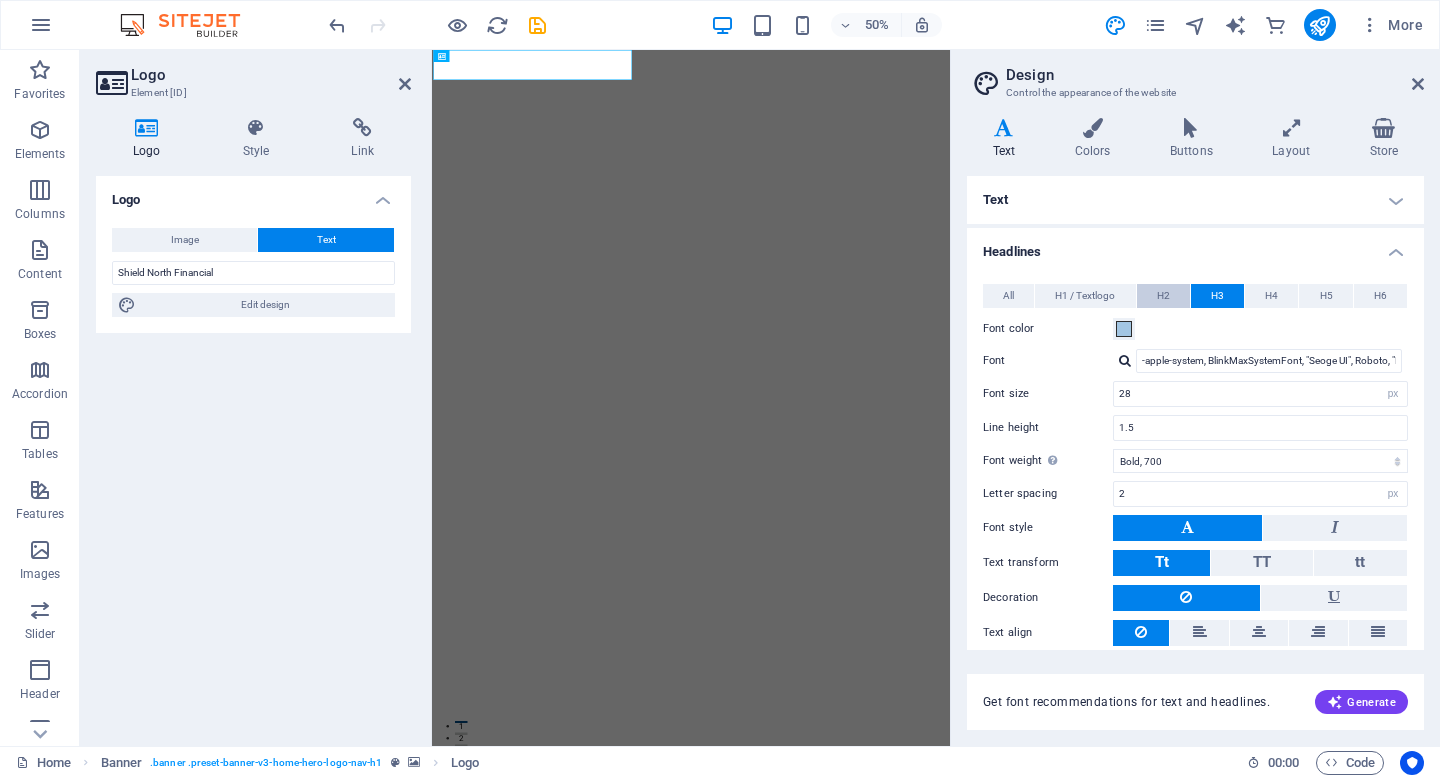click on "H2" at bounding box center (1163, 296) 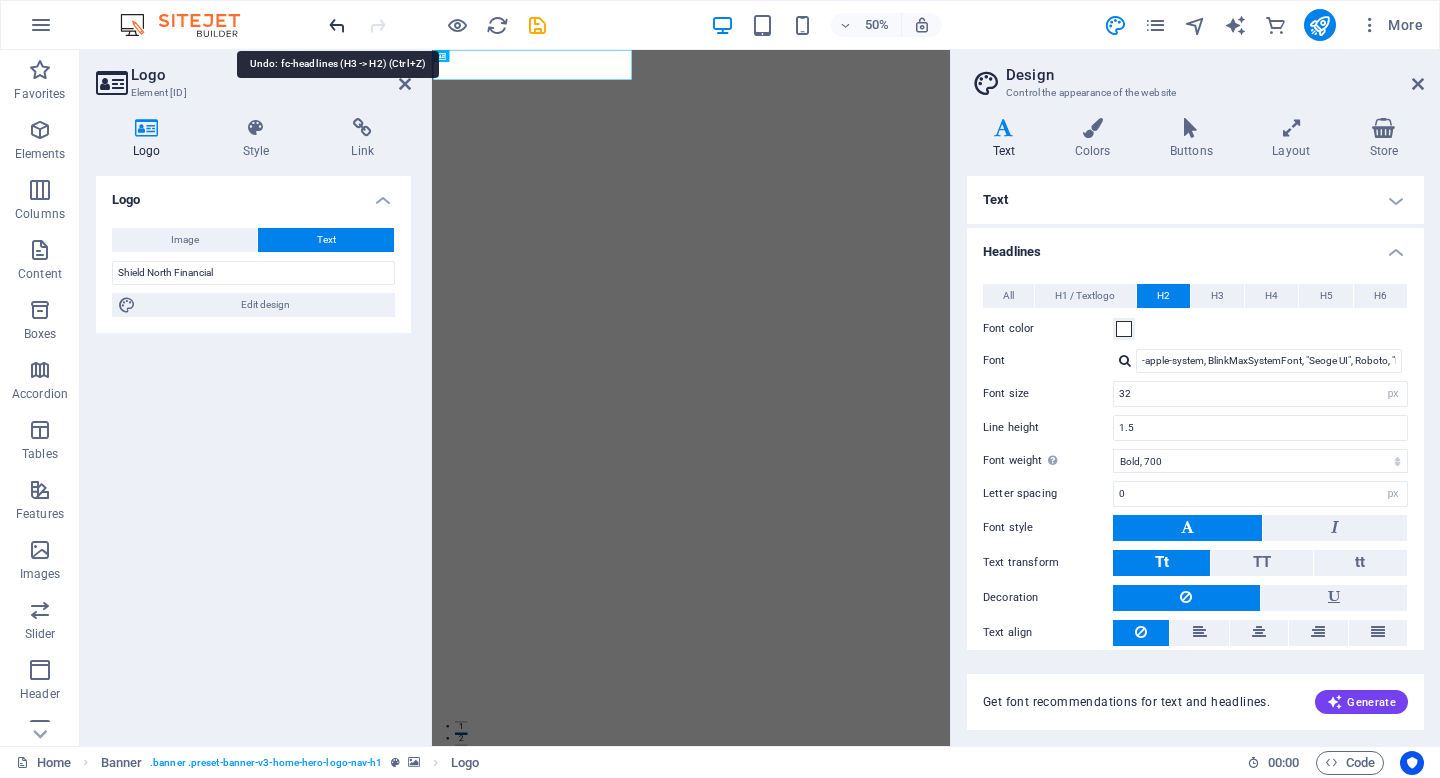 click at bounding box center (337, 25) 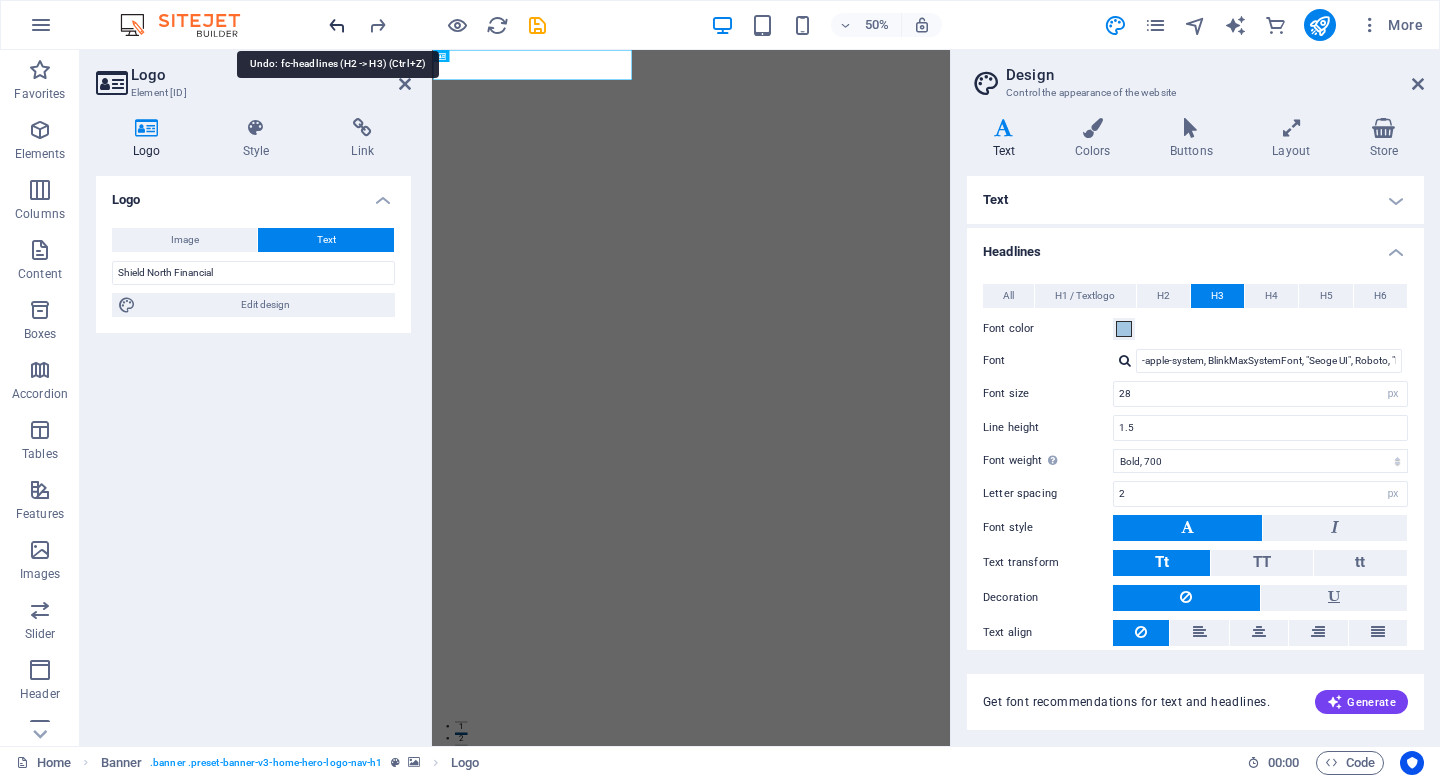click at bounding box center [337, 25] 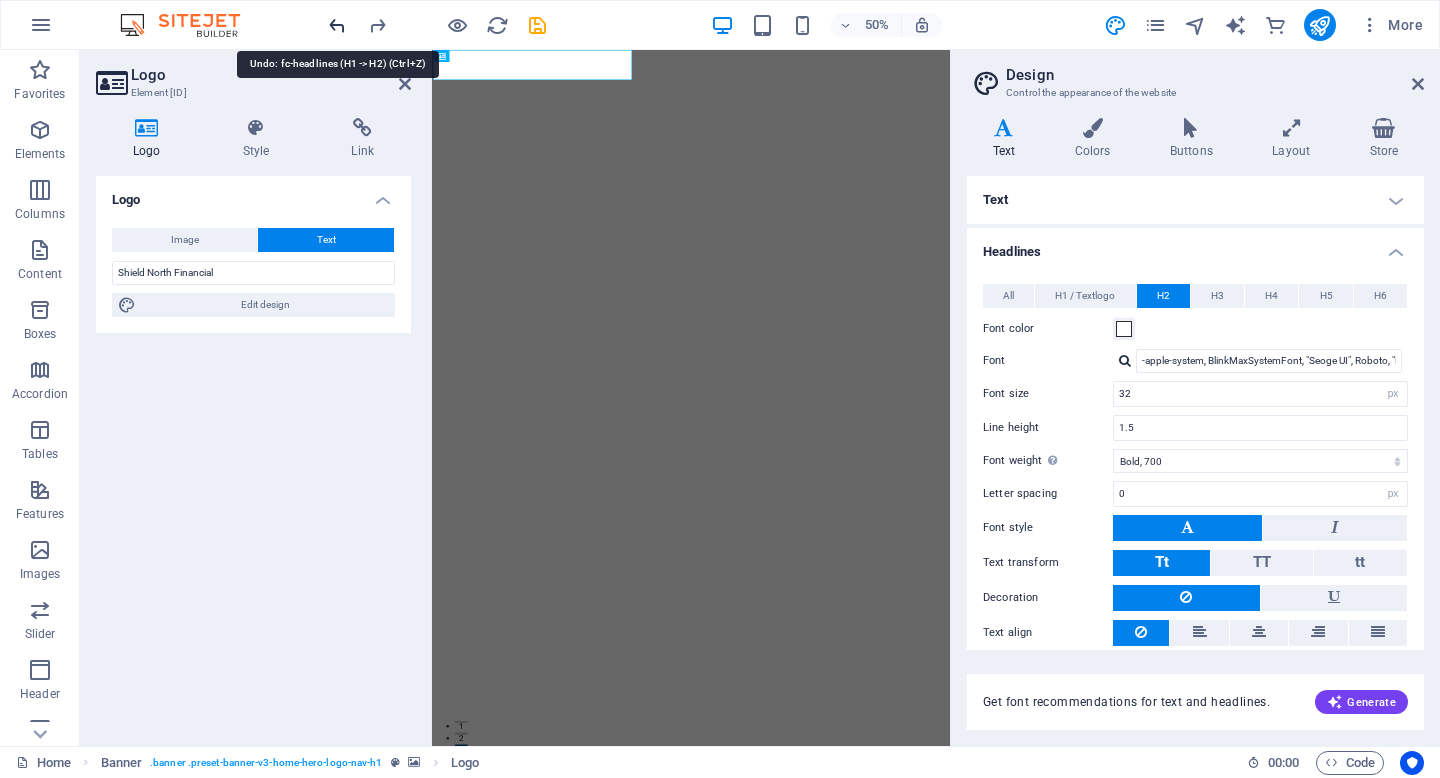 click at bounding box center [337, 25] 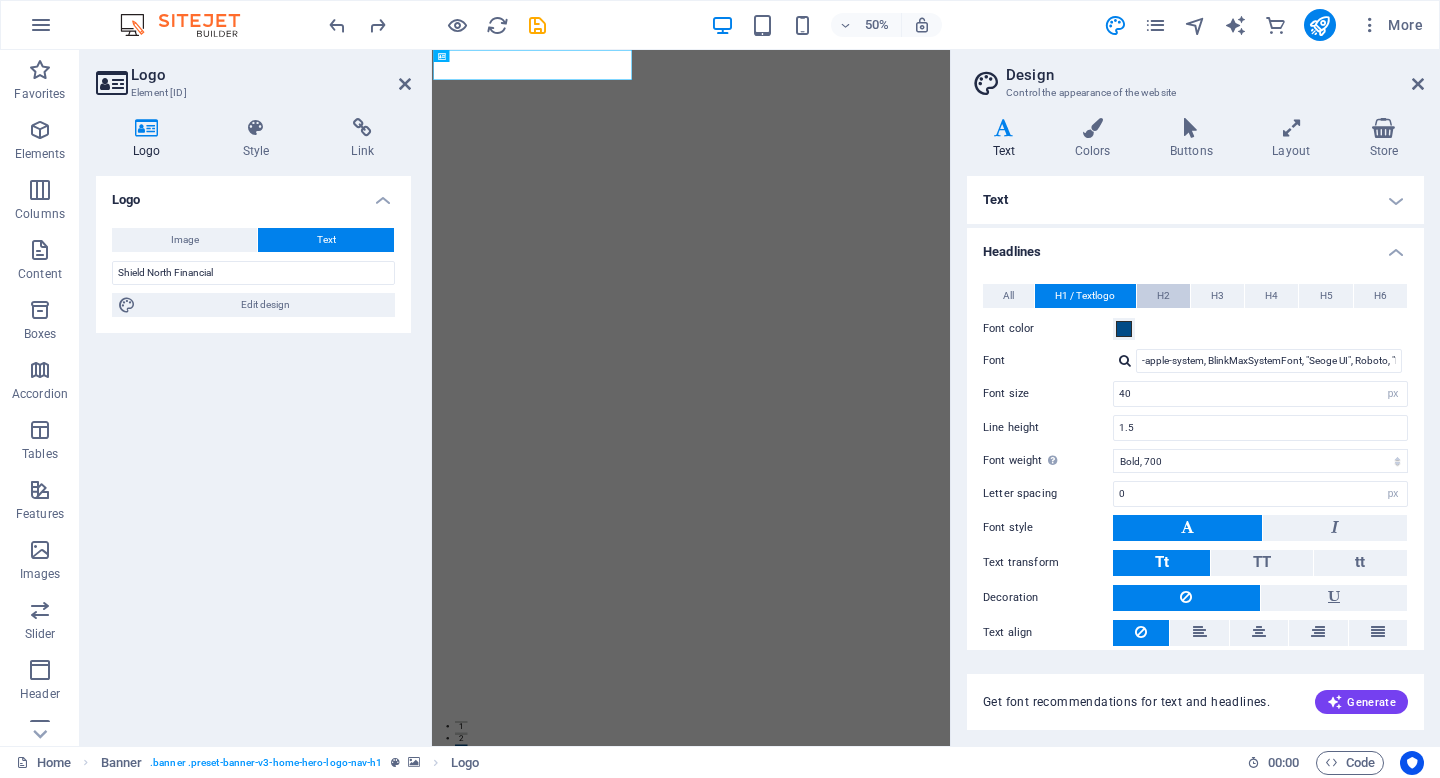 click on "H2" at bounding box center (1163, 296) 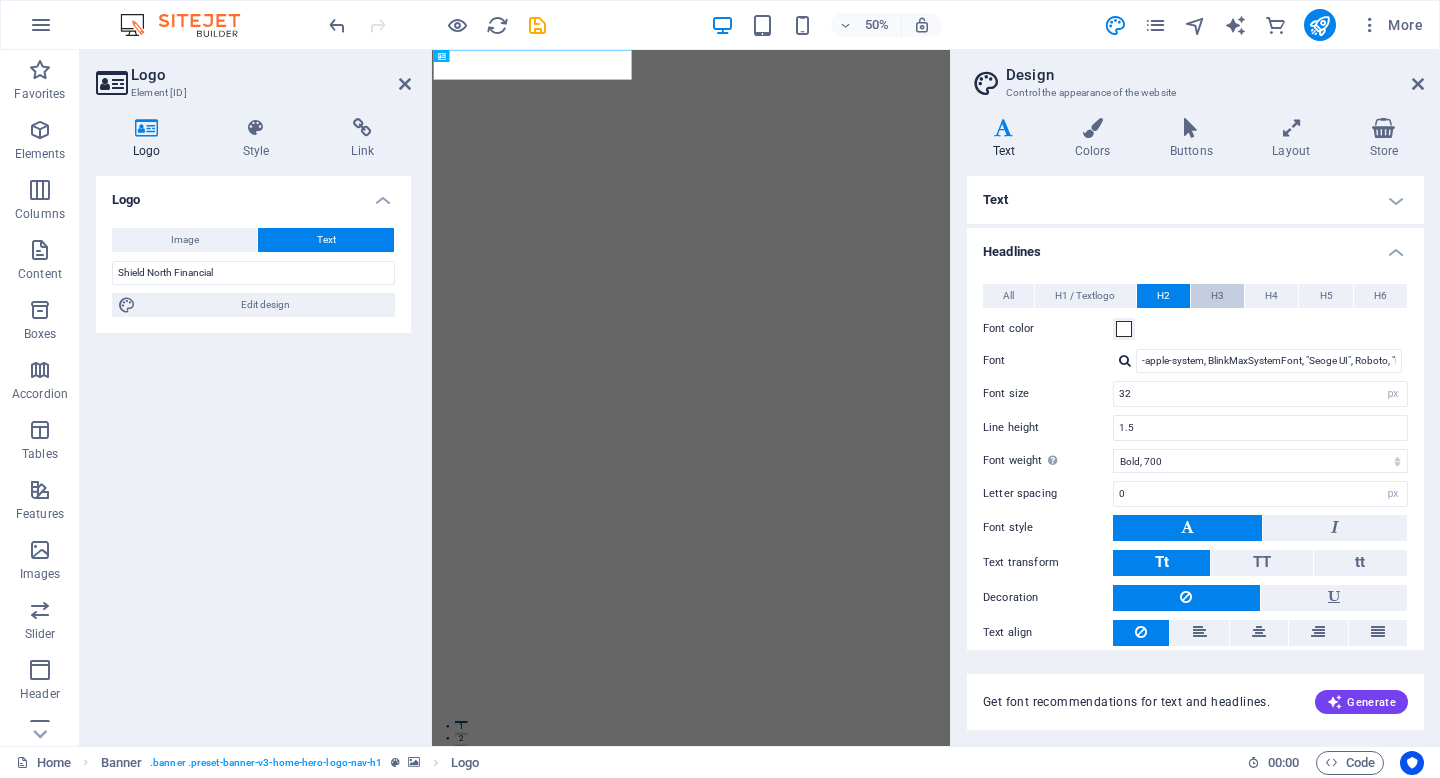 click on "H3" at bounding box center [1217, 296] 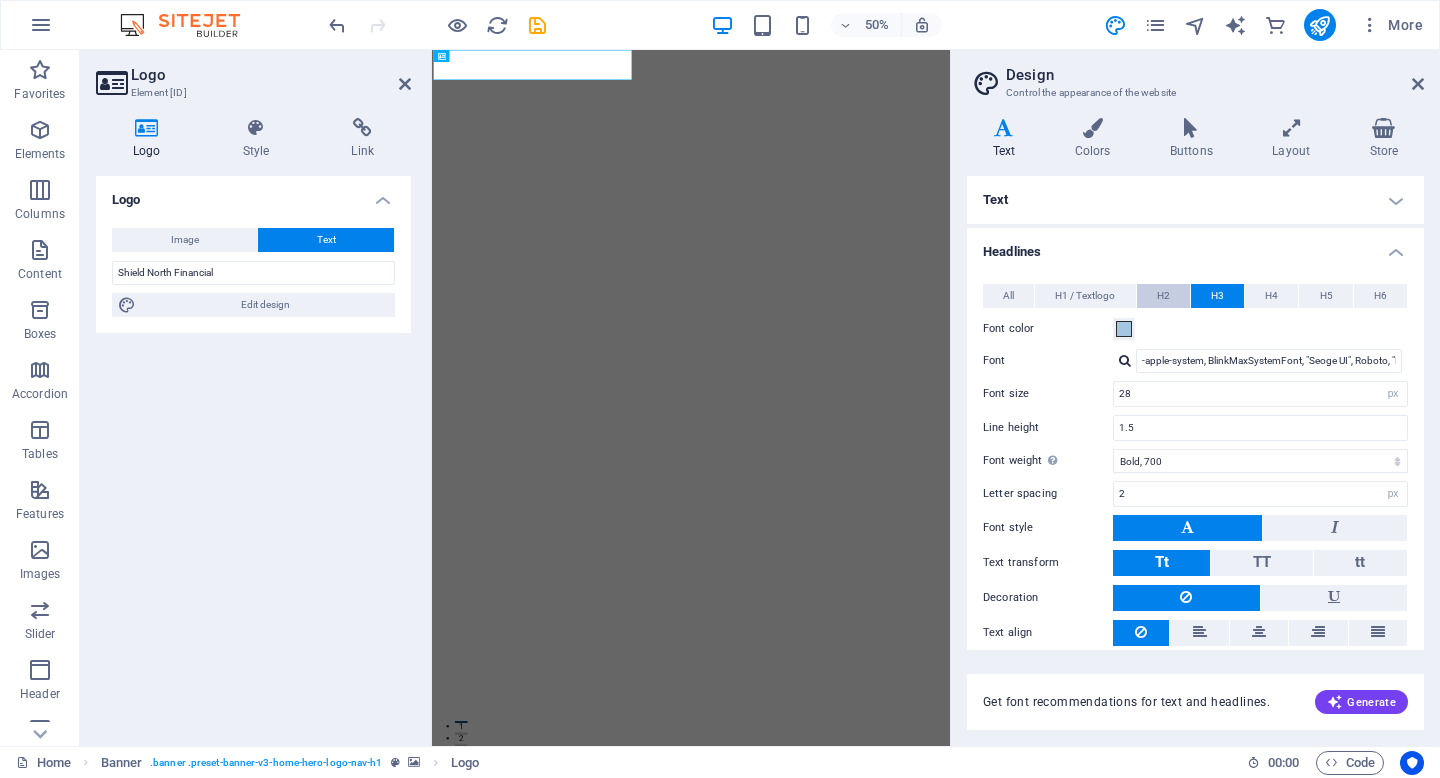 click on "H2" at bounding box center (1163, 296) 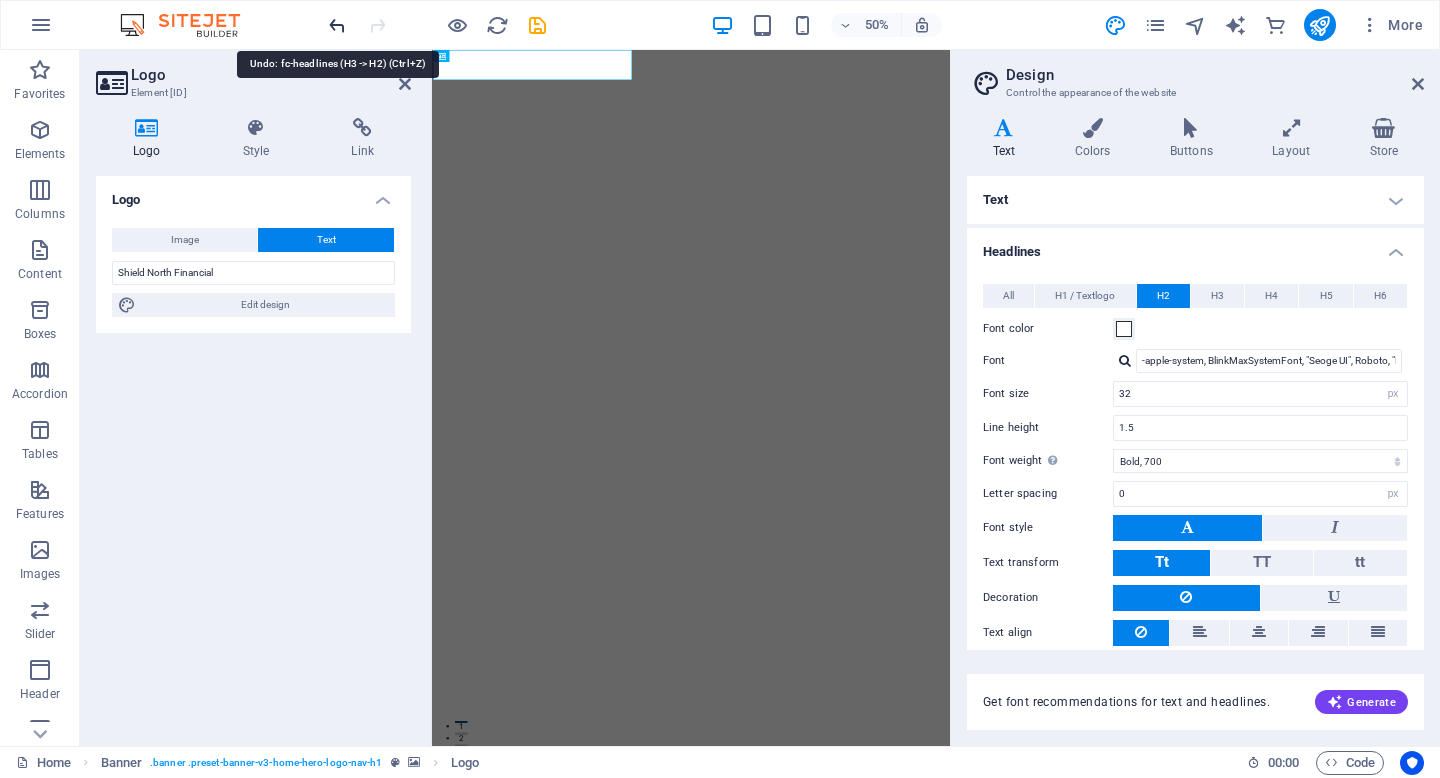 click at bounding box center [337, 25] 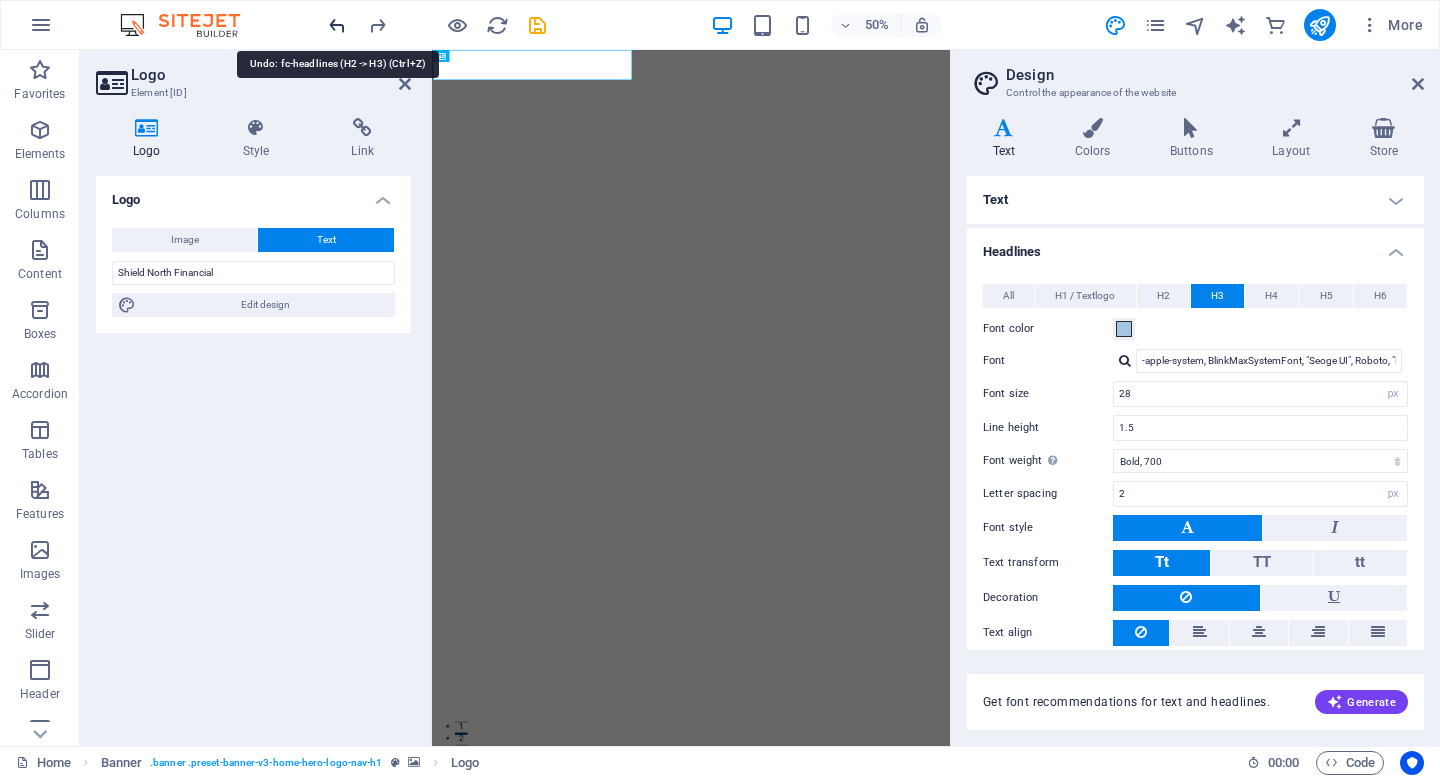 click at bounding box center (337, 25) 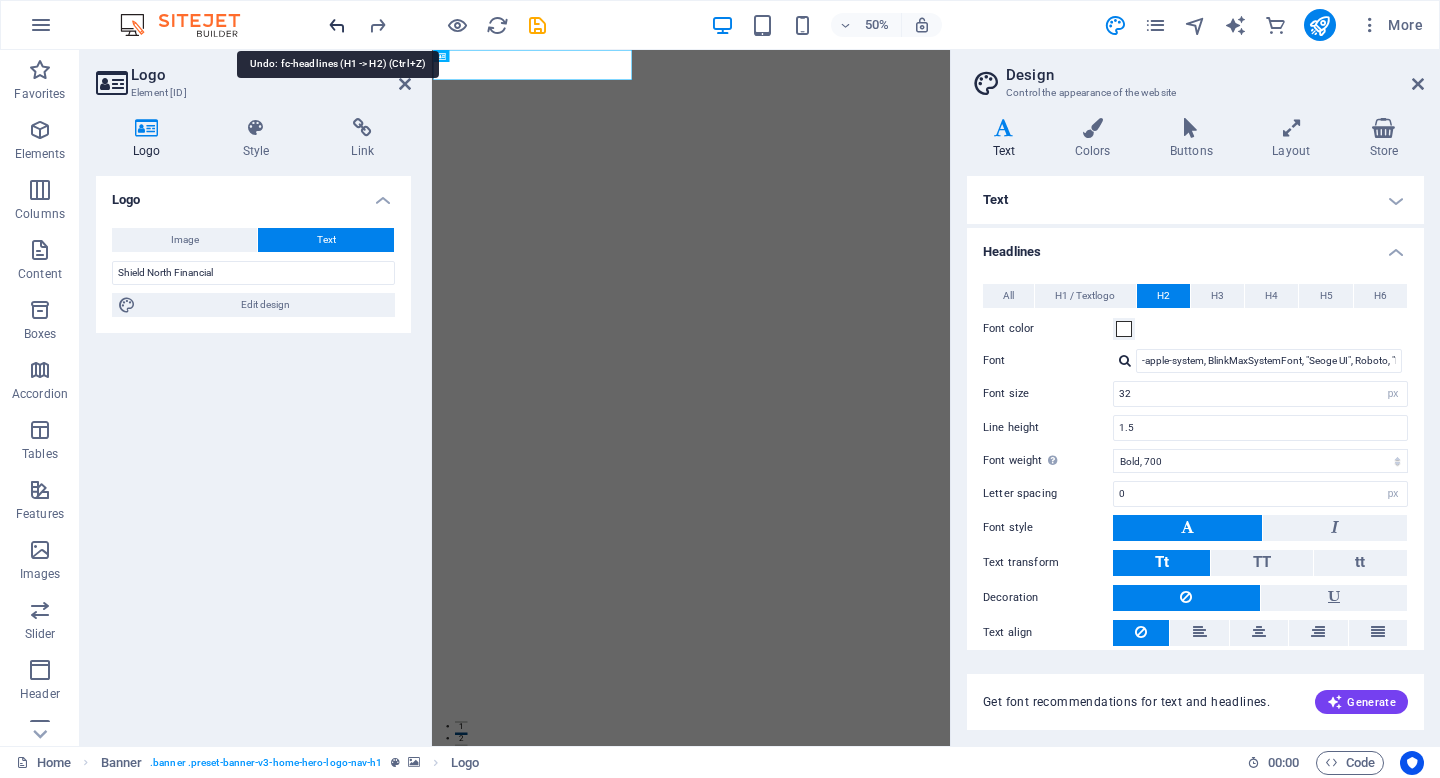 click at bounding box center (337, 25) 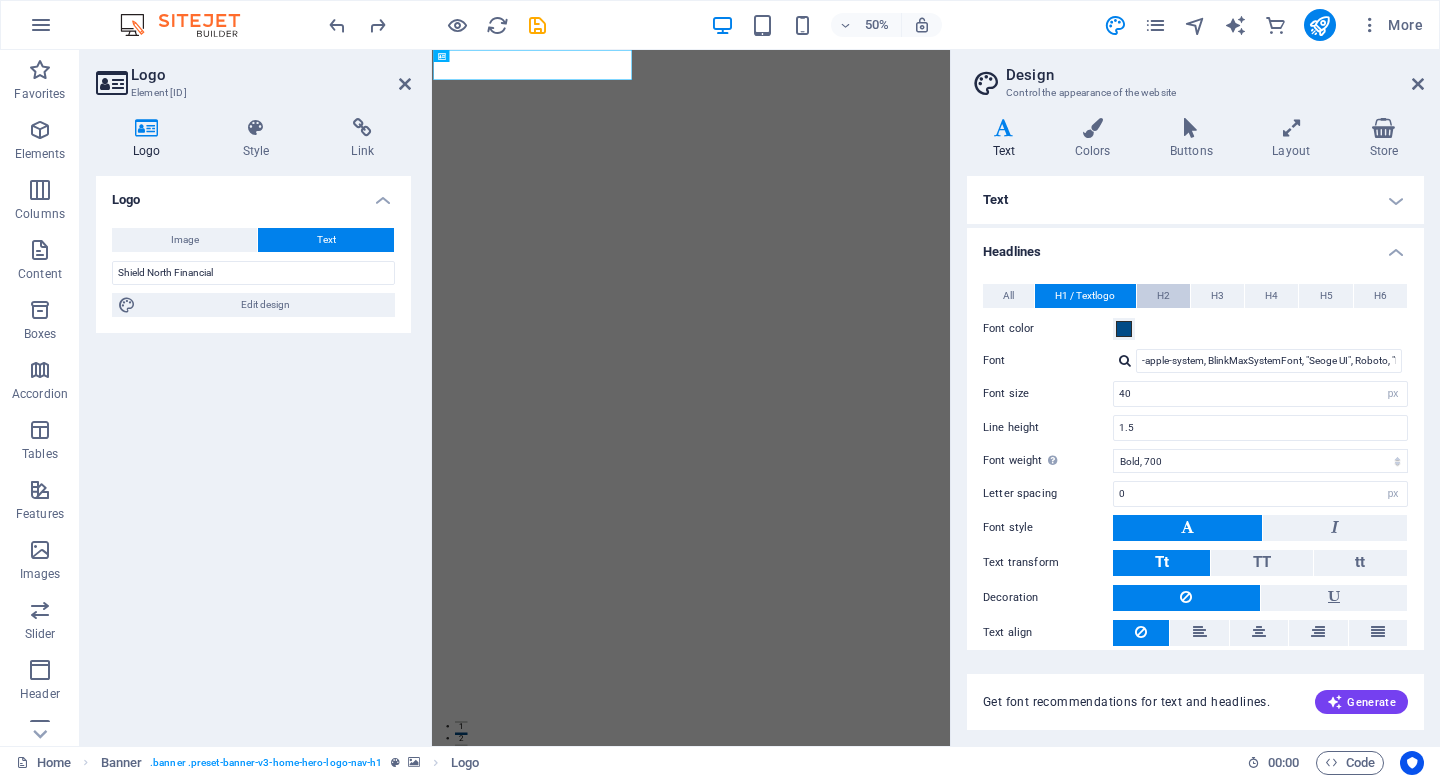 click on "H2" at bounding box center [1163, 296] 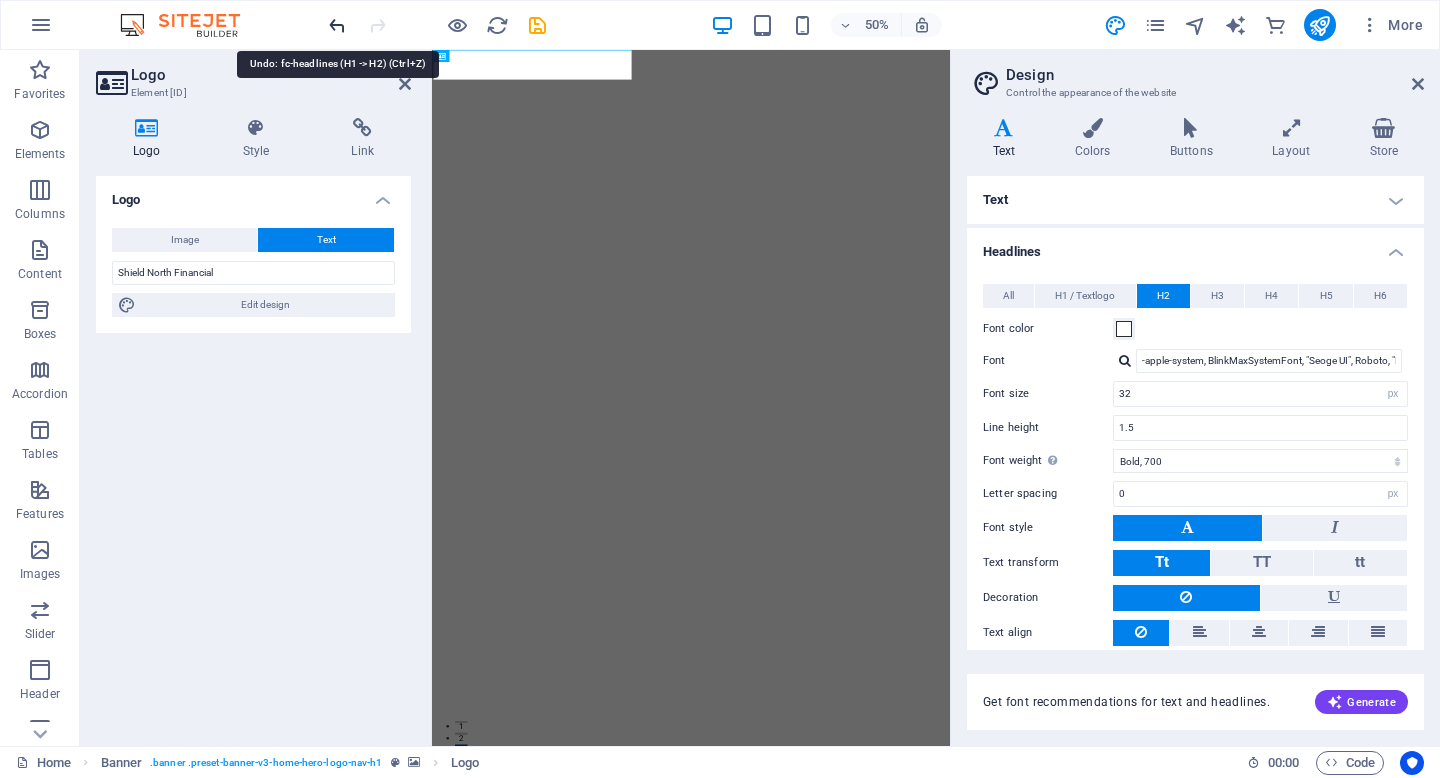 click at bounding box center (337, 25) 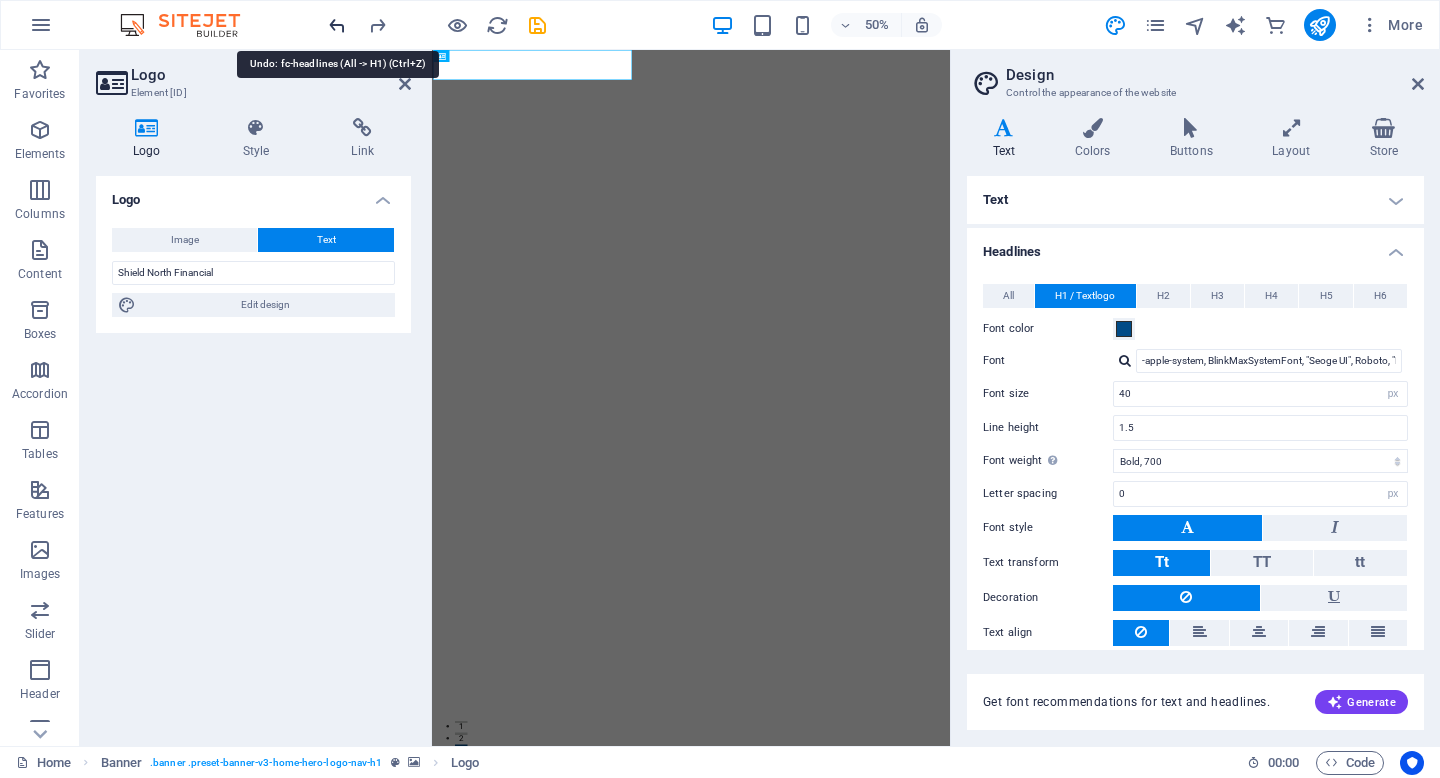 click at bounding box center (337, 25) 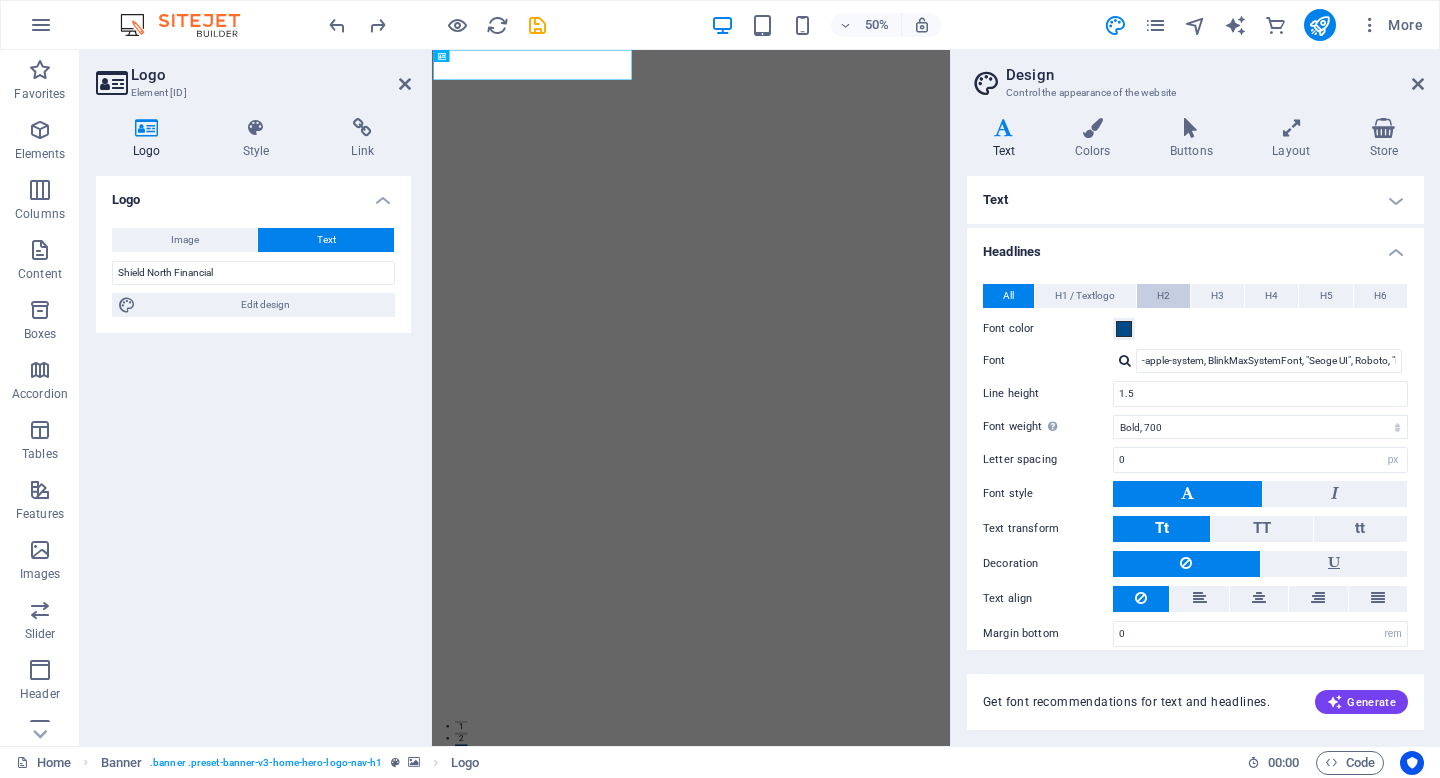 click on "H2" at bounding box center (1163, 296) 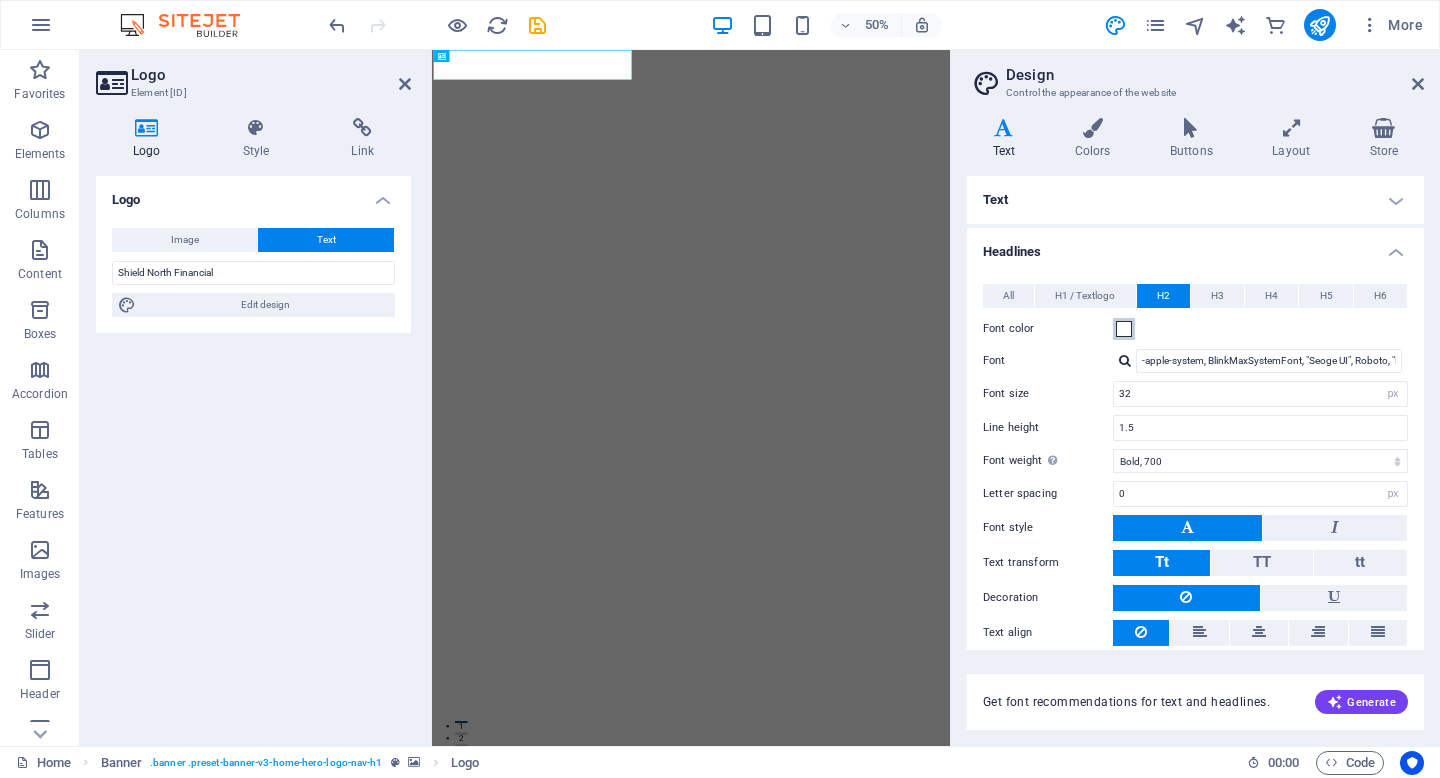 click at bounding box center [1124, 329] 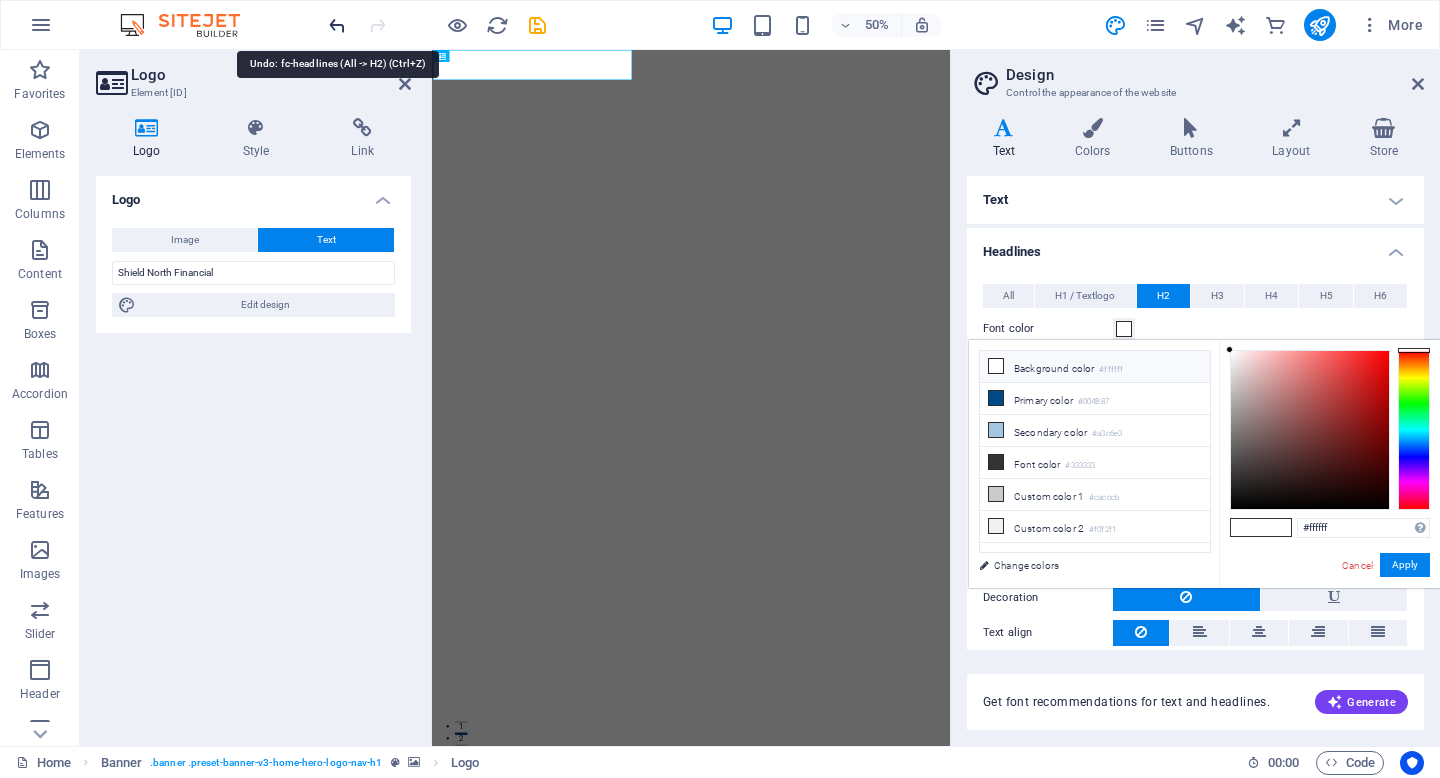 click at bounding box center [337, 25] 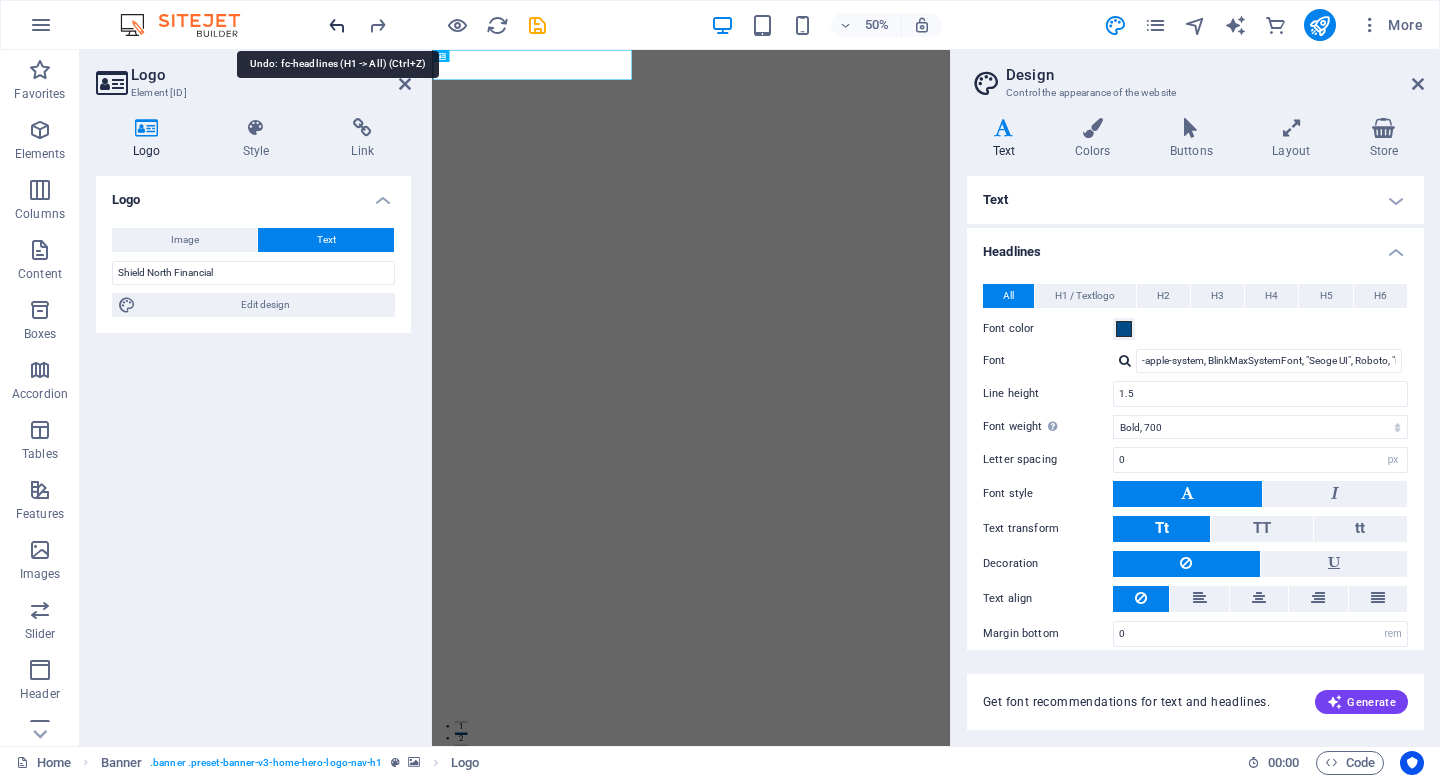 click at bounding box center [337, 25] 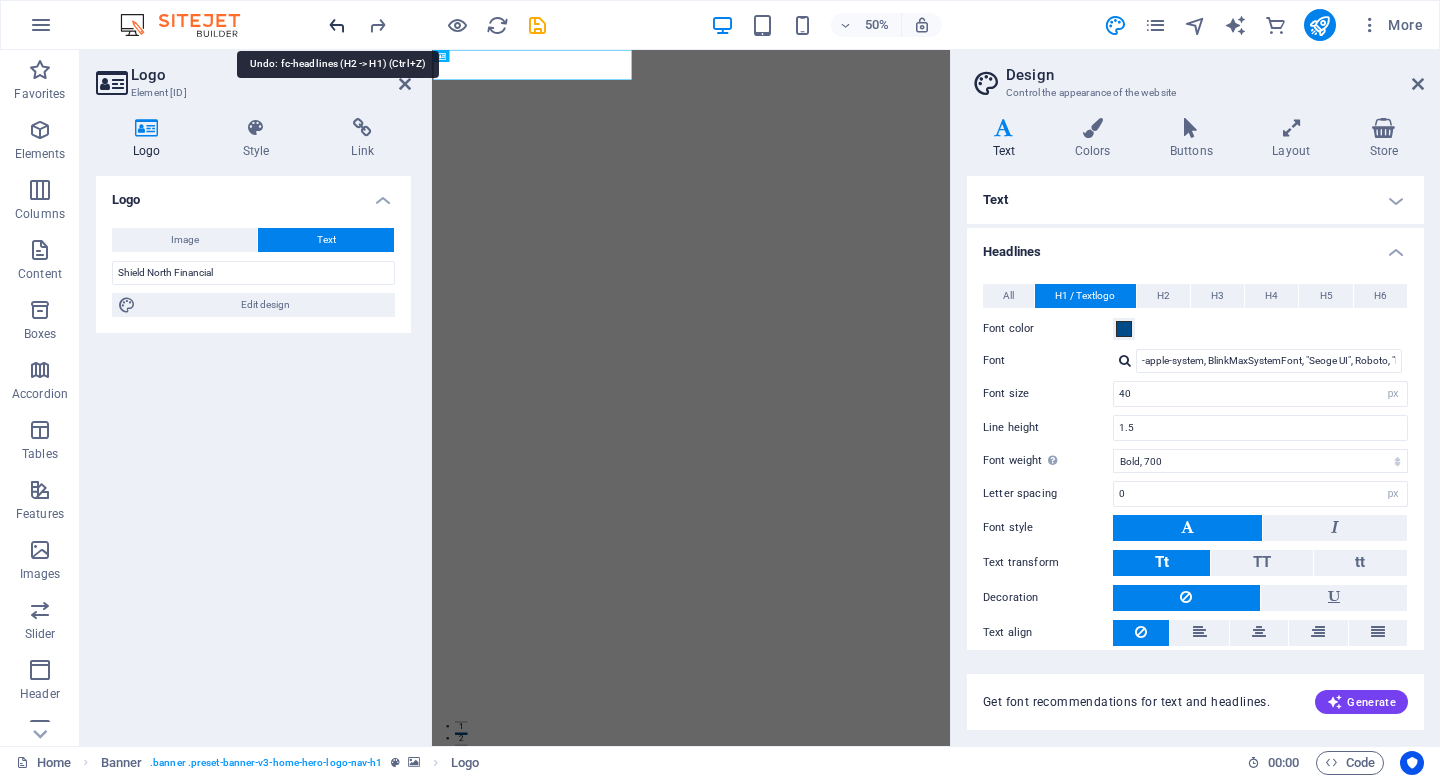 click at bounding box center (337, 25) 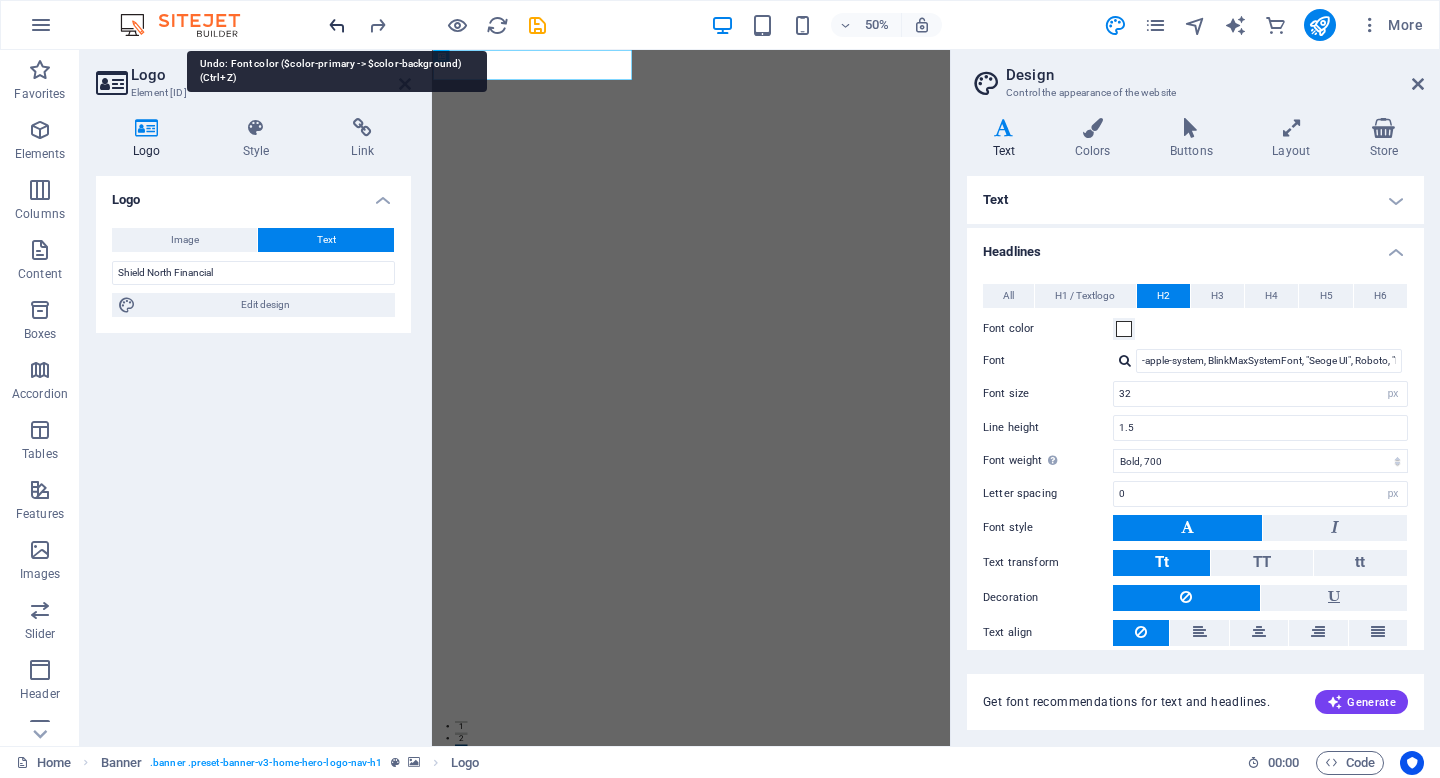 click at bounding box center [337, 25] 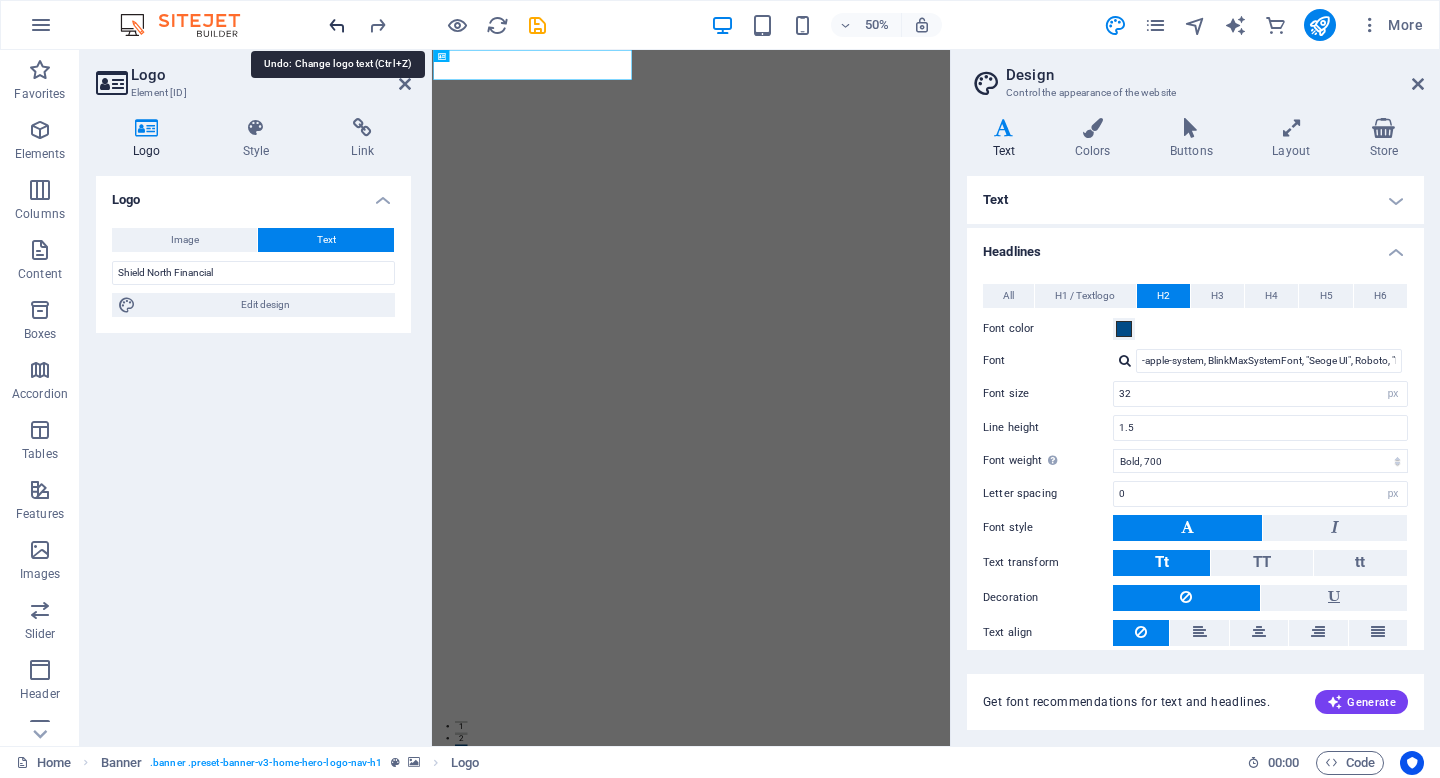 click at bounding box center (337, 25) 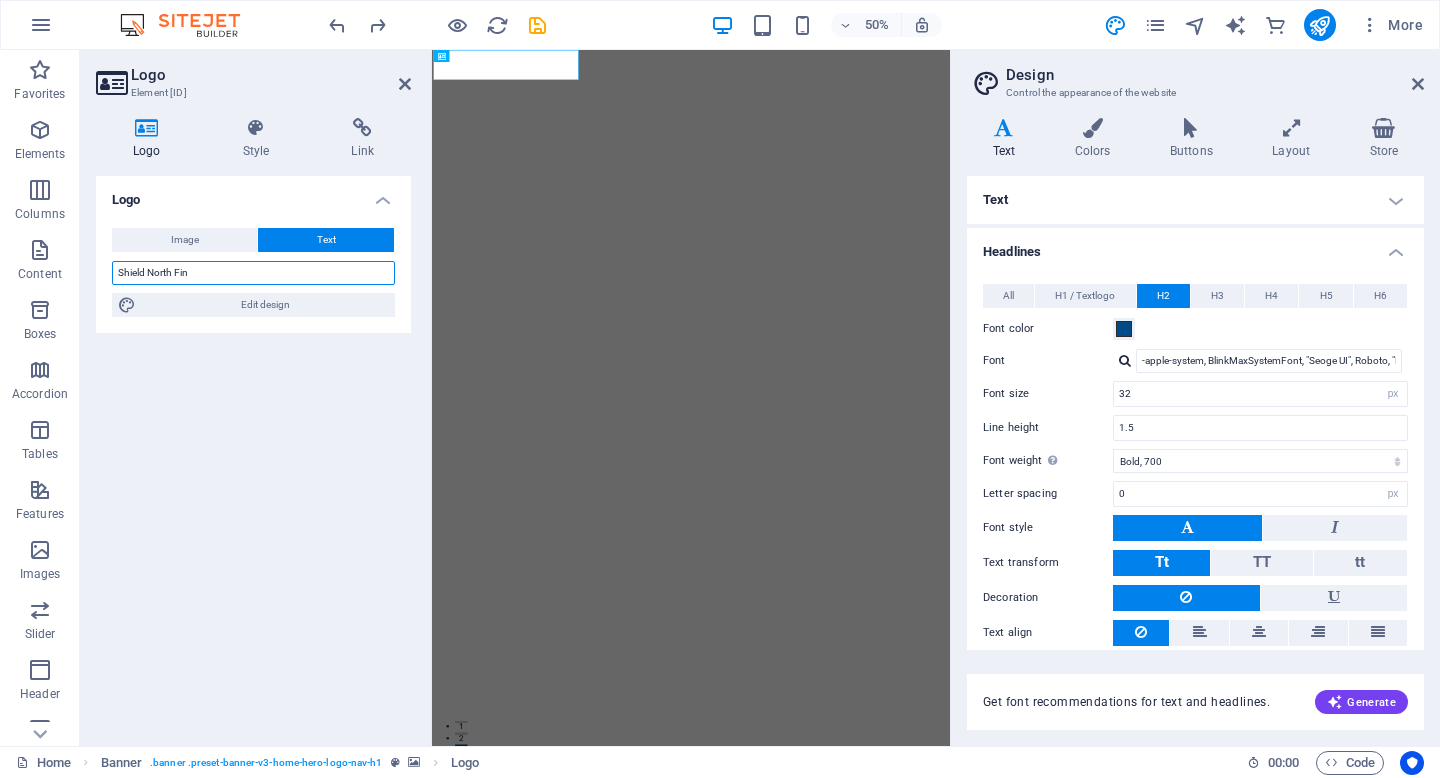 click on "Shield North Fin" at bounding box center [253, 273] 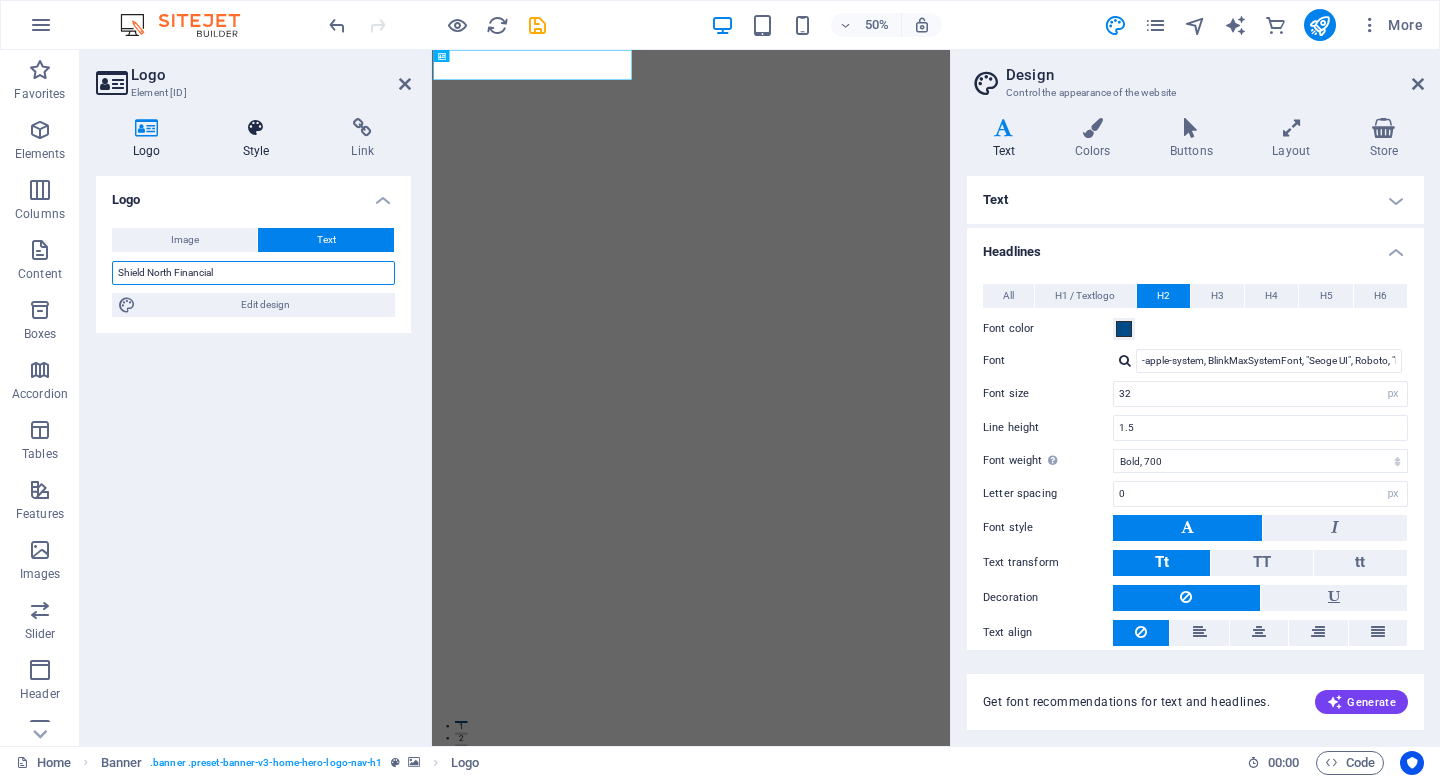 type on "Shield North Financial" 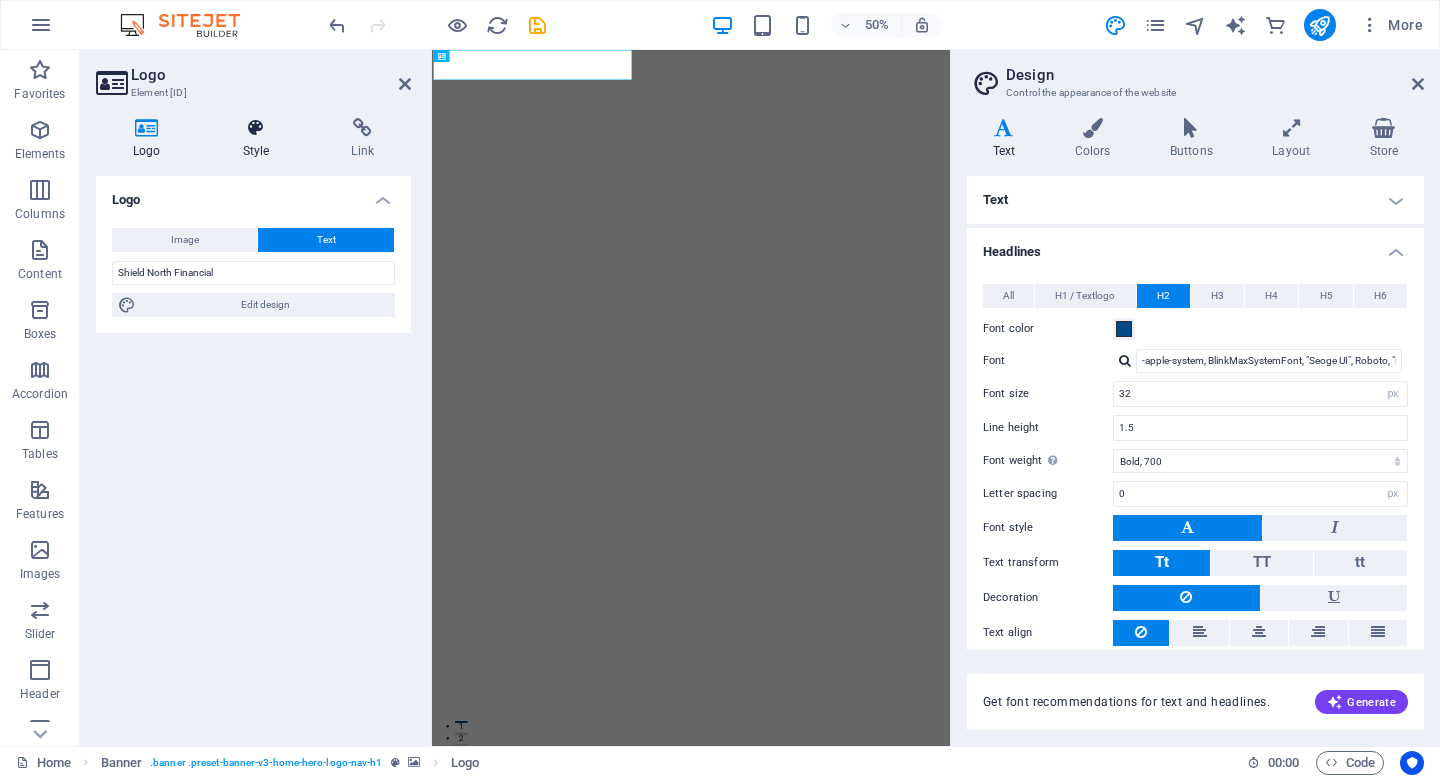 click at bounding box center [256, 128] 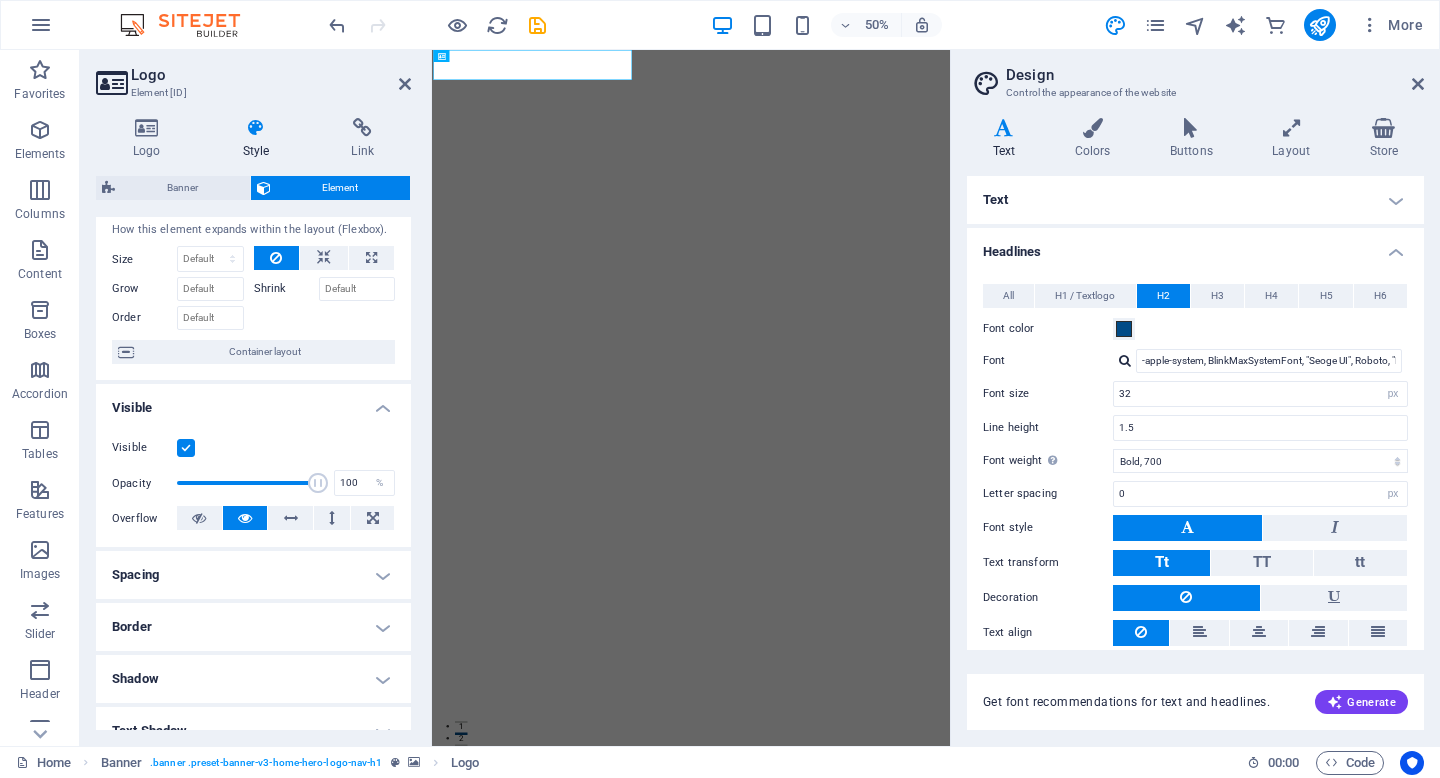 scroll, scrollTop: 0, scrollLeft: 0, axis: both 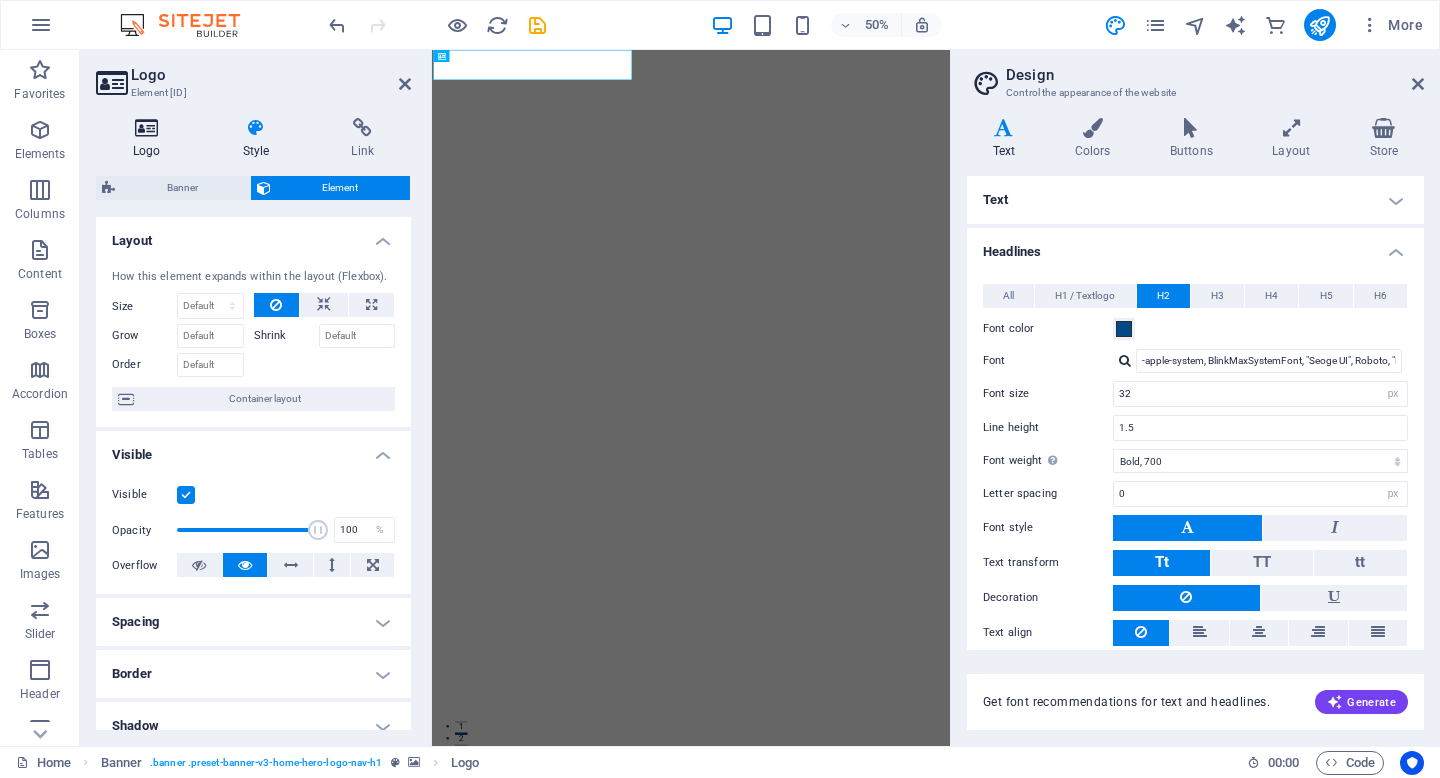 click at bounding box center [147, 128] 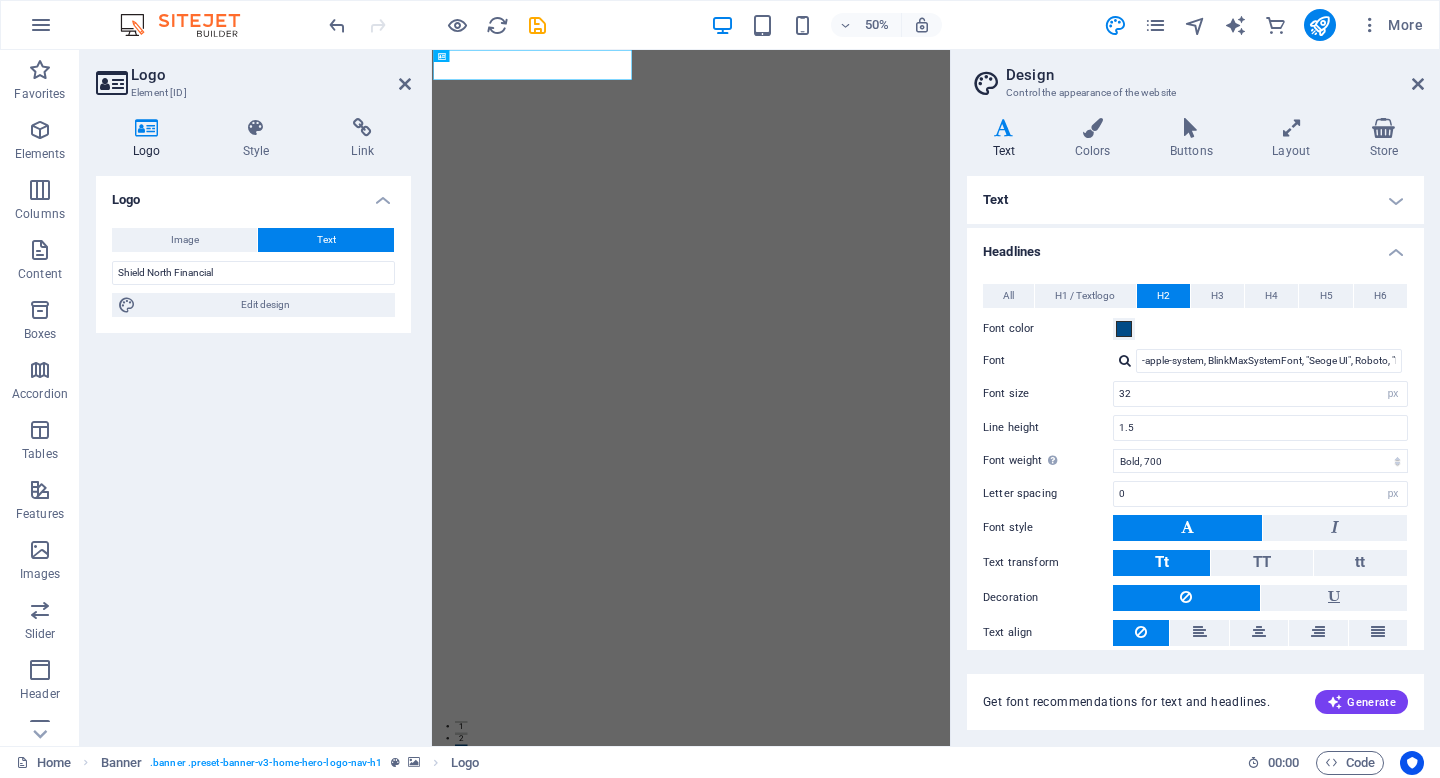click at bounding box center (1092, 128) 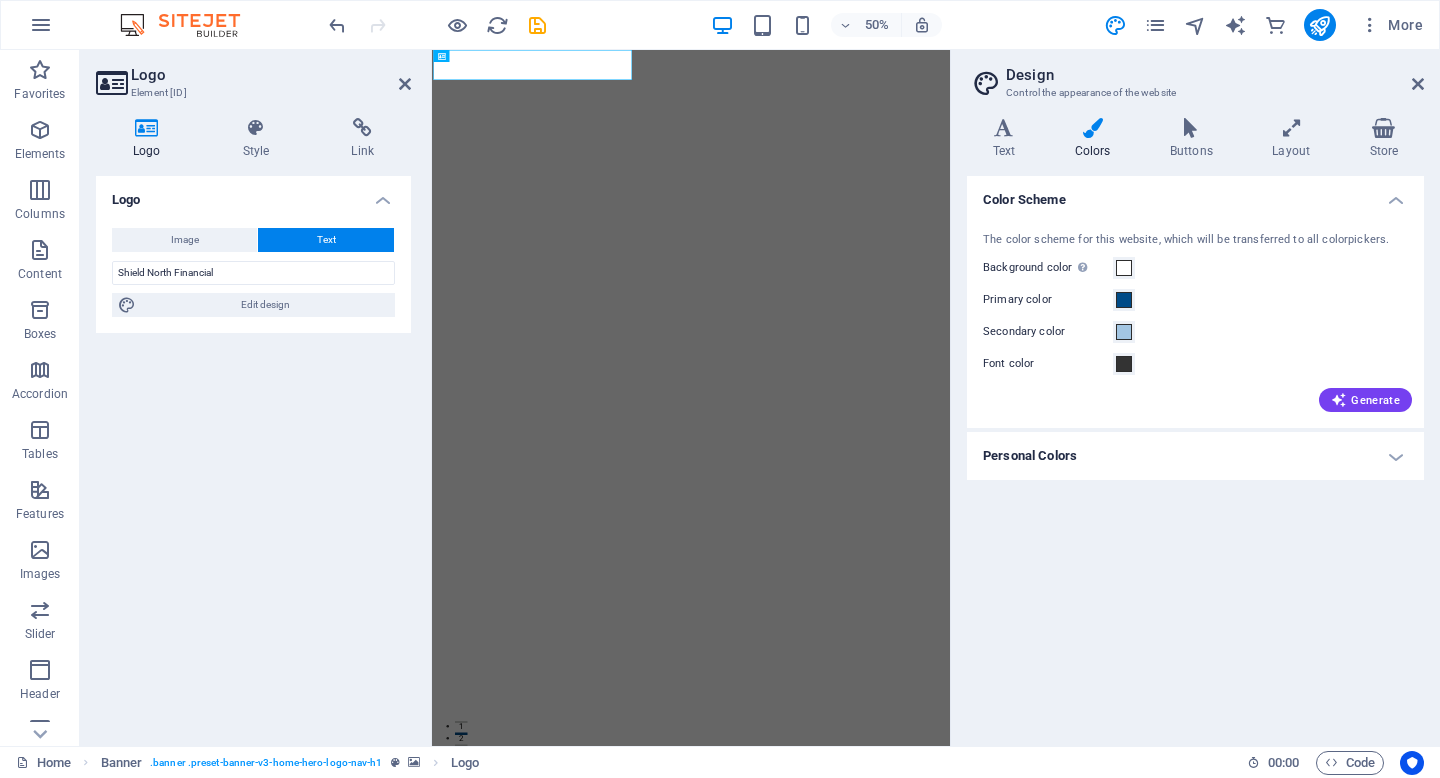 click on "Text" at bounding box center (326, 240) 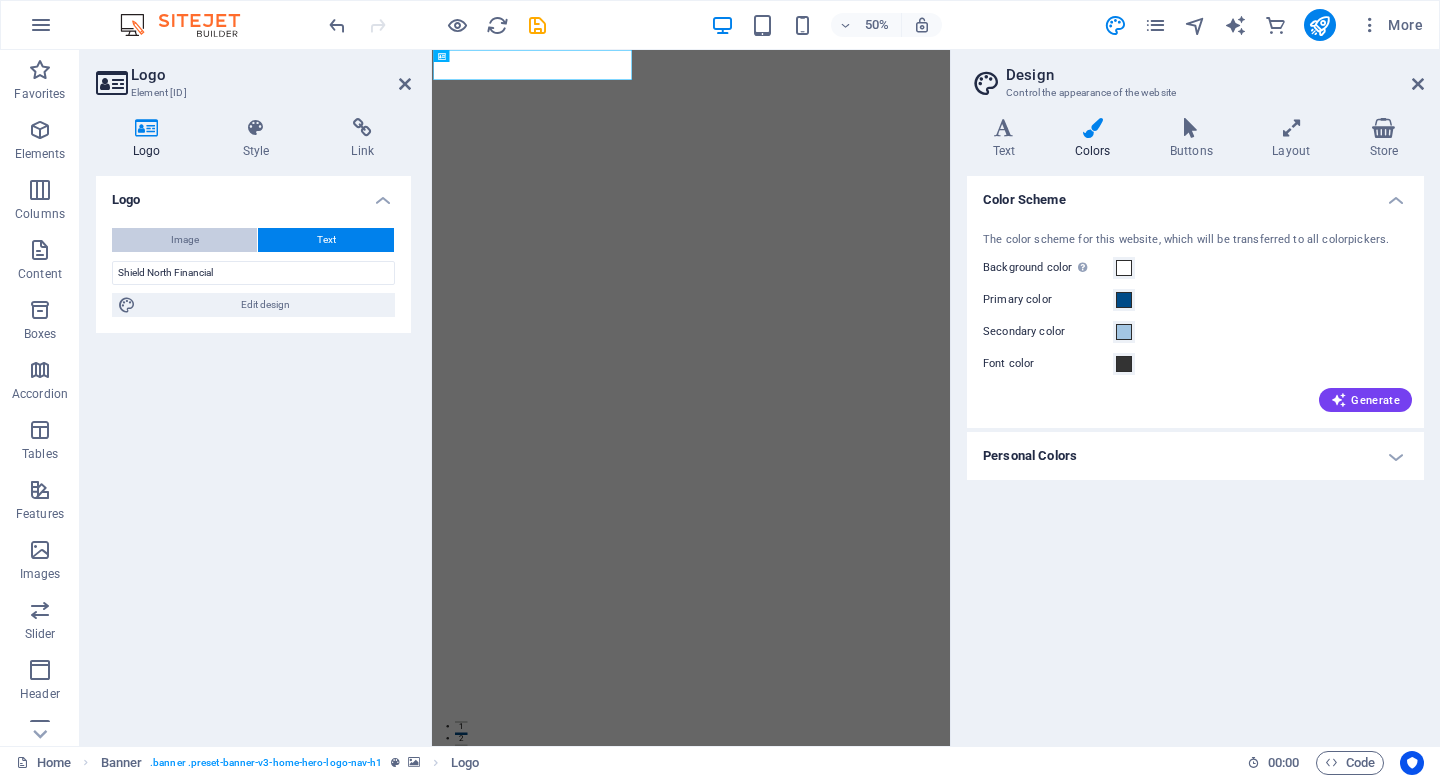click on "Image" at bounding box center (185, 240) 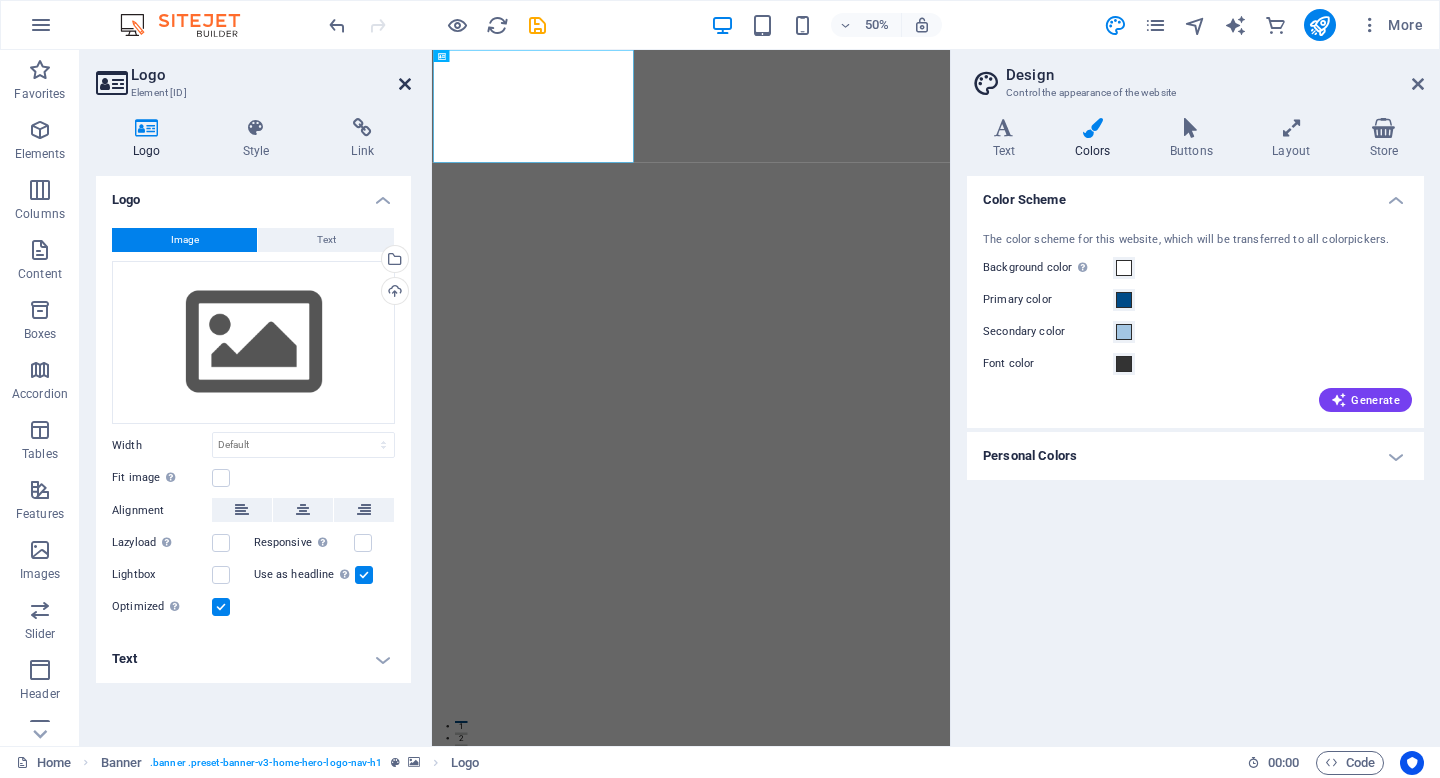 click at bounding box center (405, 84) 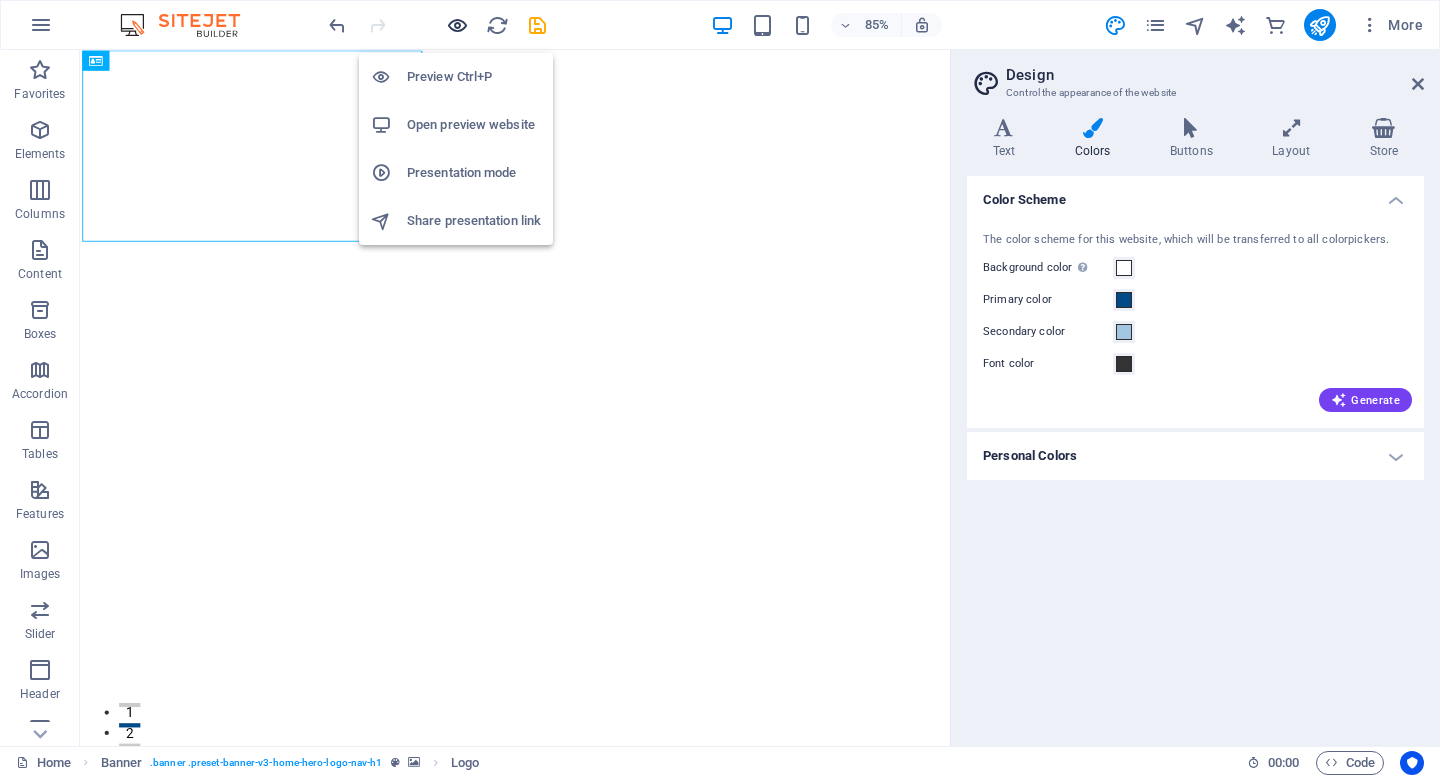 click at bounding box center (457, 25) 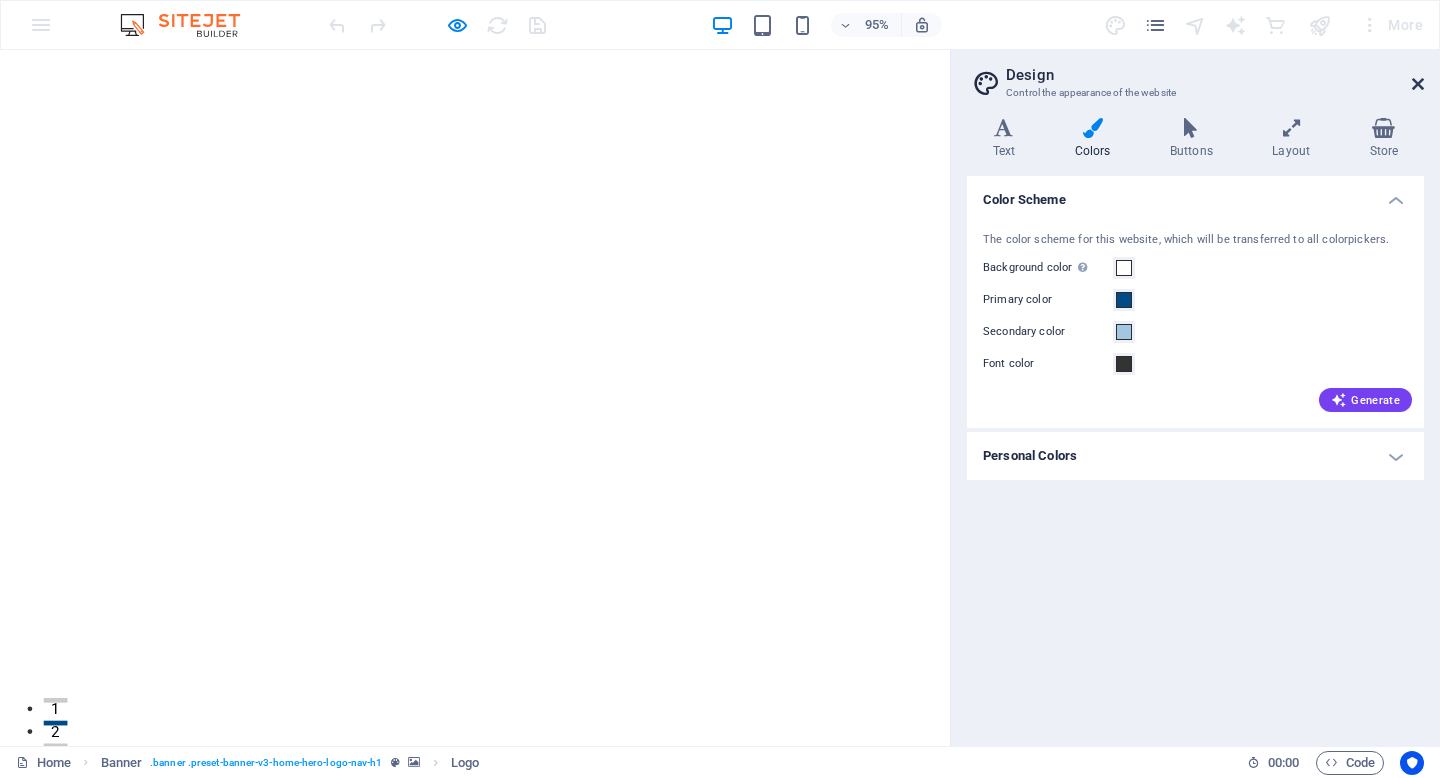 click at bounding box center [1418, 84] 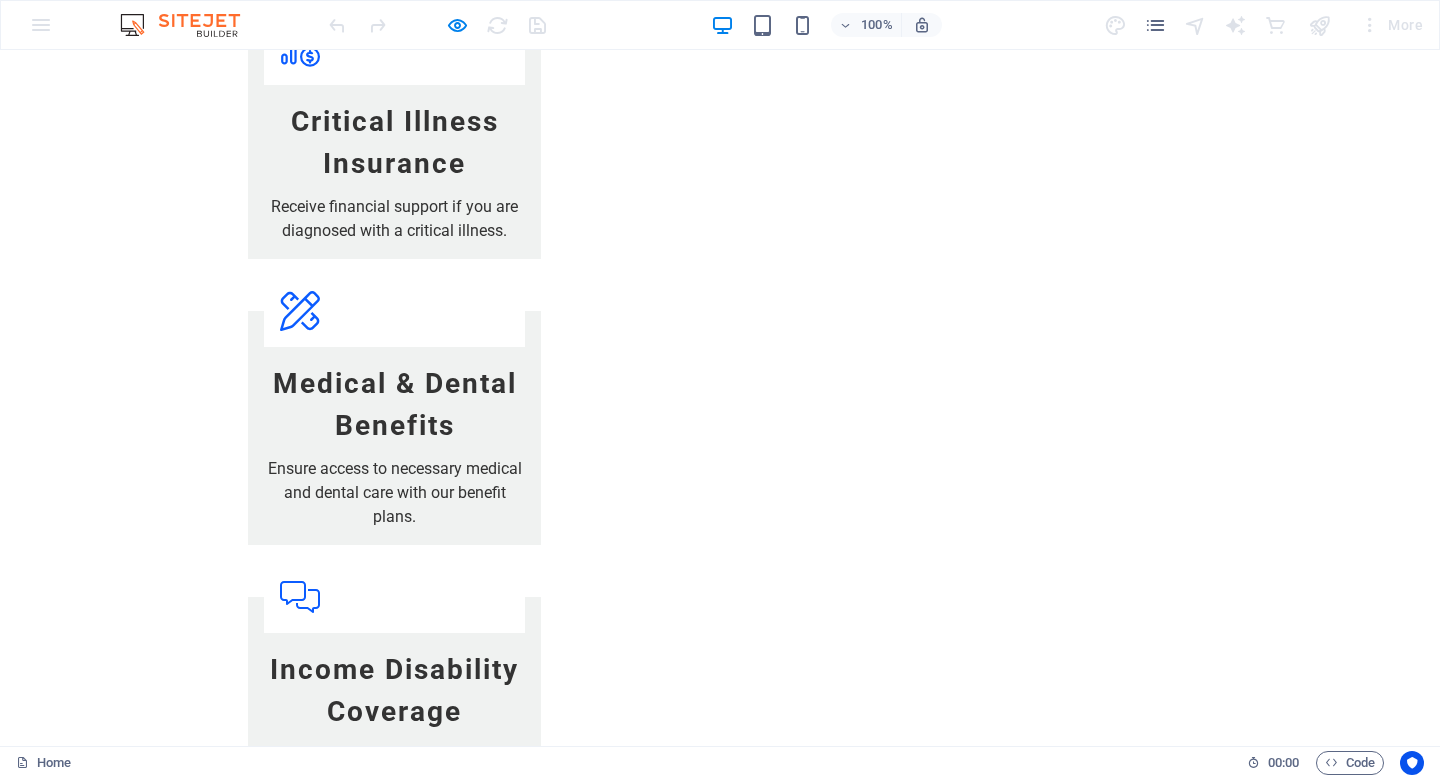 scroll, scrollTop: 2073, scrollLeft: 0, axis: vertical 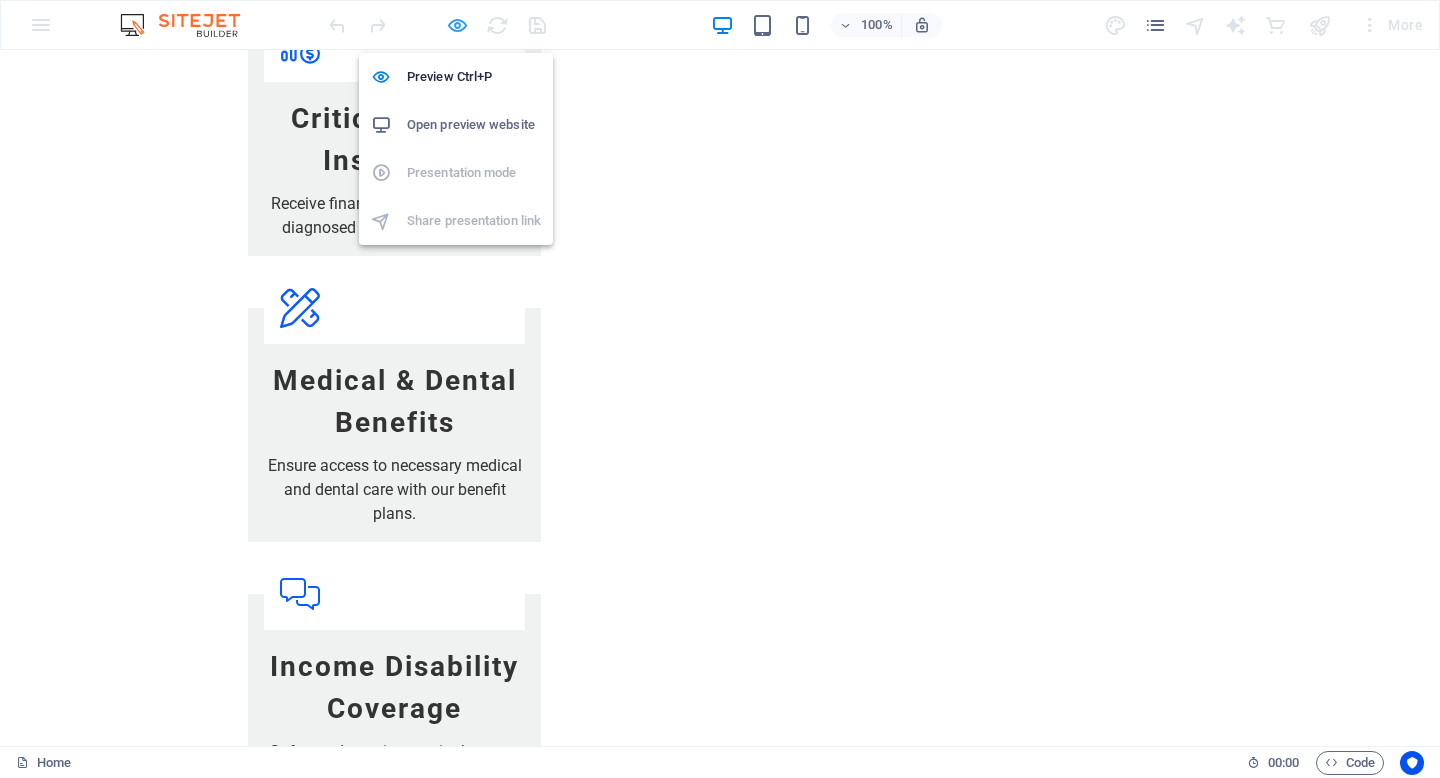 click at bounding box center (457, 25) 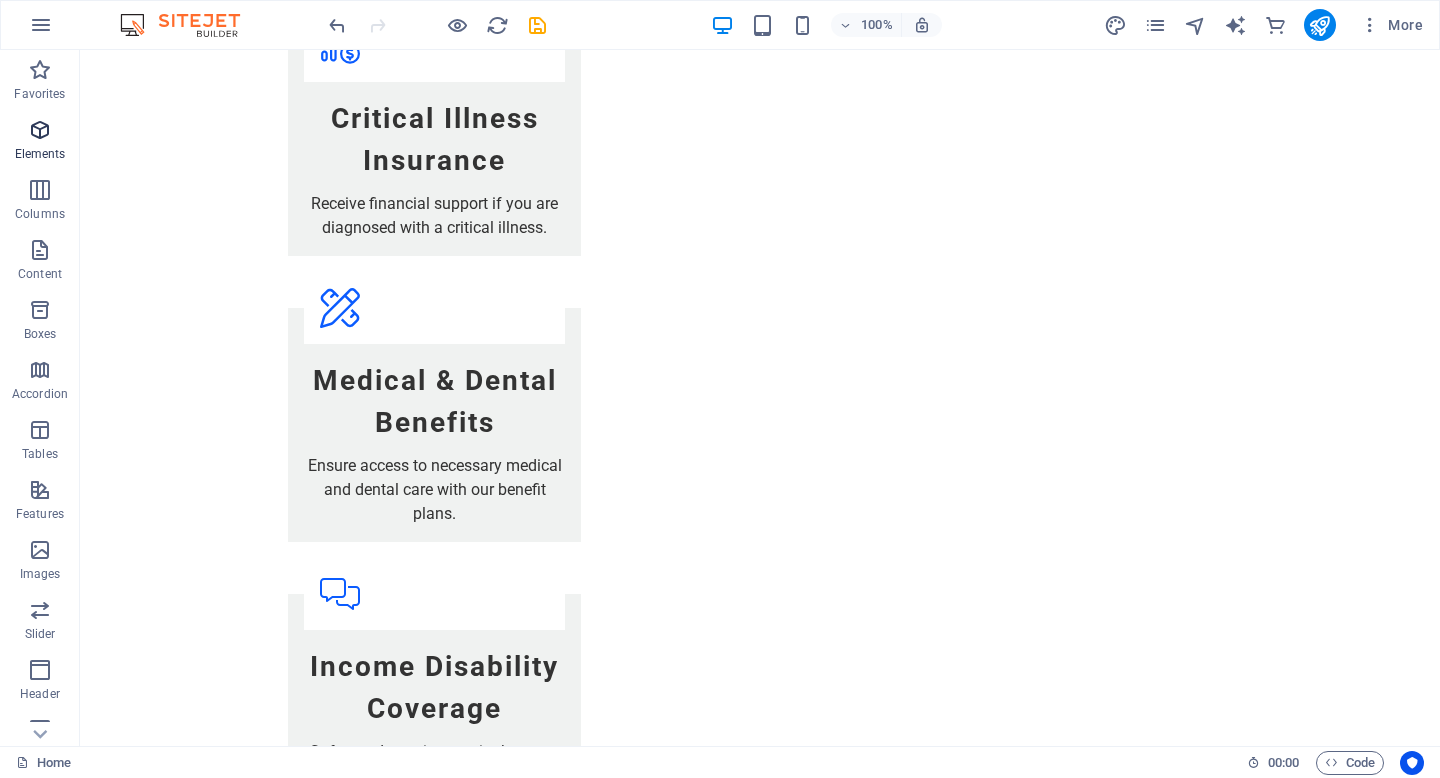 click at bounding box center (40, 130) 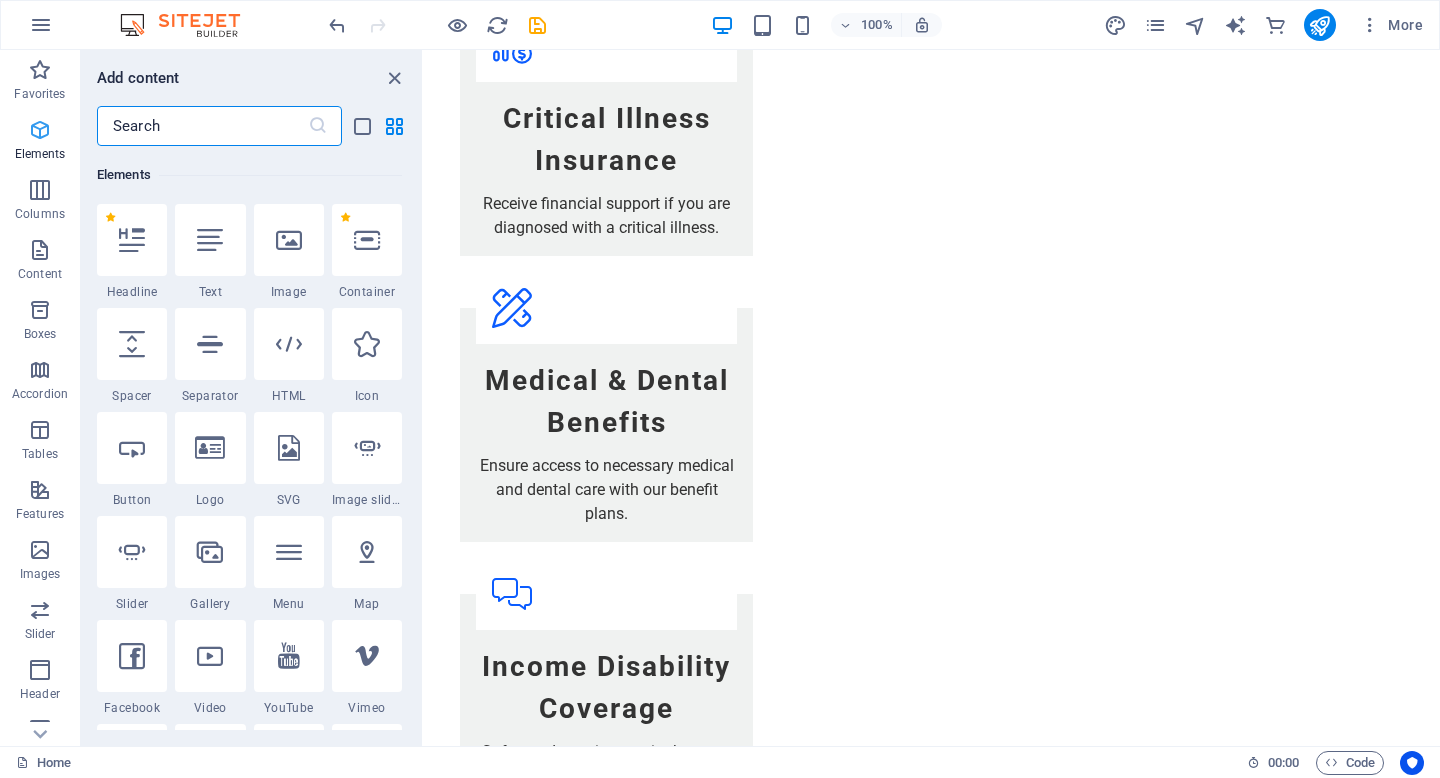 scroll, scrollTop: 213, scrollLeft: 0, axis: vertical 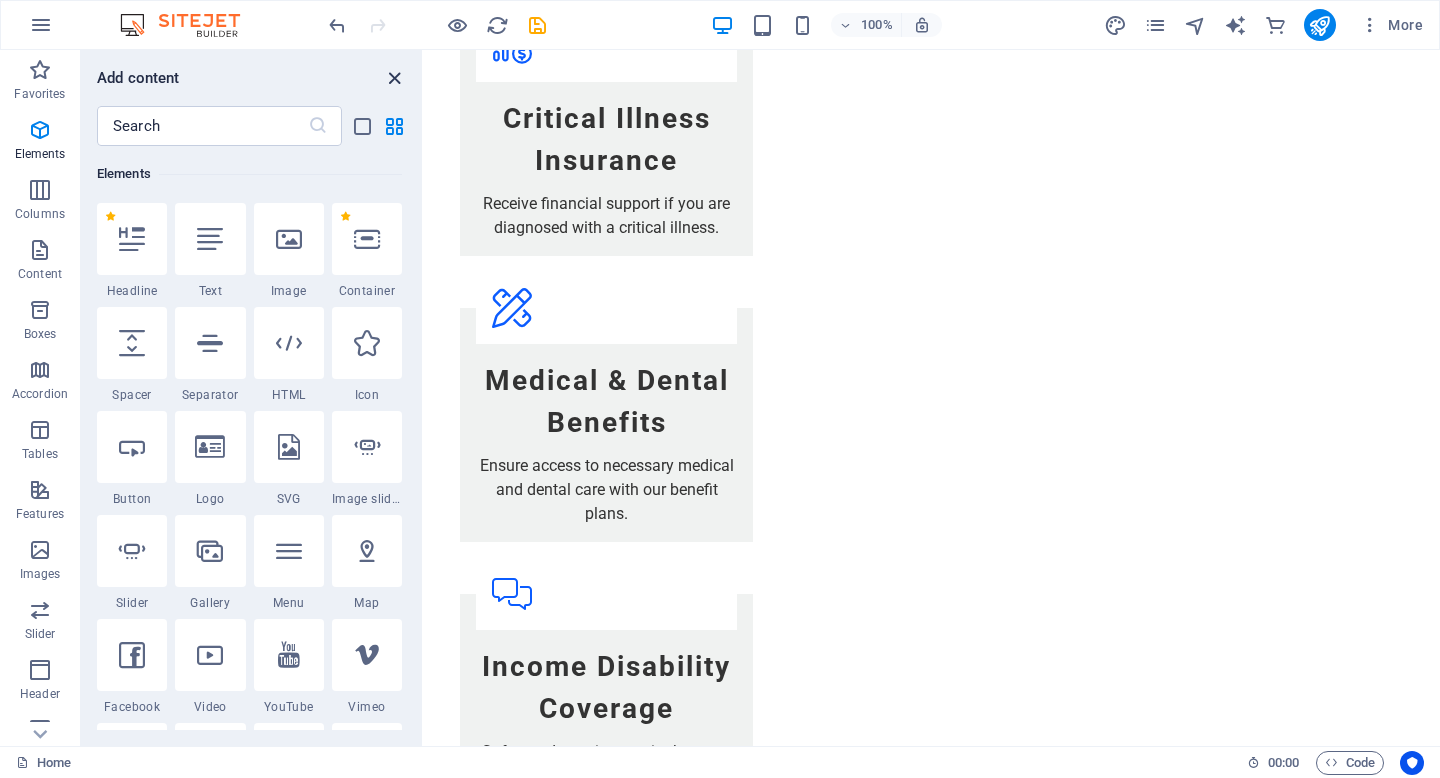 click at bounding box center (394, 78) 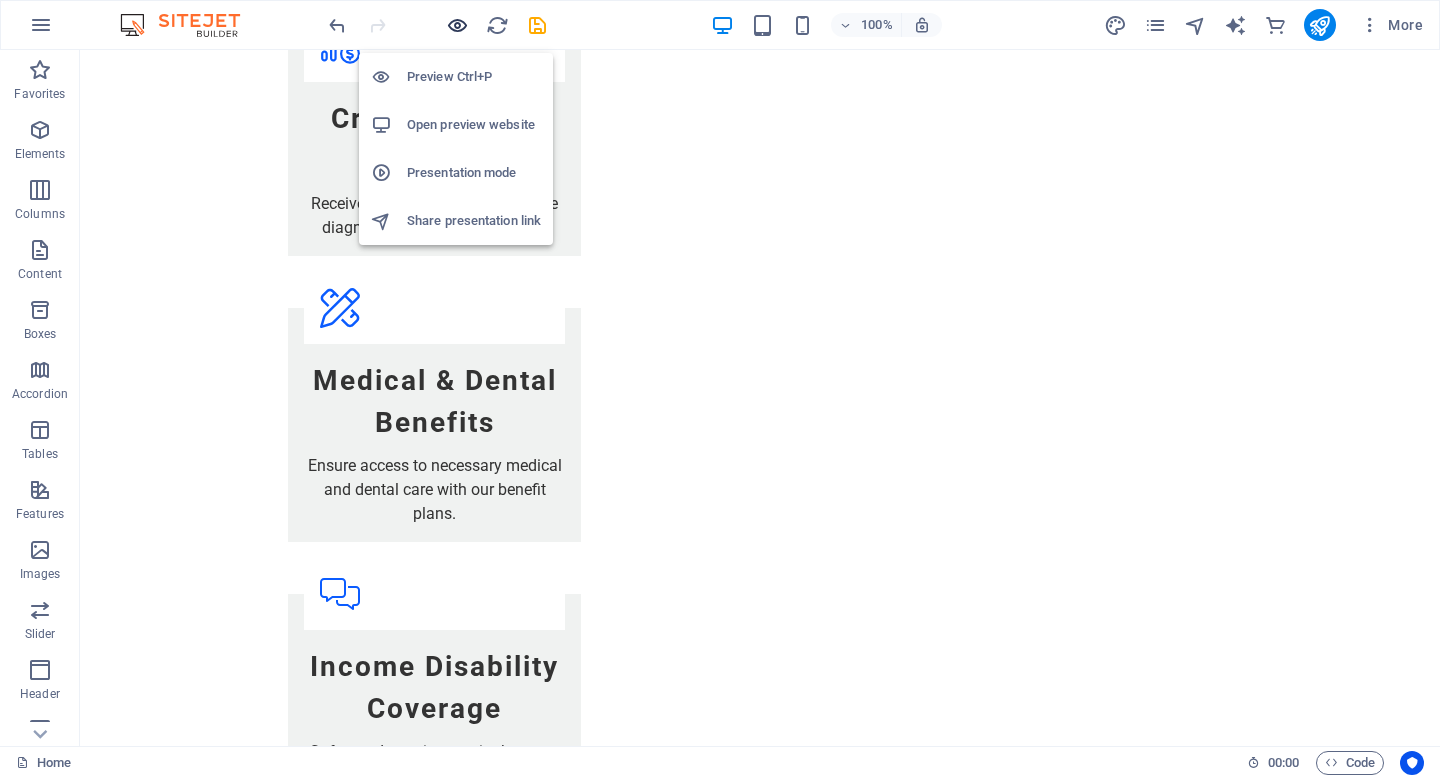 click at bounding box center [457, 25] 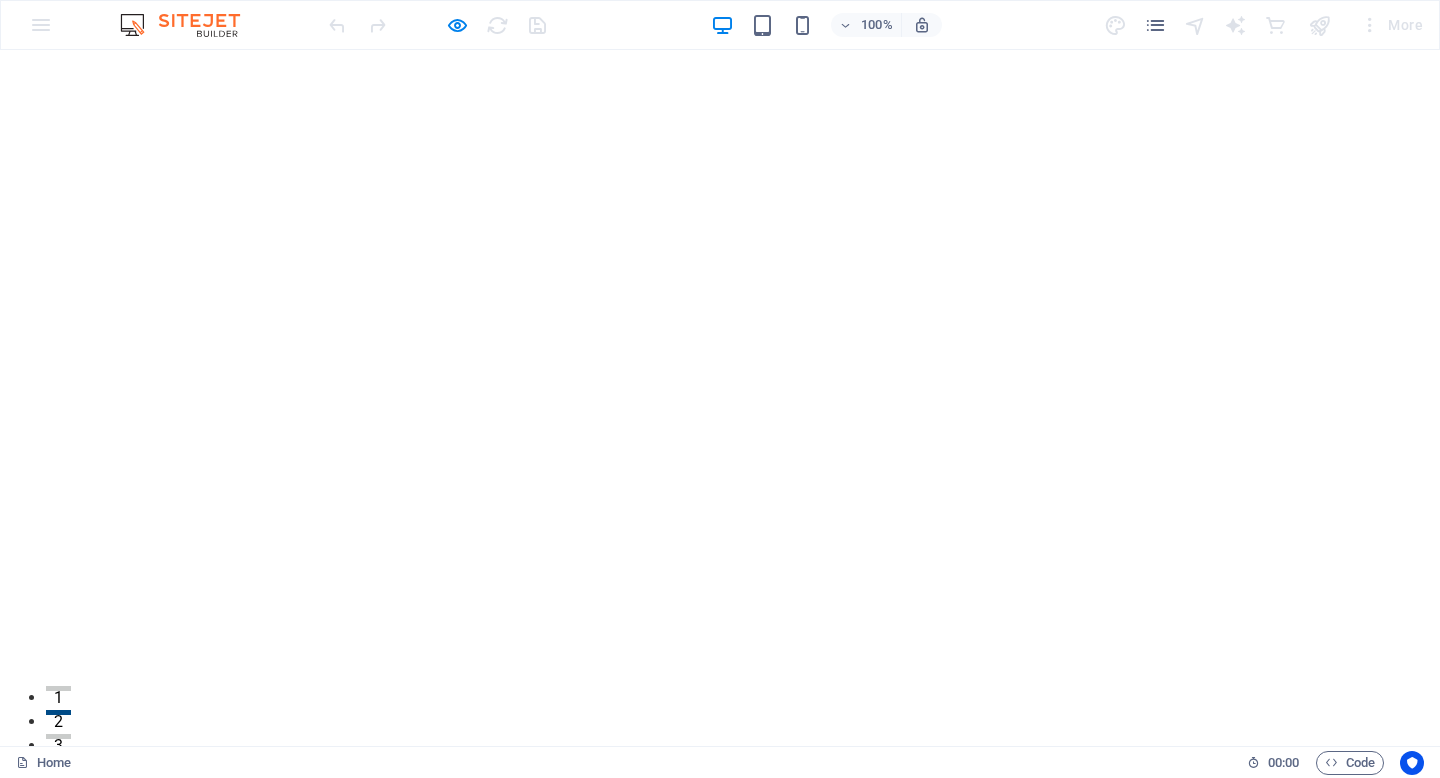 scroll, scrollTop: 0, scrollLeft: 0, axis: both 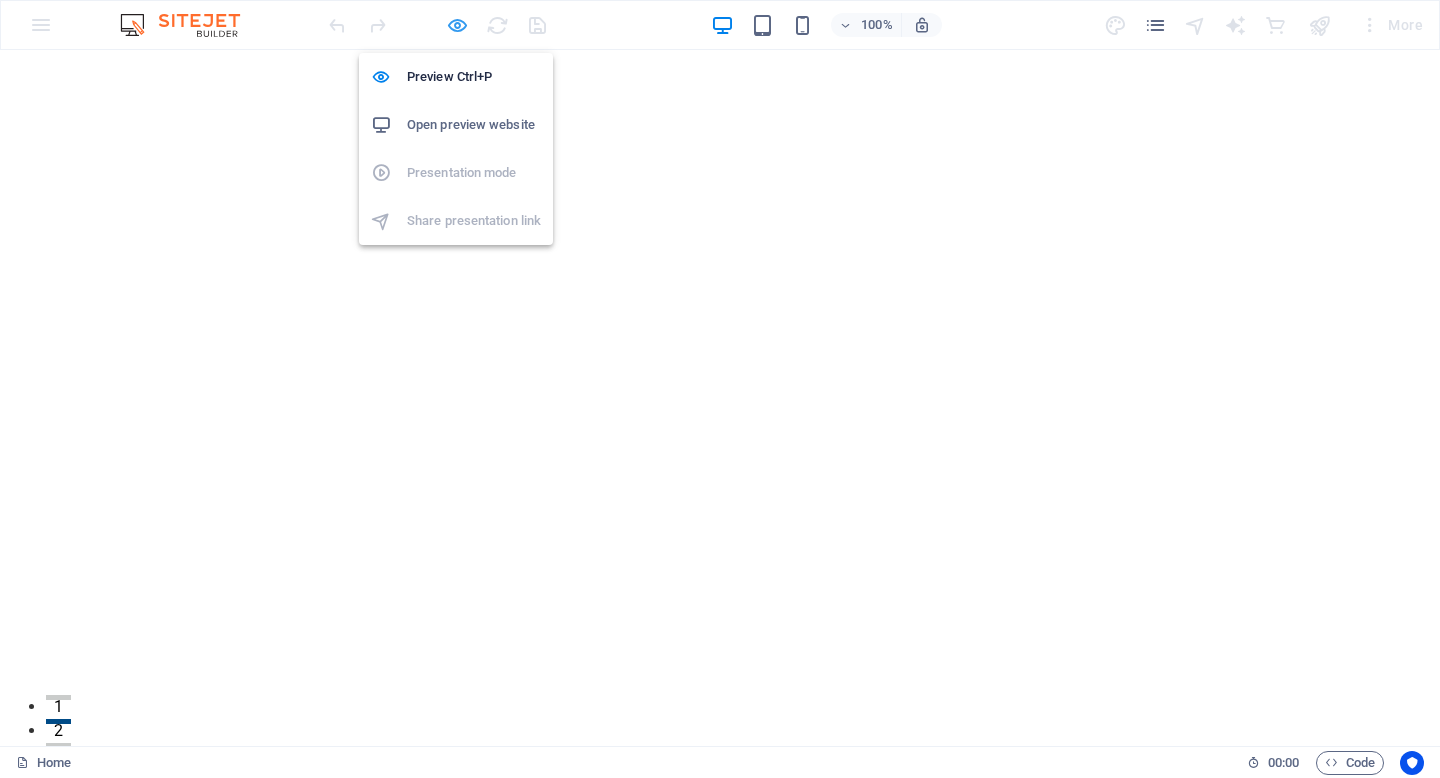 click at bounding box center (457, 25) 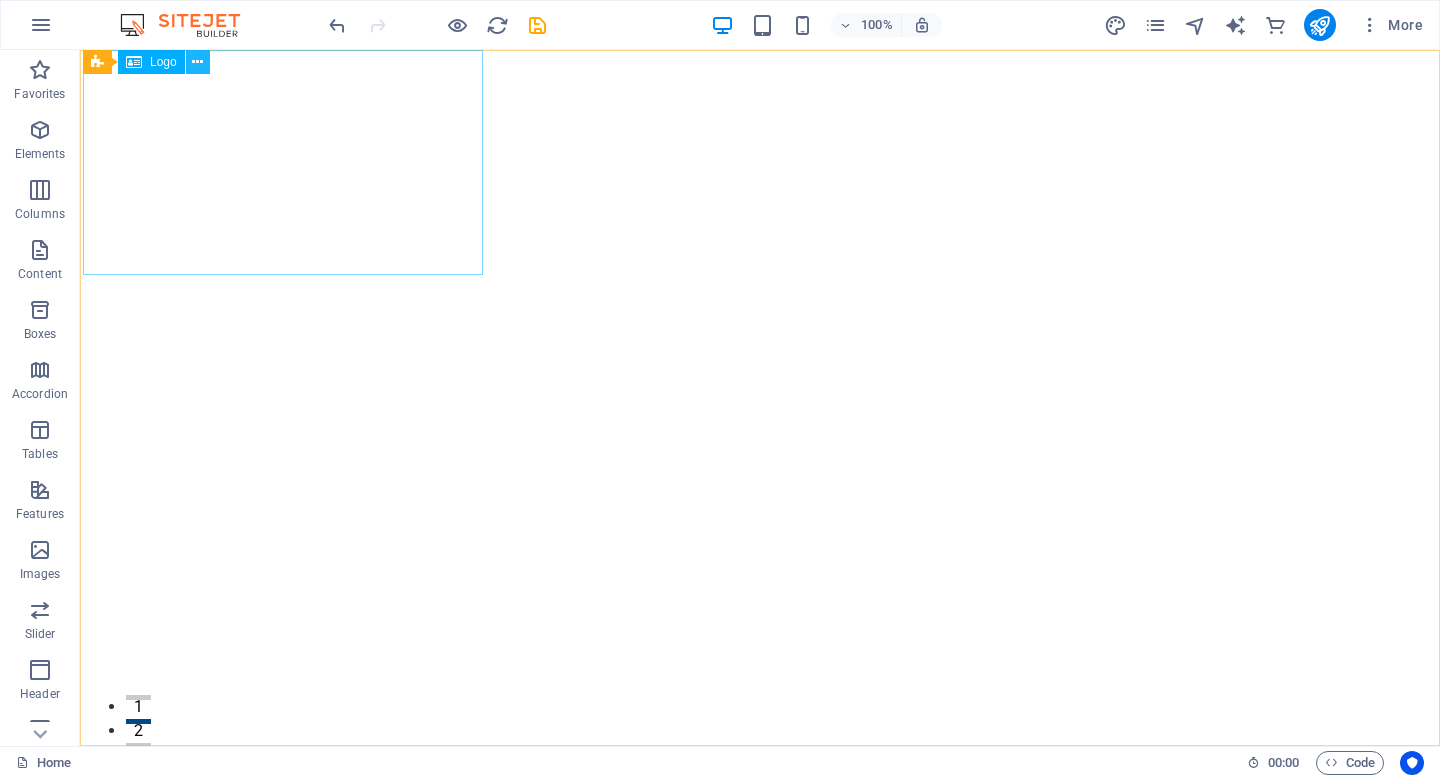 click at bounding box center [197, 62] 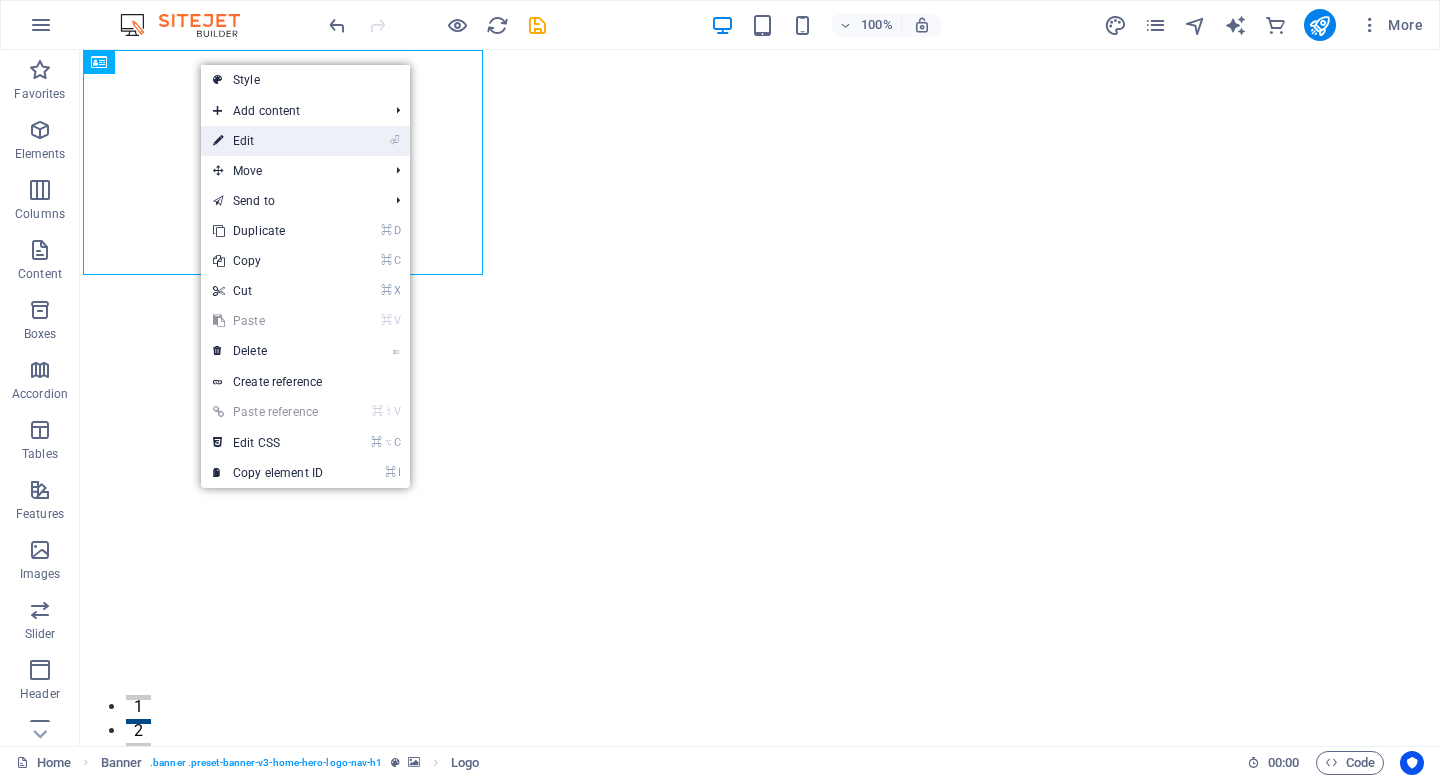 click on "⏎  Edit" at bounding box center (268, 141) 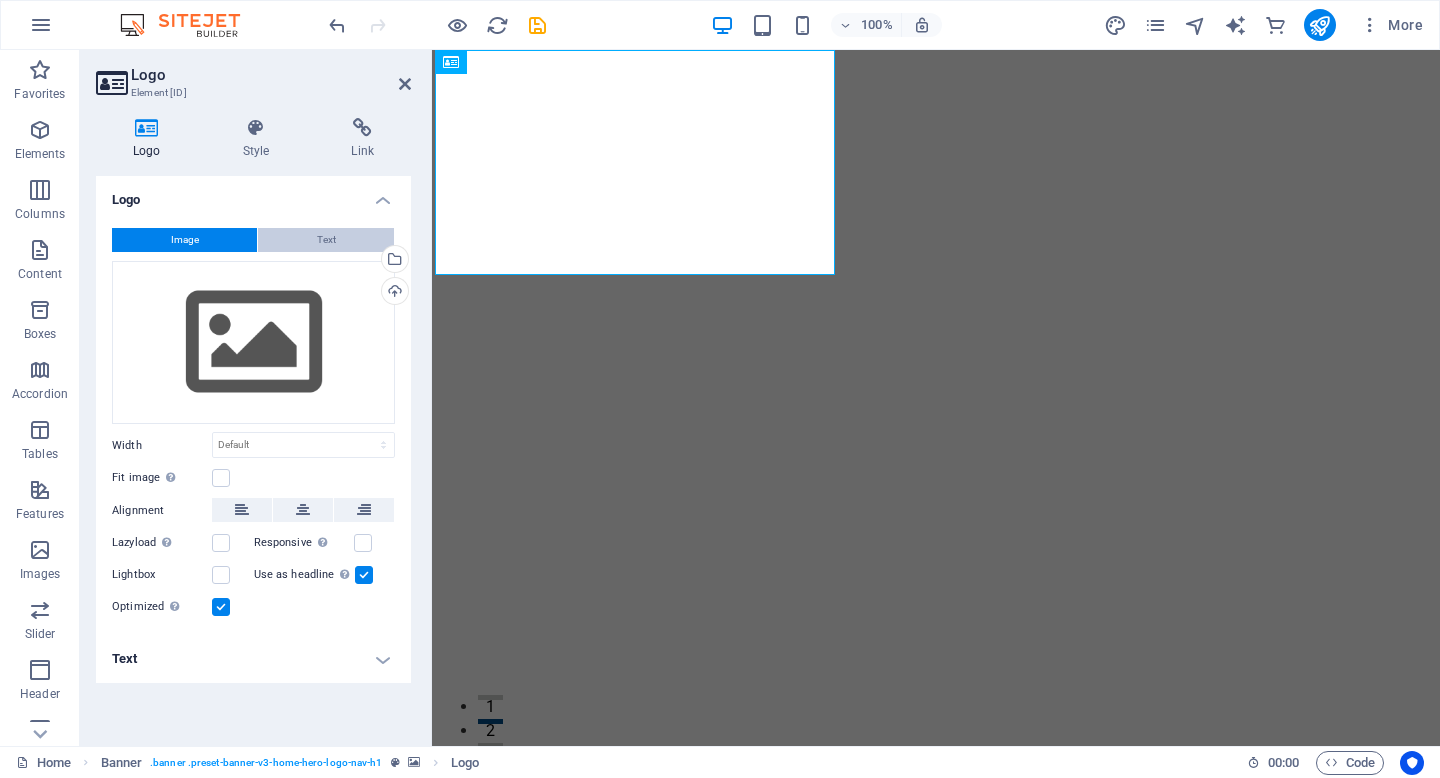 click on "Text" at bounding box center [326, 240] 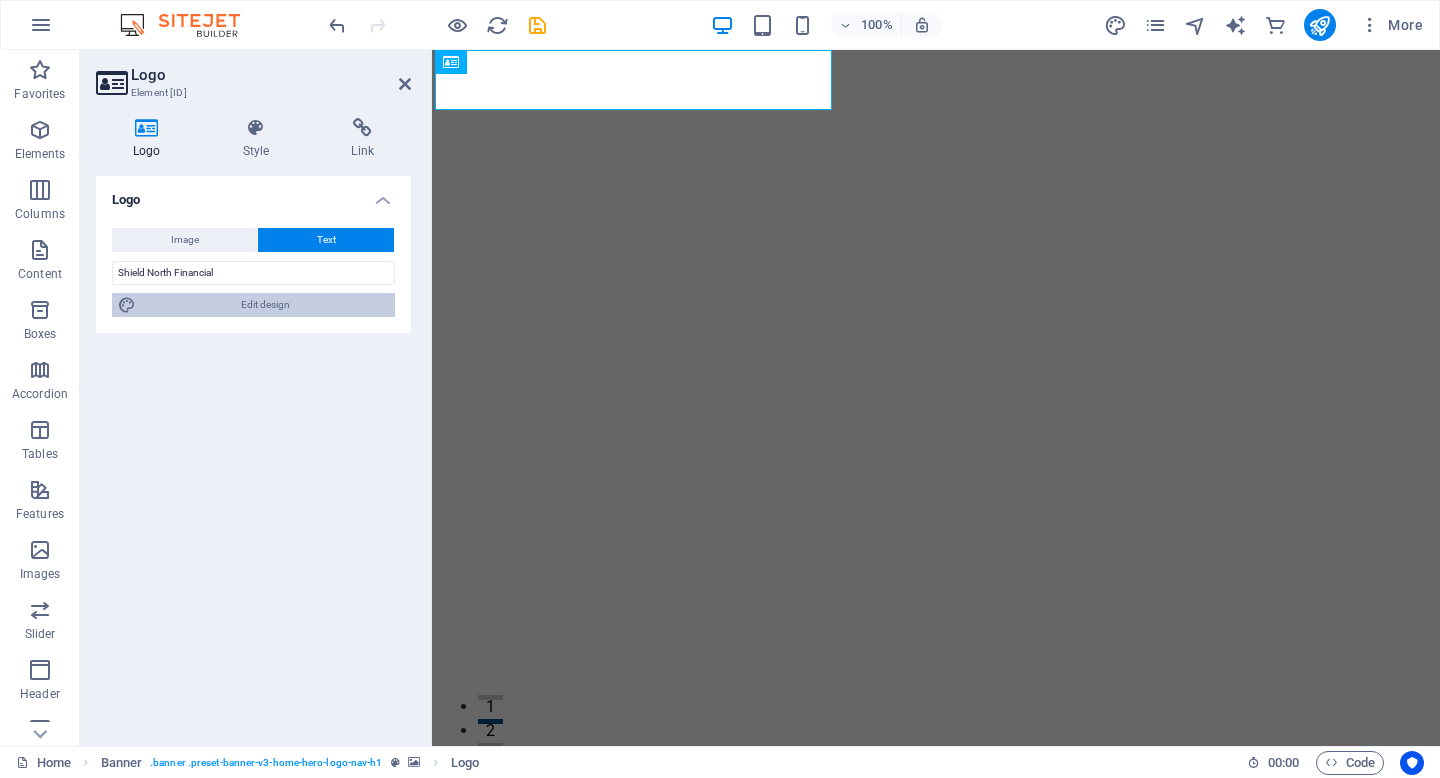 click on "Edit design" at bounding box center (265, 305) 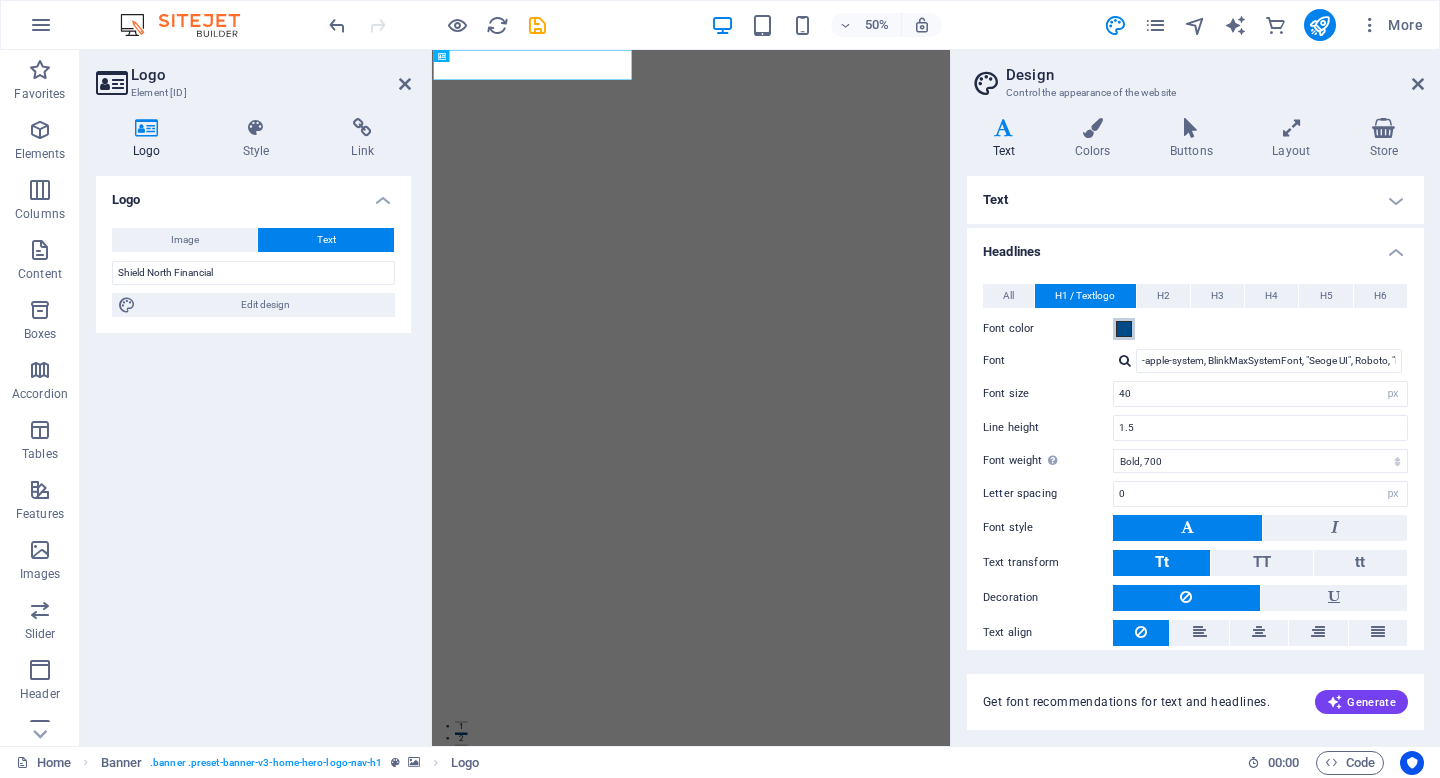 click at bounding box center [1124, 329] 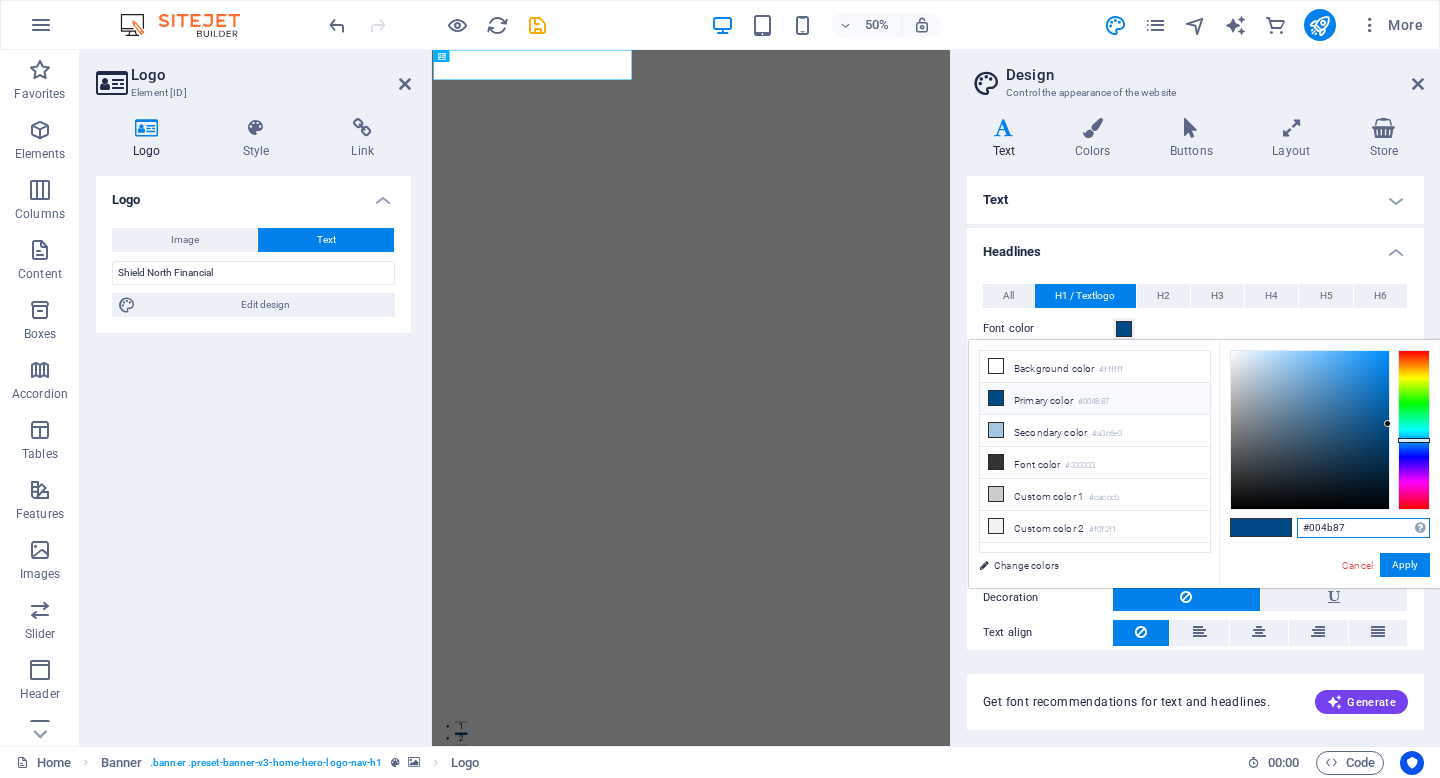 click on "#004b87" at bounding box center [1363, 528] 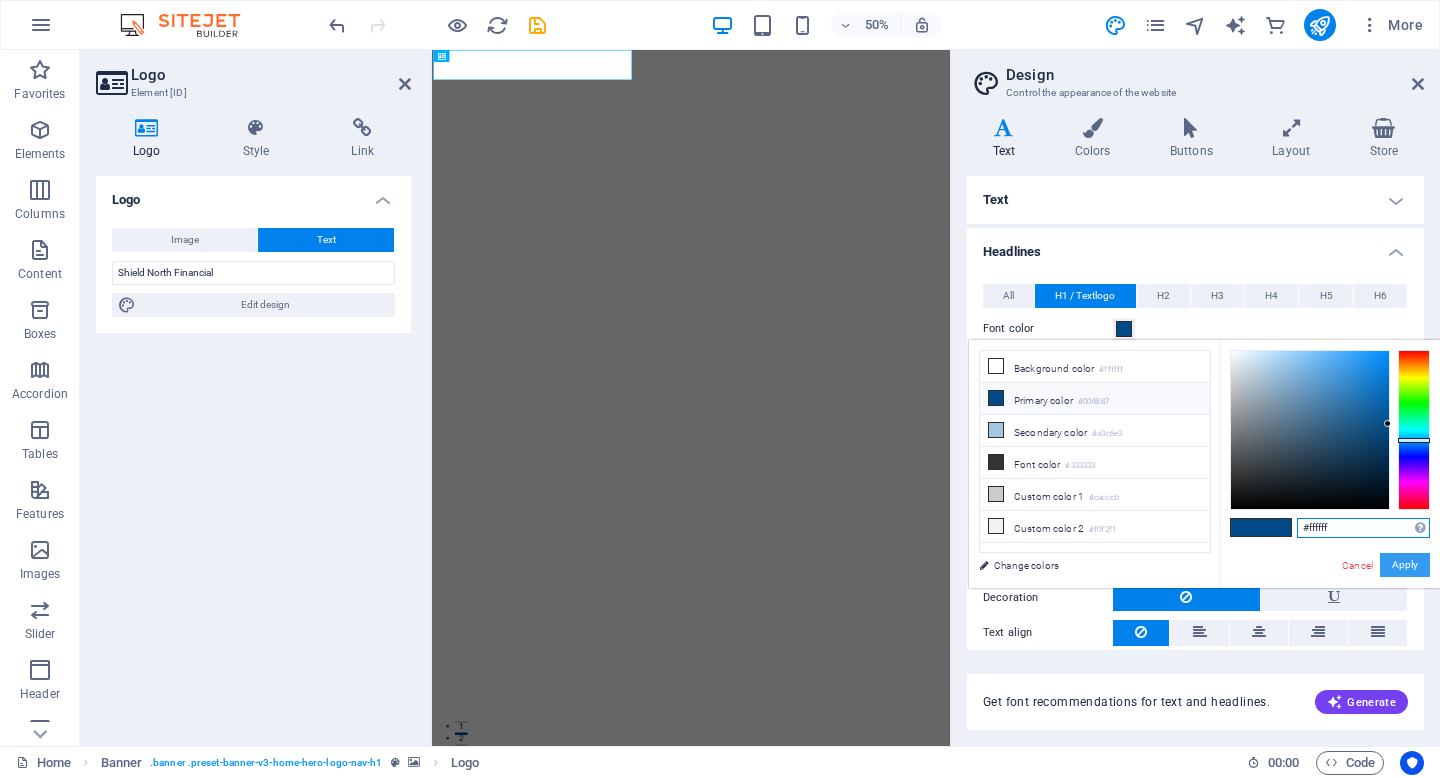 type on "#ffffff" 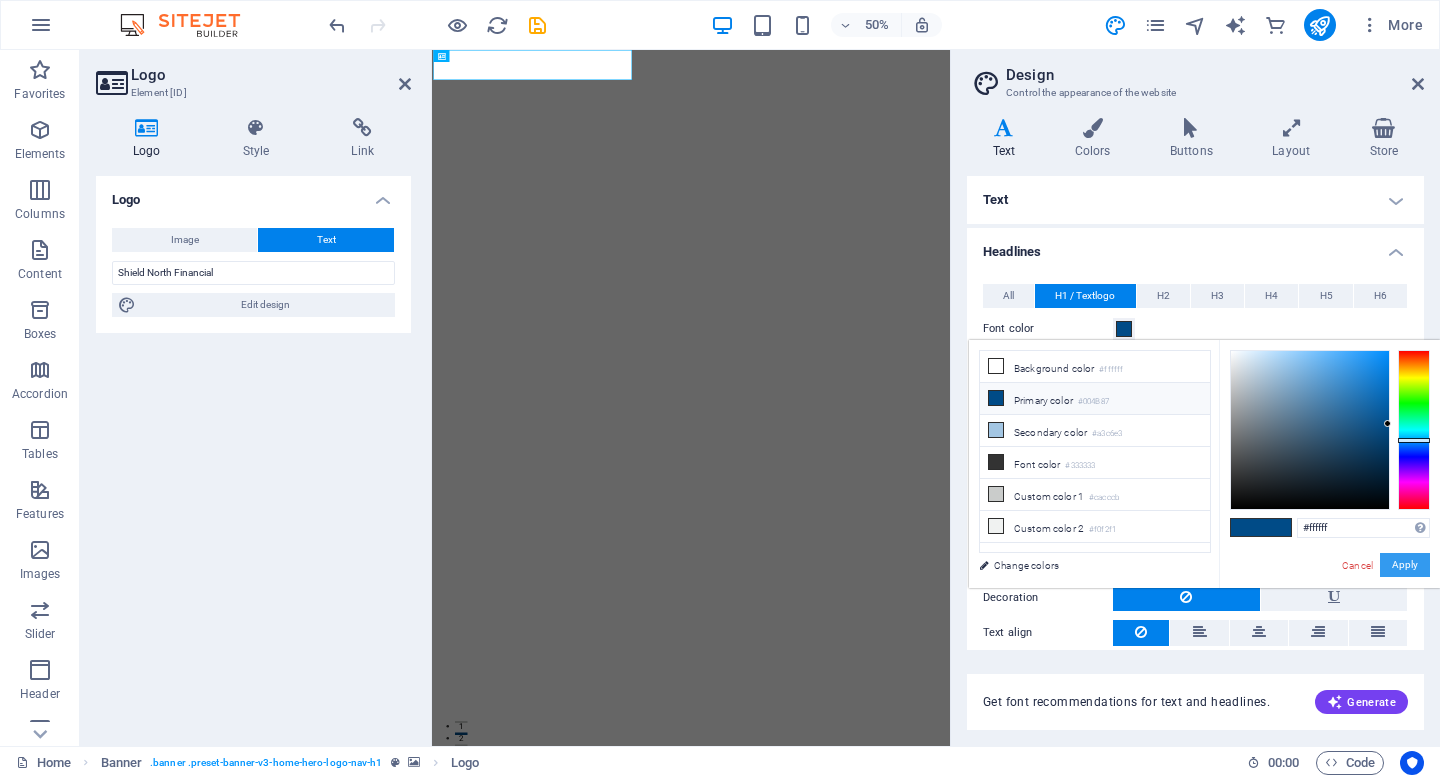 click on "Apply" at bounding box center [1405, 565] 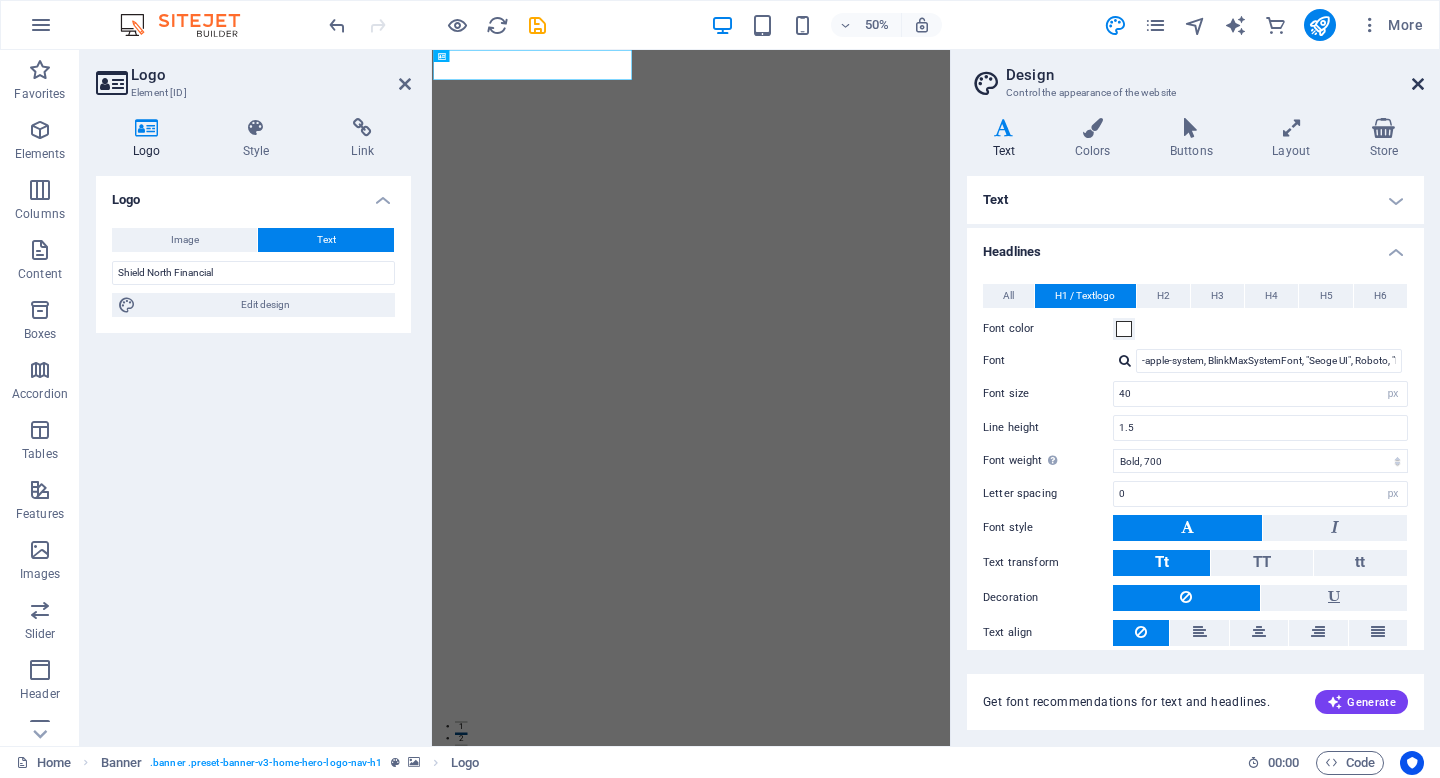 drag, startPoint x: 1423, startPoint y: 82, endPoint x: 991, endPoint y: 32, distance: 434.88388 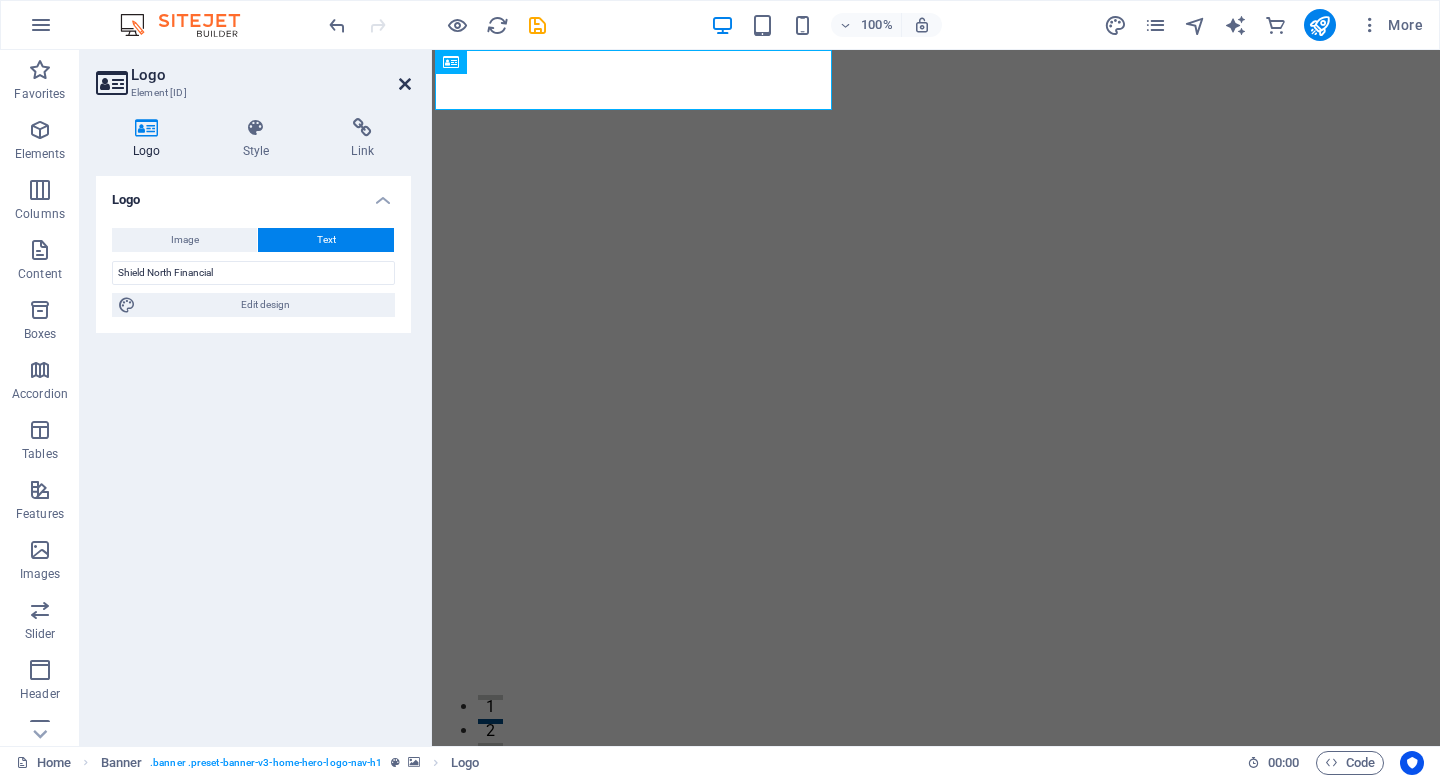 click at bounding box center (405, 84) 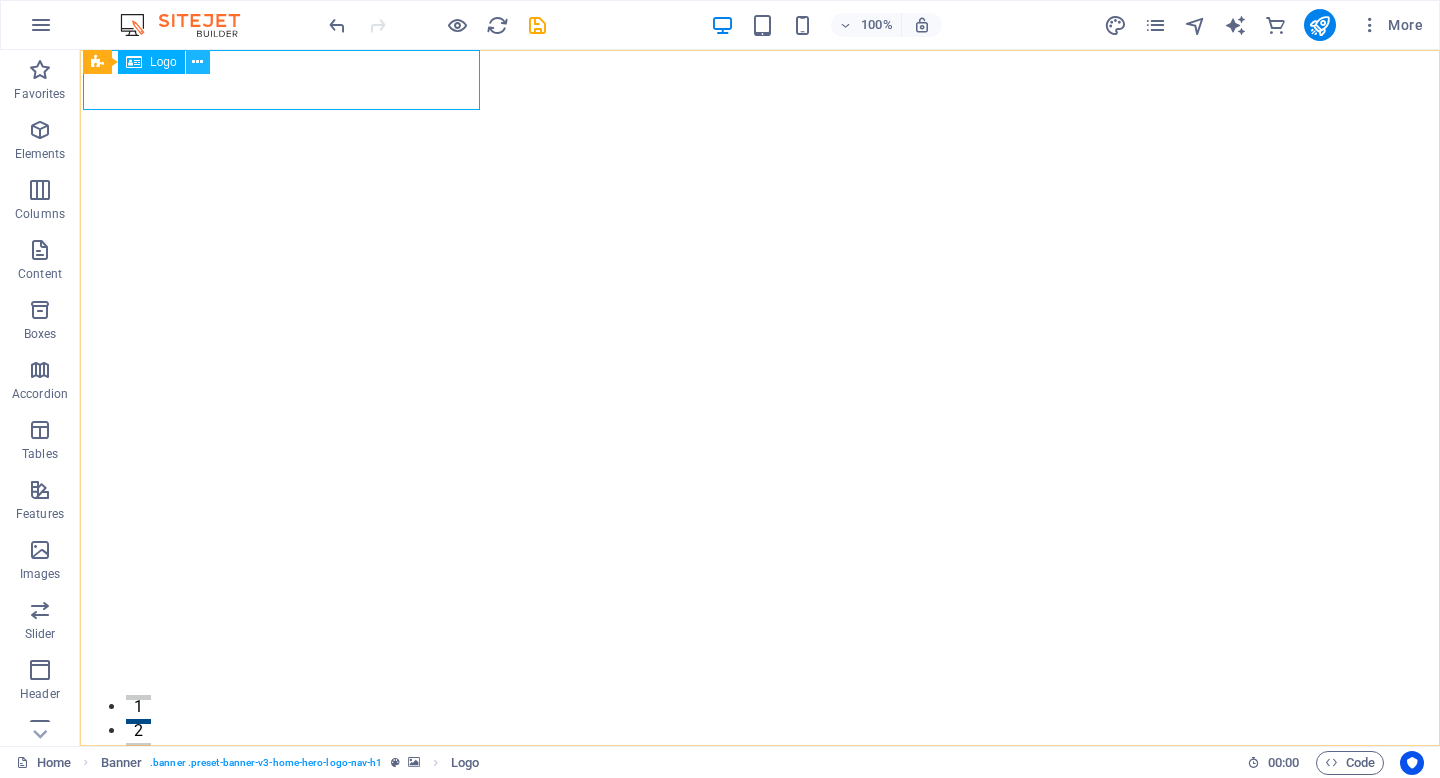 click at bounding box center (198, 62) 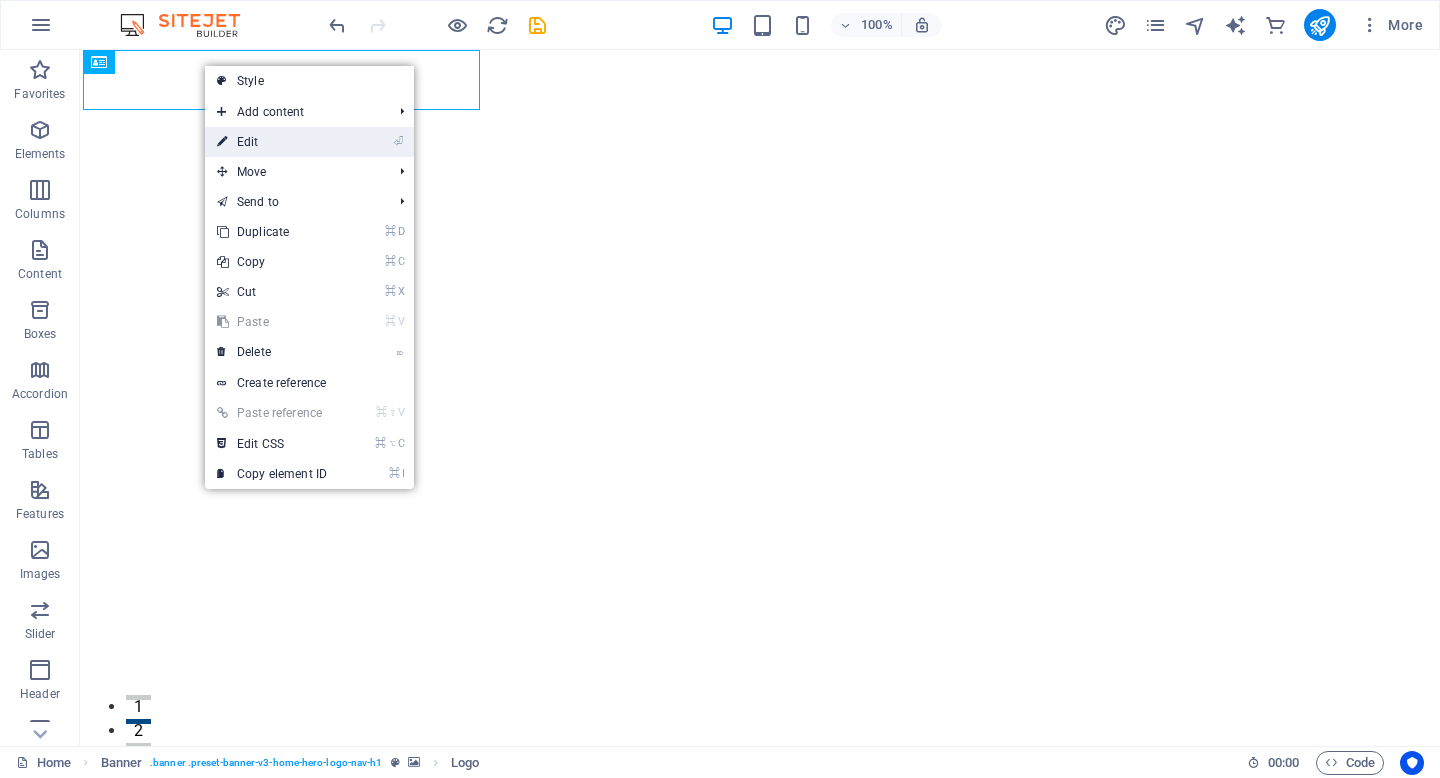 click on "⏎  Edit" at bounding box center [272, 142] 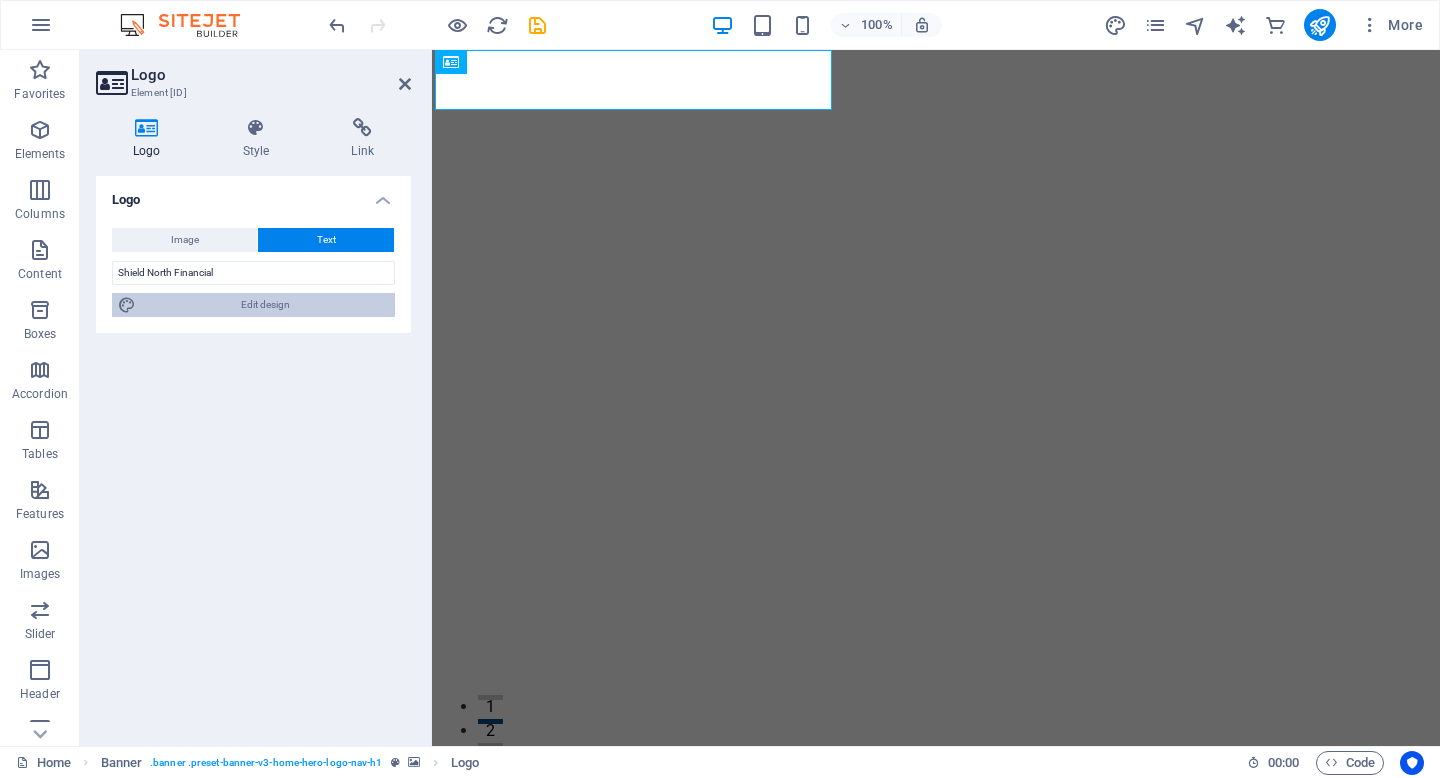 click on "Edit design" at bounding box center (265, 305) 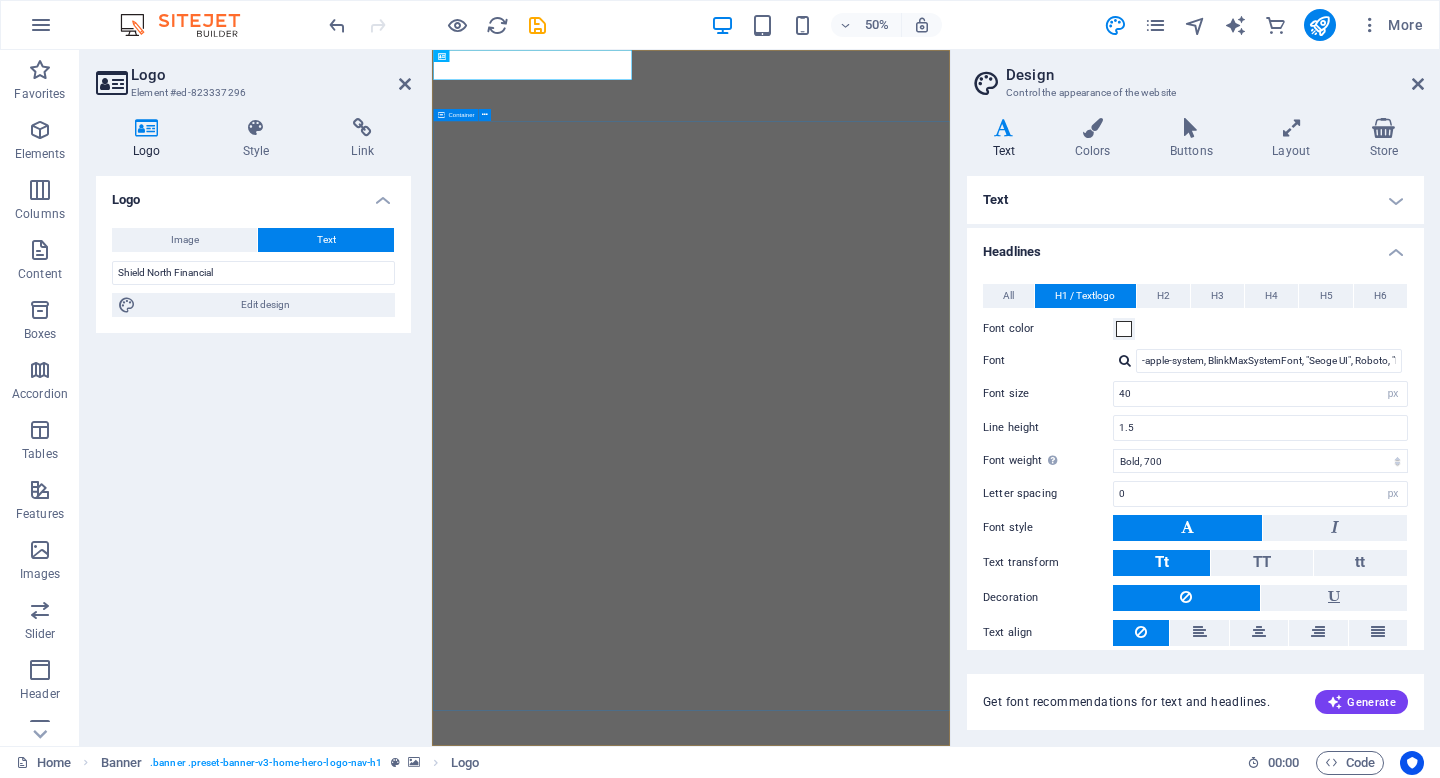 select on "px" 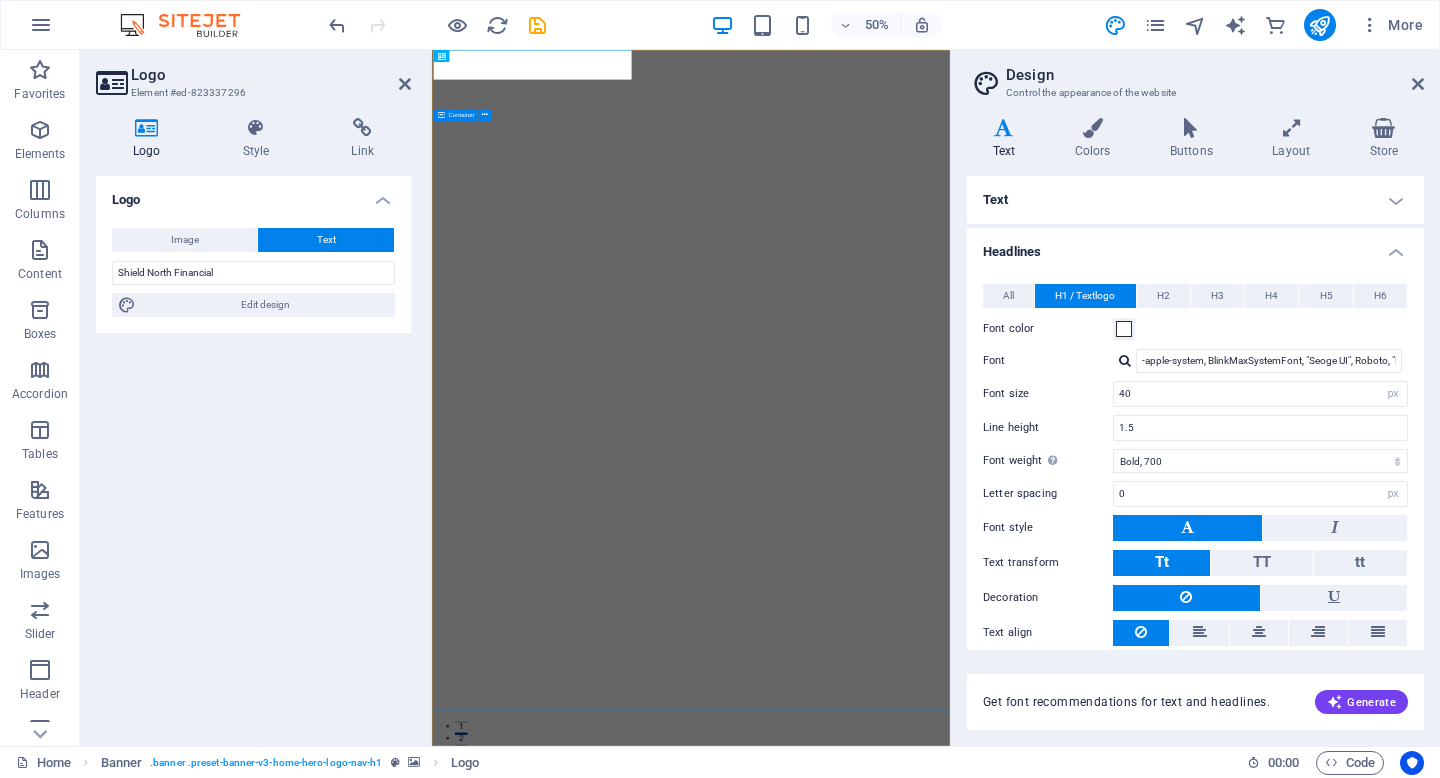 scroll, scrollTop: 0, scrollLeft: 0, axis: both 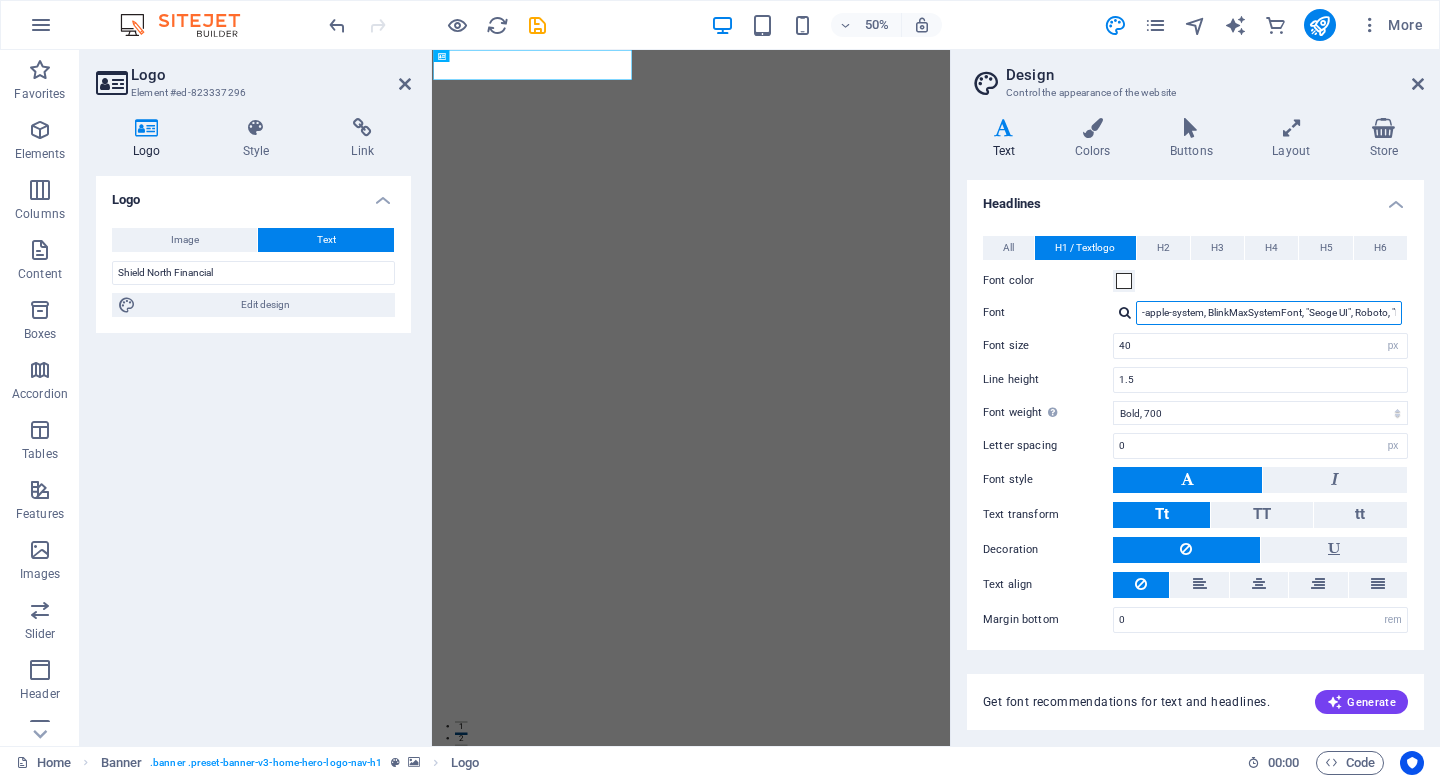 click on "-apple-system, BlinkMaxSystemFont, "Seoge UI", Roboto, "Helvetica Neue", Arial, sans-serif" at bounding box center [1269, 313] 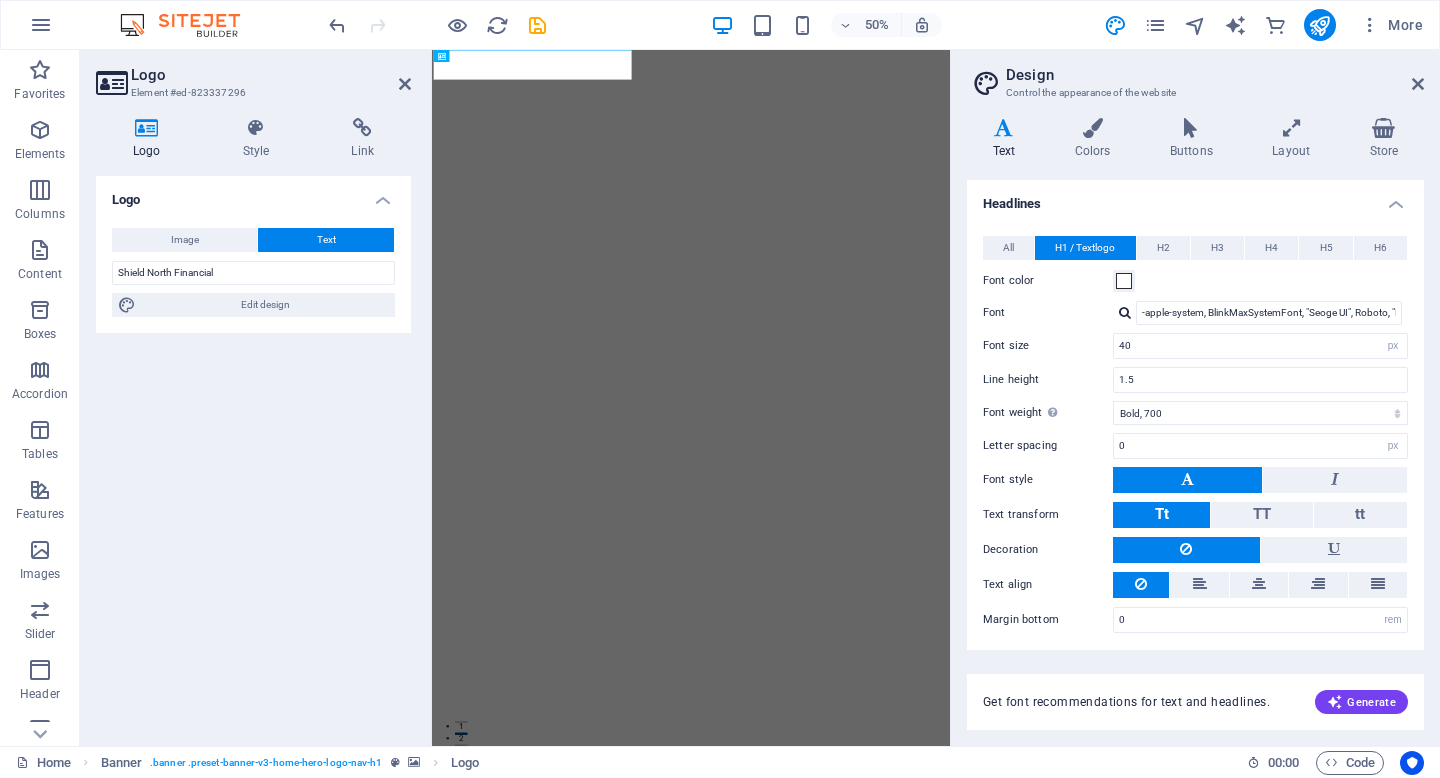 click at bounding box center [1125, 312] 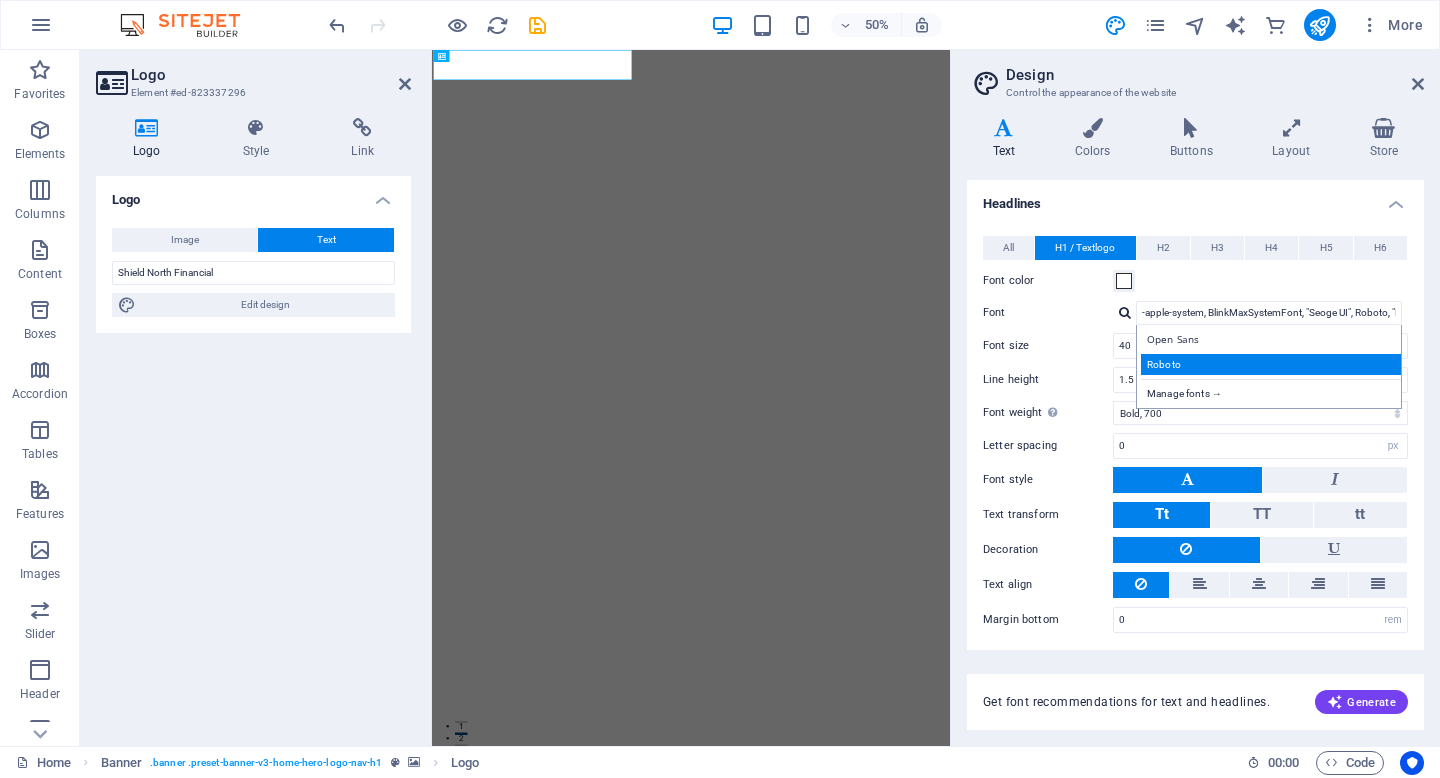 click on "Roboto" at bounding box center [1273, 364] 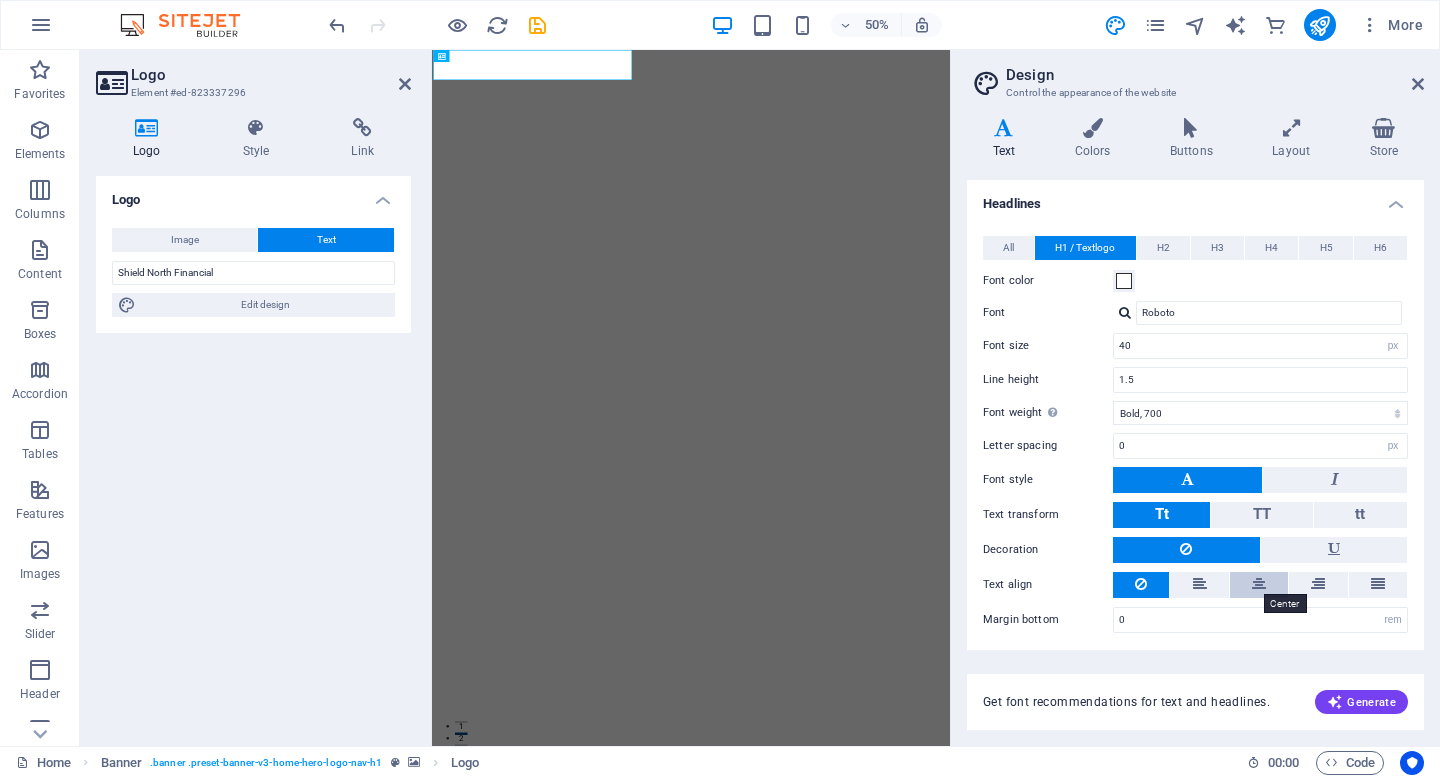 click at bounding box center (1259, 584) 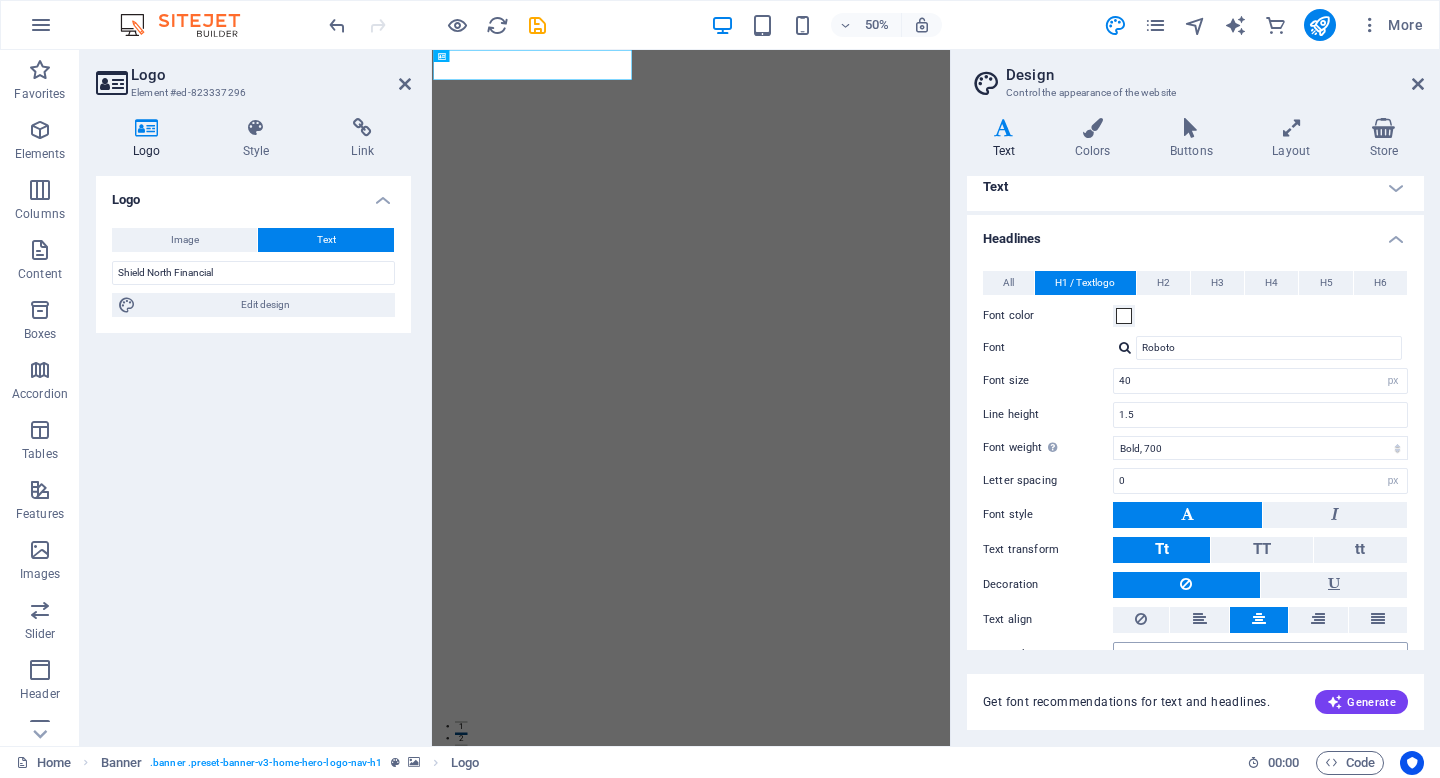 scroll, scrollTop: 0, scrollLeft: 0, axis: both 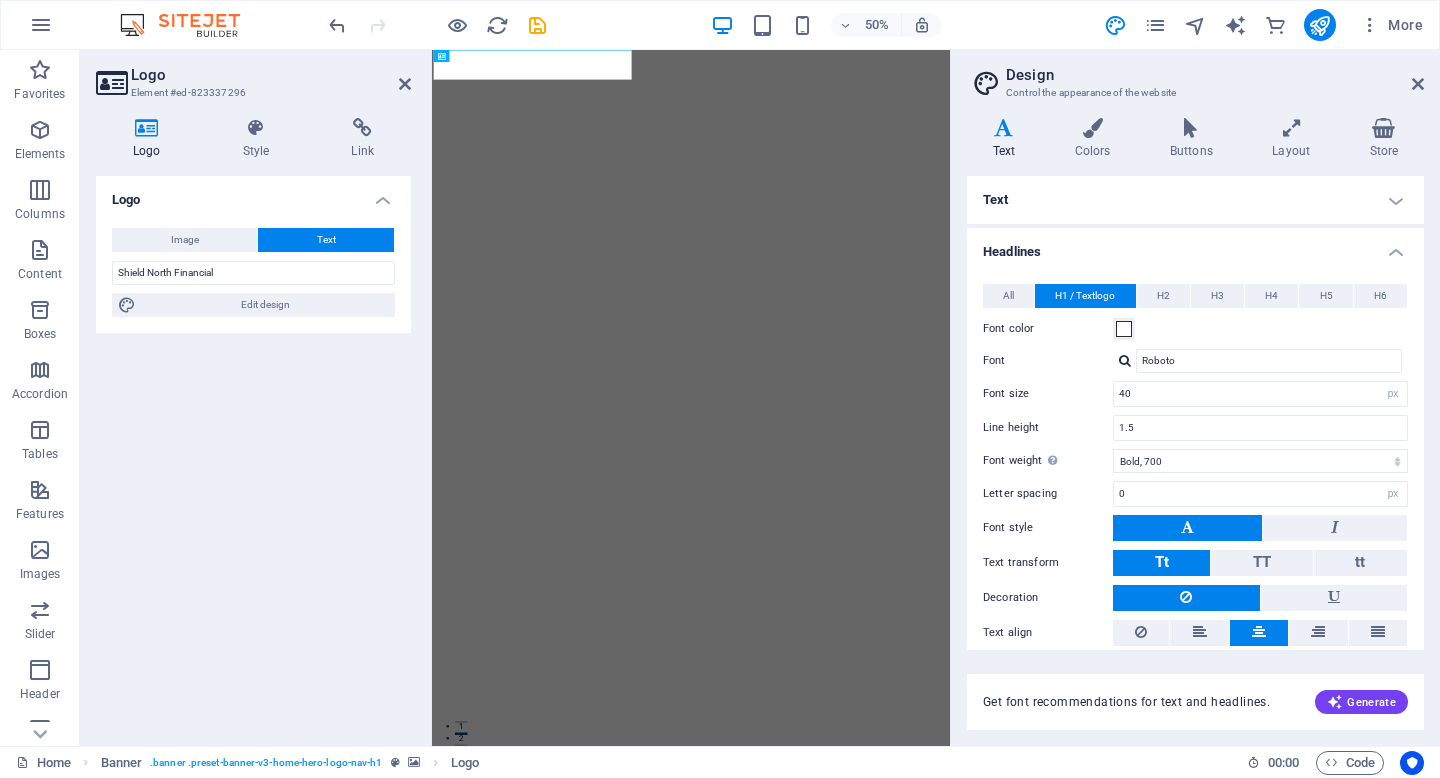 click on "Text" at bounding box center [1195, 200] 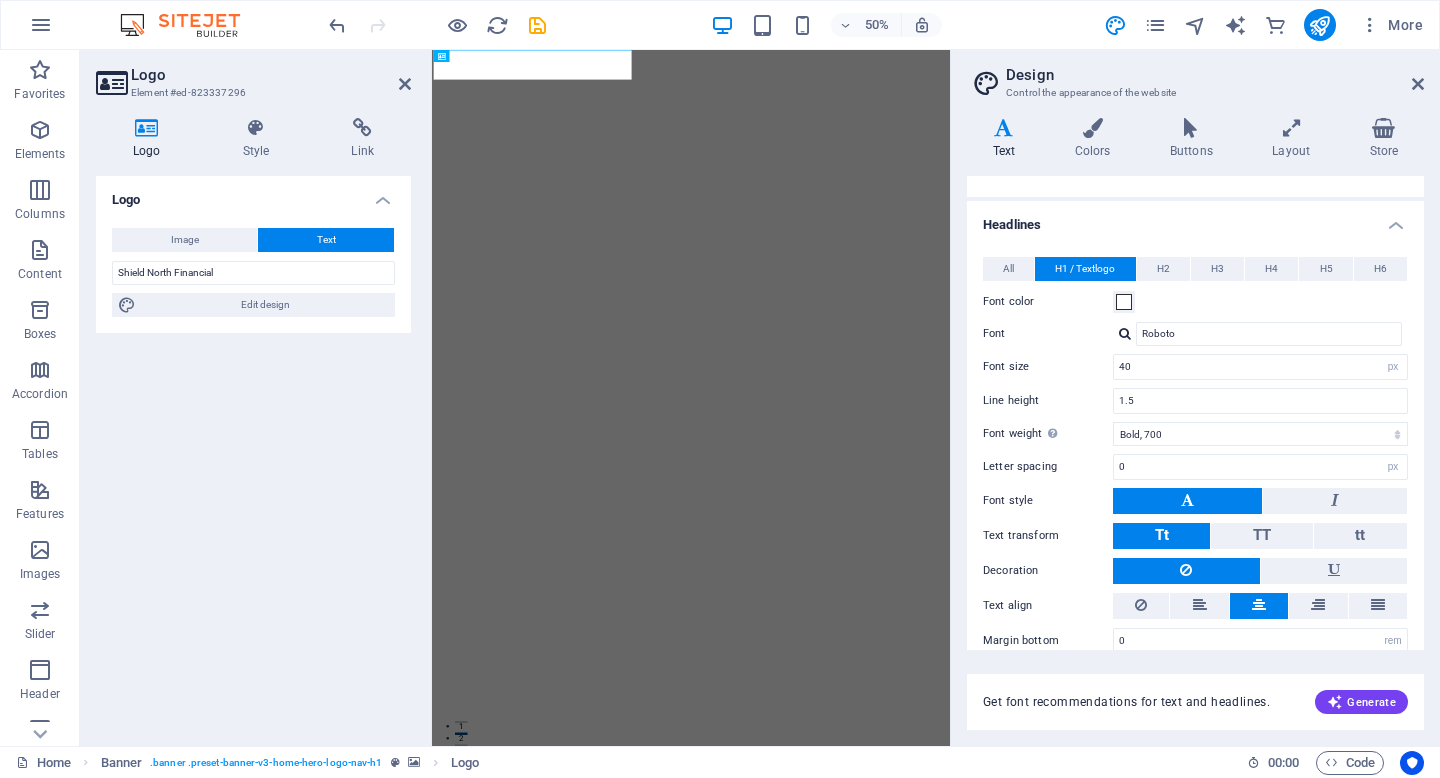 scroll, scrollTop: 378, scrollLeft: 0, axis: vertical 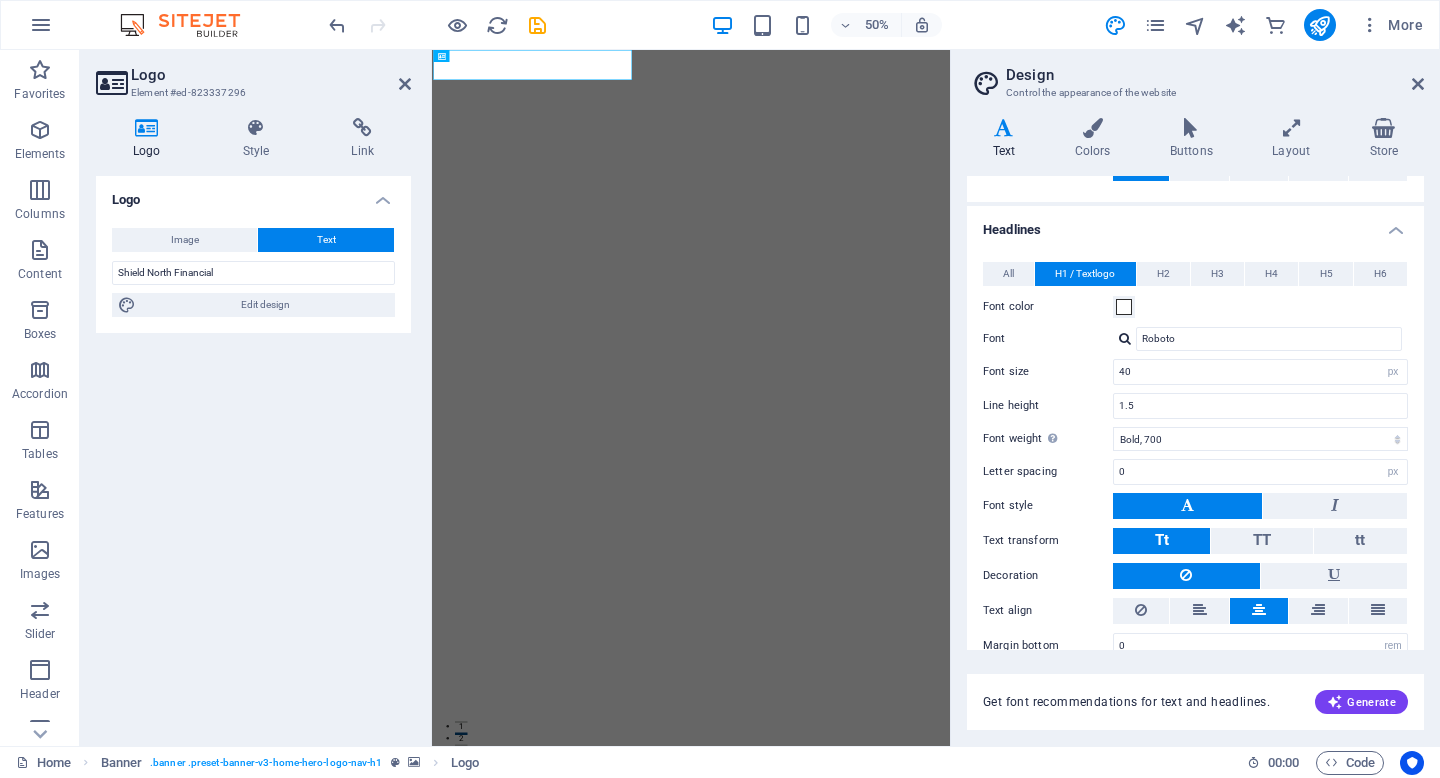 click on "Design Control the appearance of the website Variants Text Colors Buttons Layout Store Text Standard Bold Links Font color Font -apple-system, BlinkMaxSystemFont, "Seoge UI", Roboto, "Helvetica Neue", Arial, sans-serif Font size 16 rem px Line height 1.5 Font weight To display the font weight correctly, it may need to be enabled. Manage Fonts Thin, 100 Extra-light, 200 Light, 300 Regular, 400 Medium, 500 Semi-bold, 600 Bold, 700 Extra-bold, 800 Black, 900 Letter spacing 0 rem px Font style Text transform Tt TT tt Text align Font weight To display the font weight correctly, it may need to be enabled. Manage Fonts Thin, 100 Extra-light, 200 Light, 300 Regular, 400 Medium, 500 Semi-bold, 600 Bold, 700 Extra-bold, 800 Black, 900 Default Hover / Active Font color Font color Decoration Decoration Transition duration 0.3 s Transition function Ease Ease In Ease Out Ease In/Ease Out Linear Headlines All H1 / Textlogo H2 H3 H4 H5 H6 Font color Font Line height 1.5 Font weight Manage Fonts Thin, 100 Light, 300 0" at bounding box center [1195, 398] 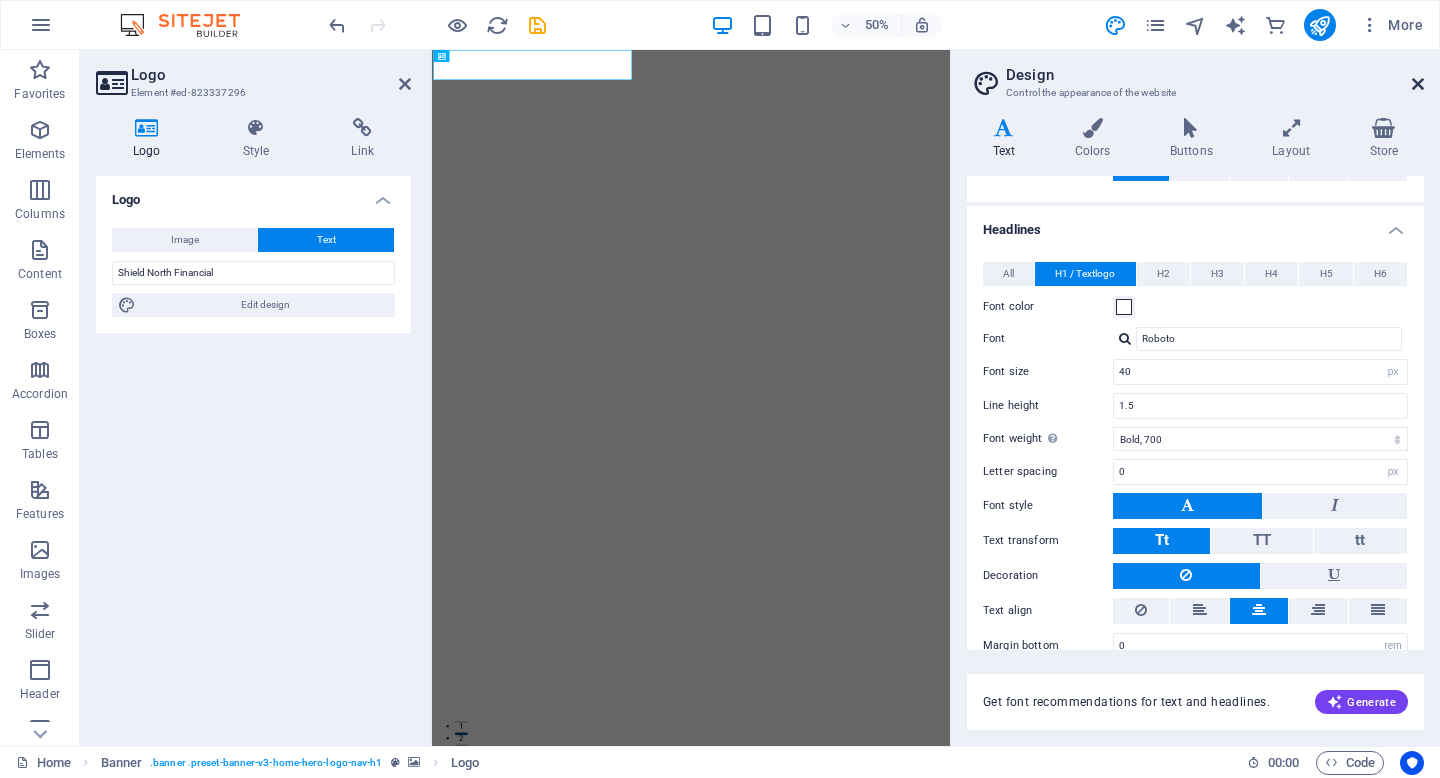 click at bounding box center [1418, 84] 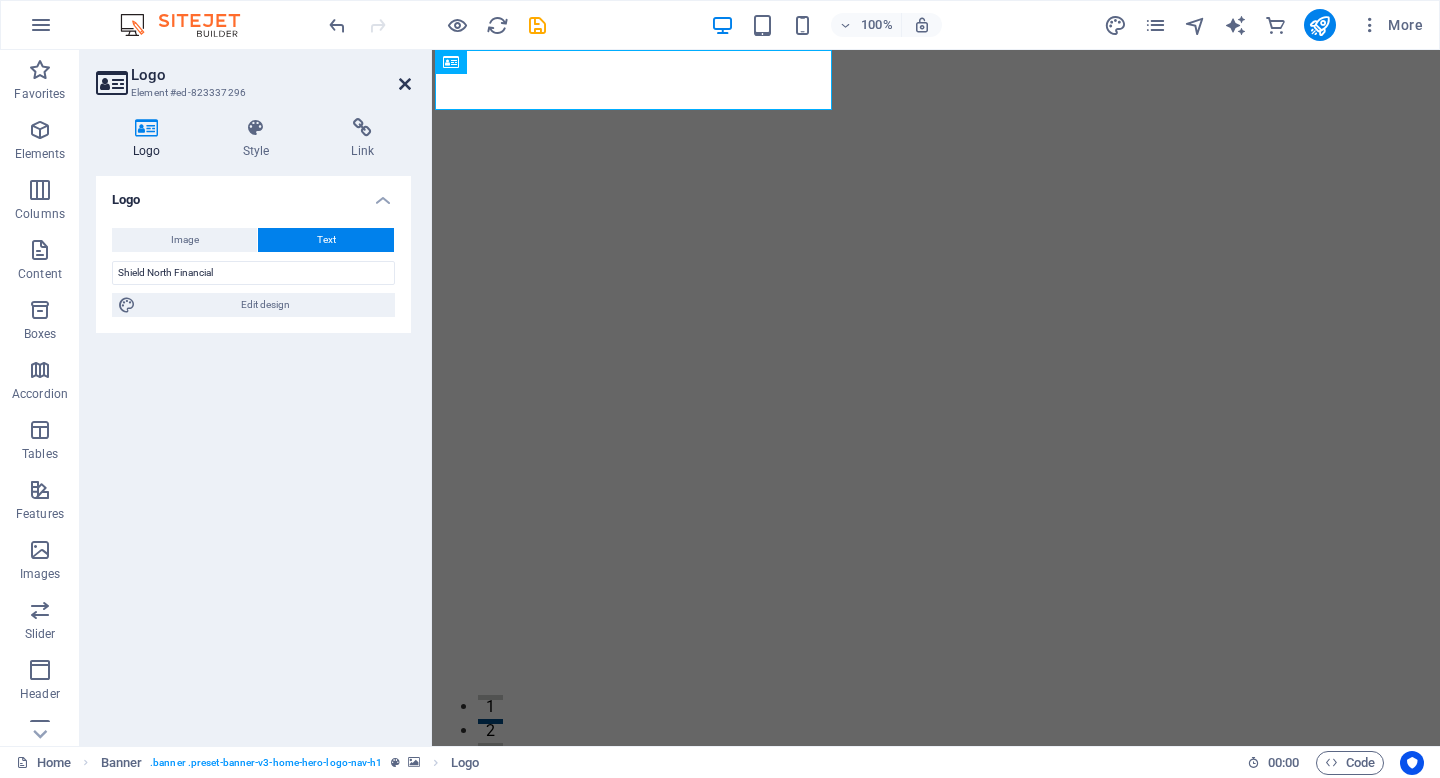 click at bounding box center (405, 84) 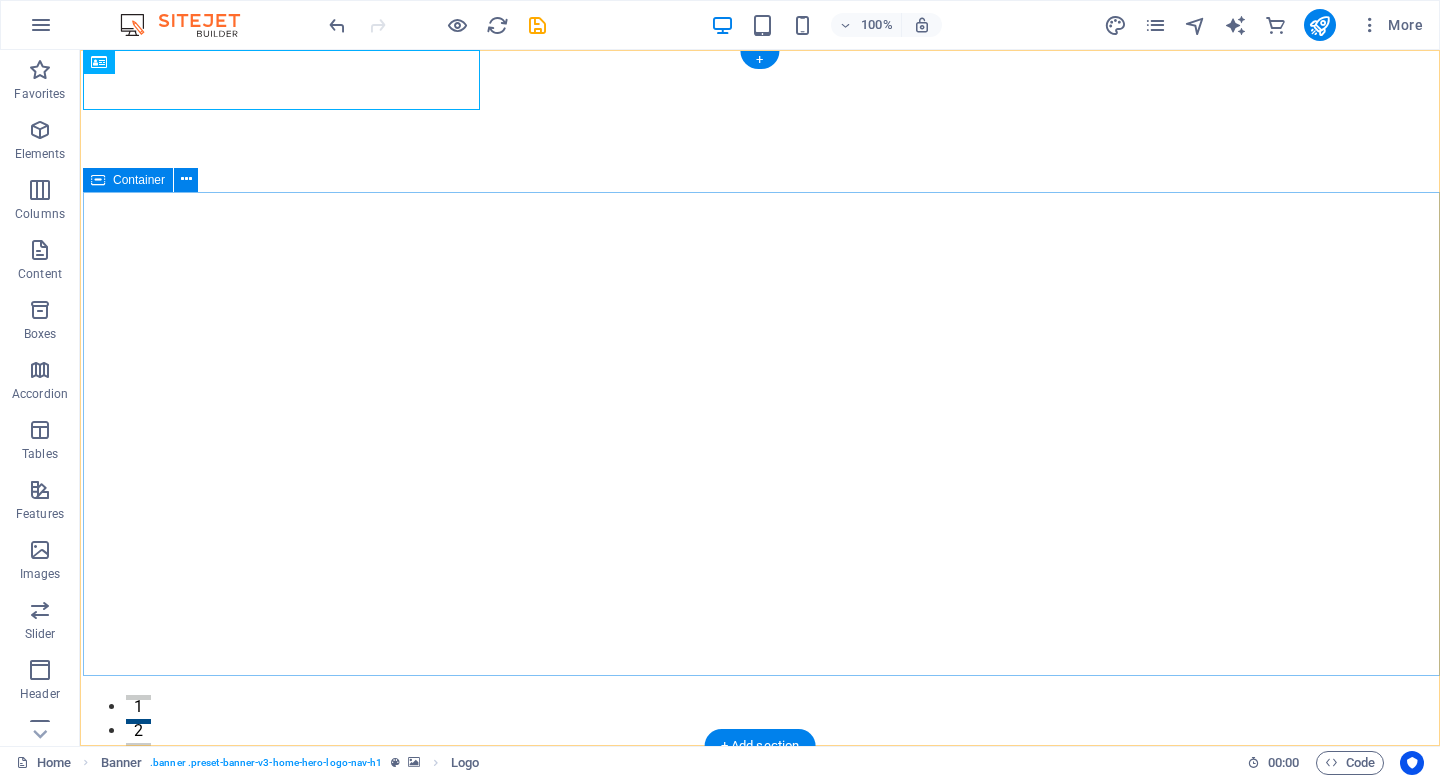 click on "Welcome to Shield North Financial - Your Trusted Insurance Partner" at bounding box center [761, 1720] 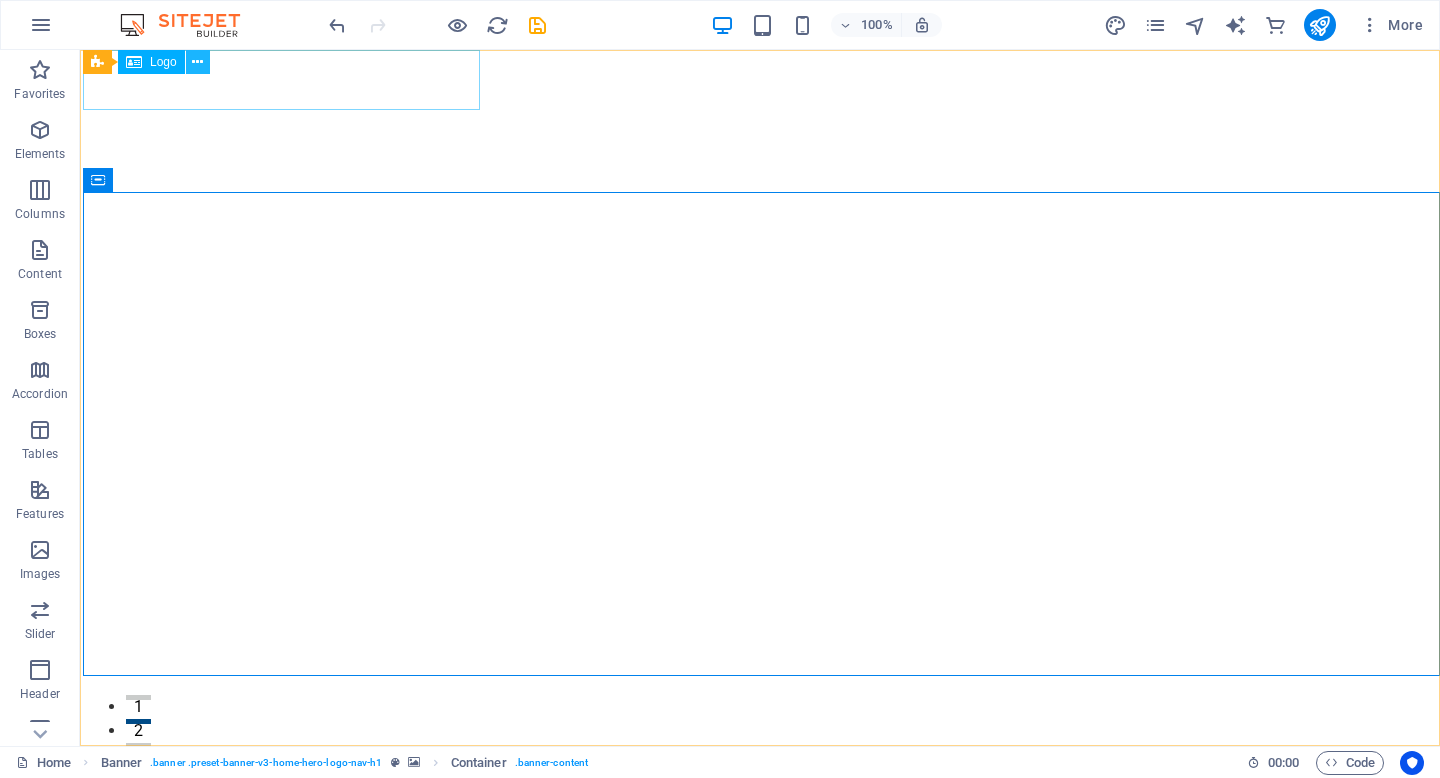 click at bounding box center [197, 62] 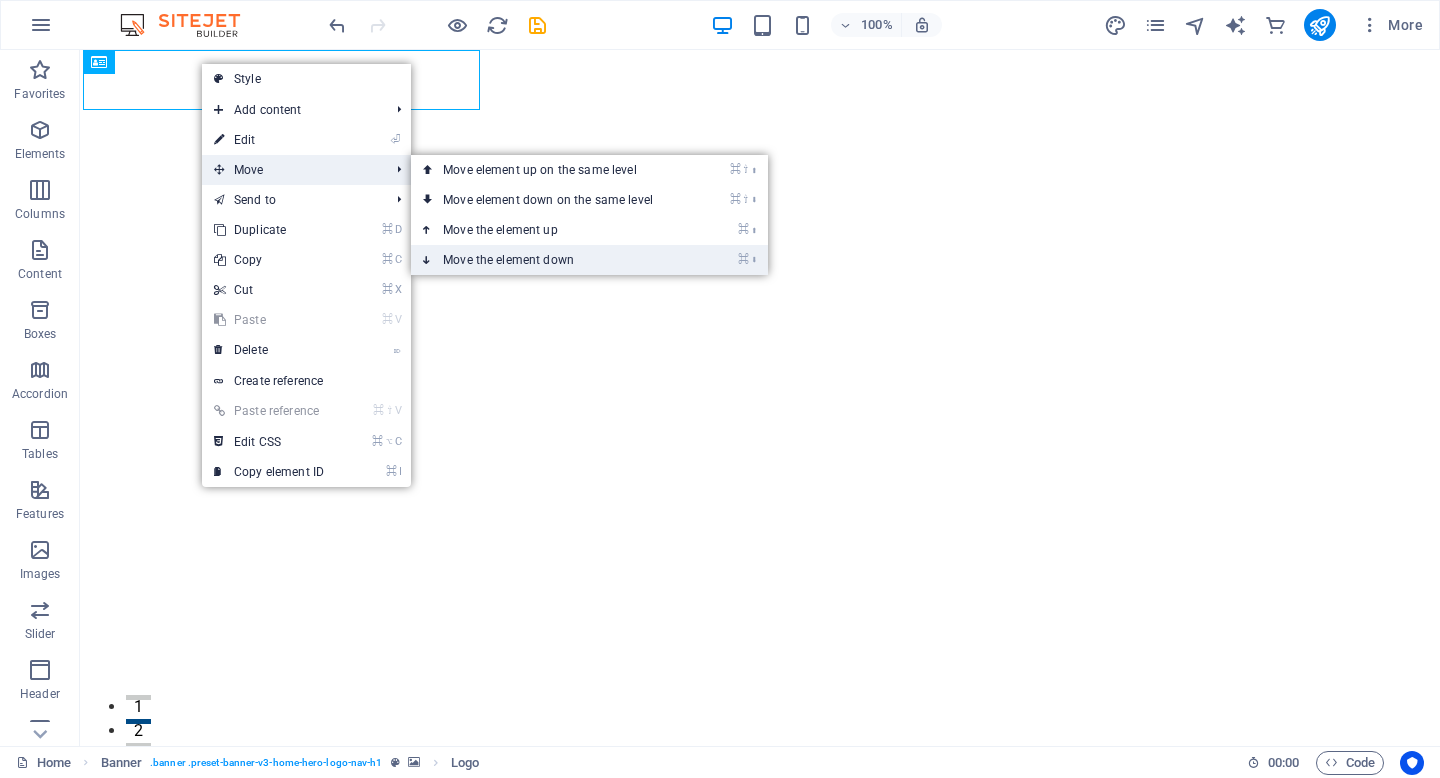 click on "⌘ ⬇  Move the element down" at bounding box center (552, 260) 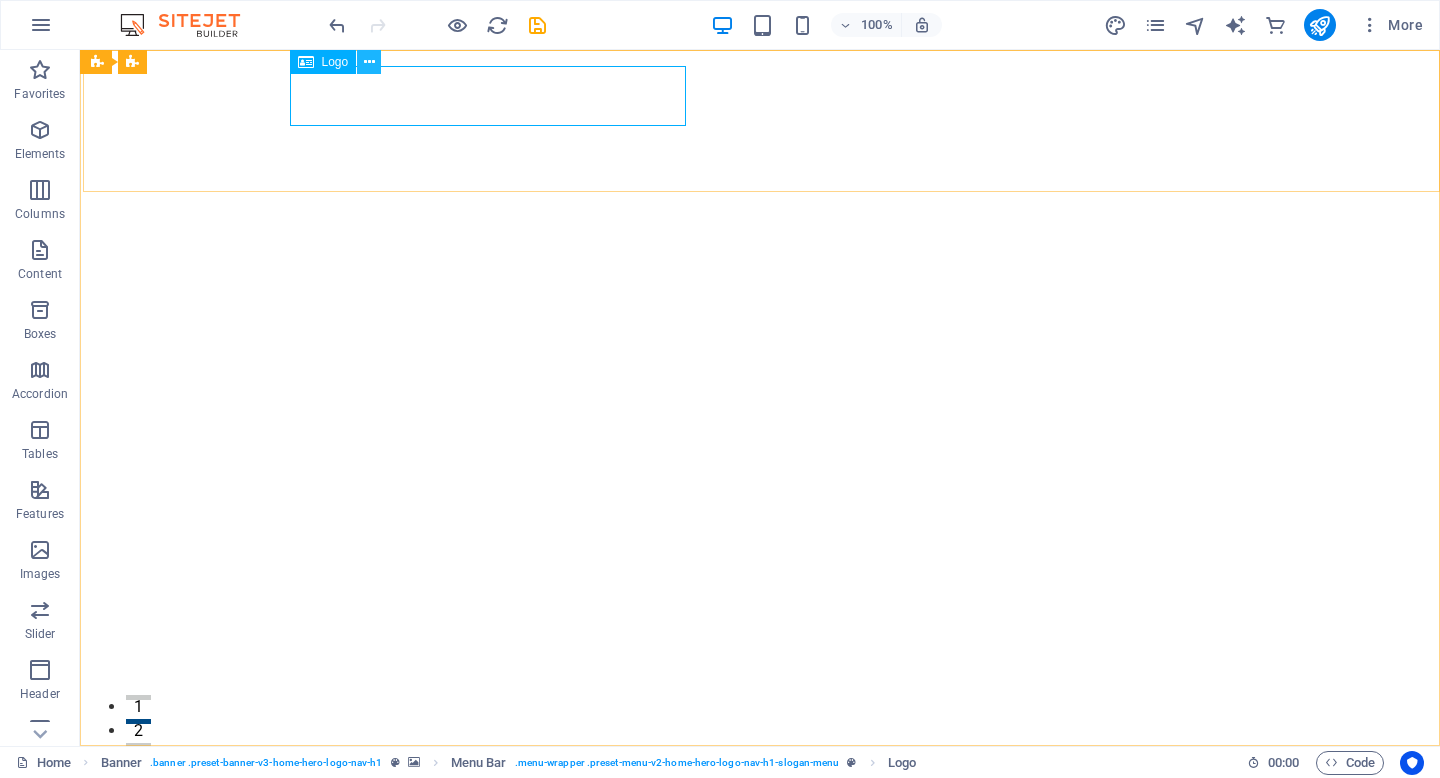 click at bounding box center [369, 62] 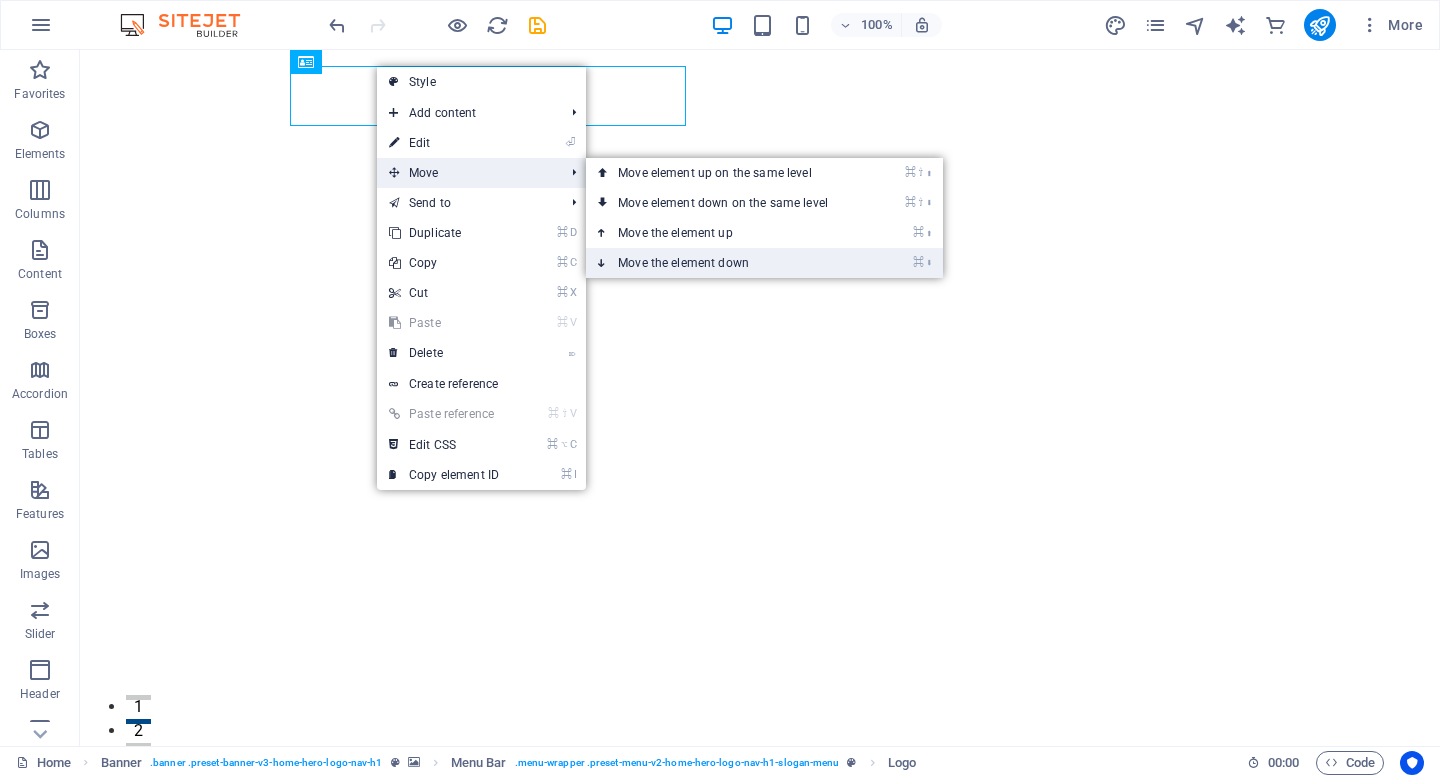 click on "⌘ ⬇  Move the element down" at bounding box center (727, 263) 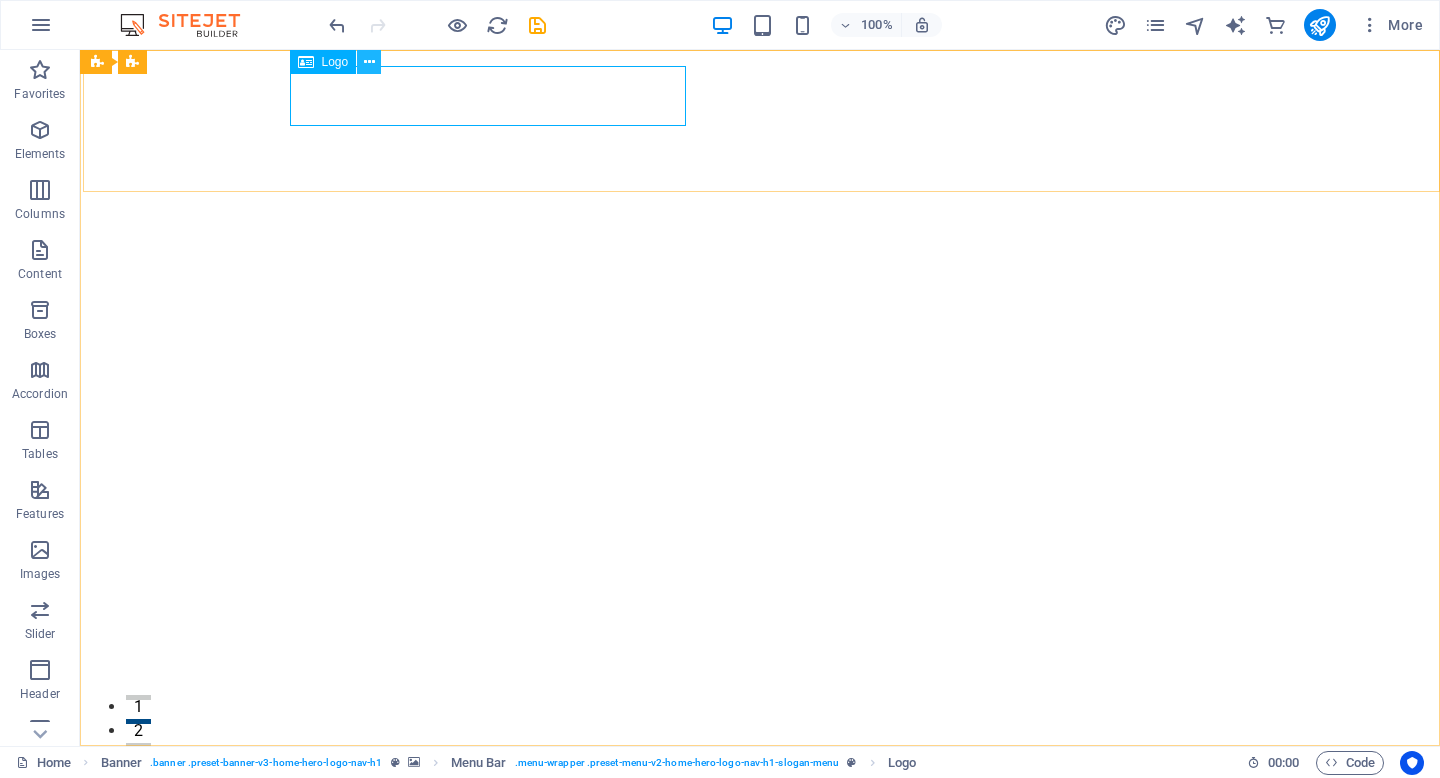 click at bounding box center (369, 62) 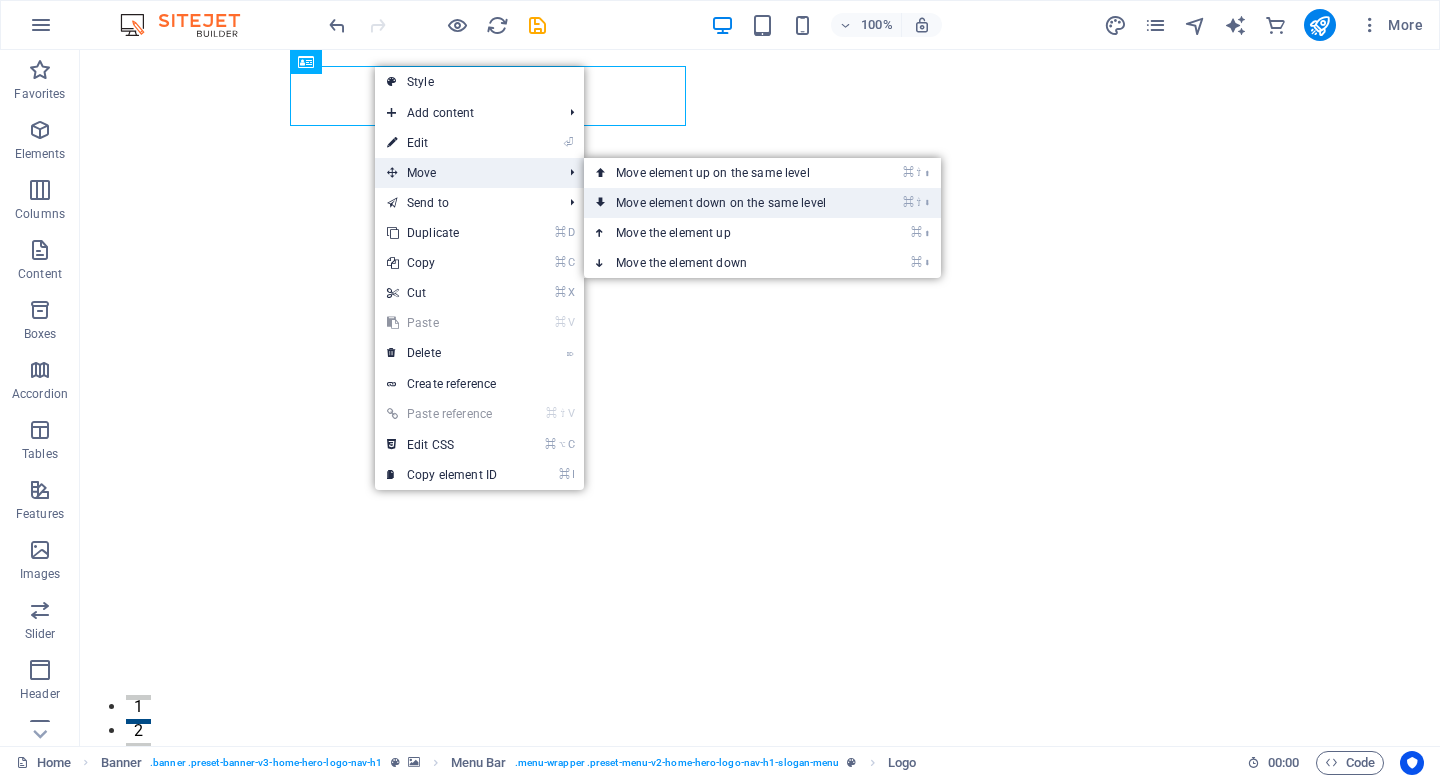 click on "⌘ ⇧ ⬇  Move element down on the same level" at bounding box center (725, 203) 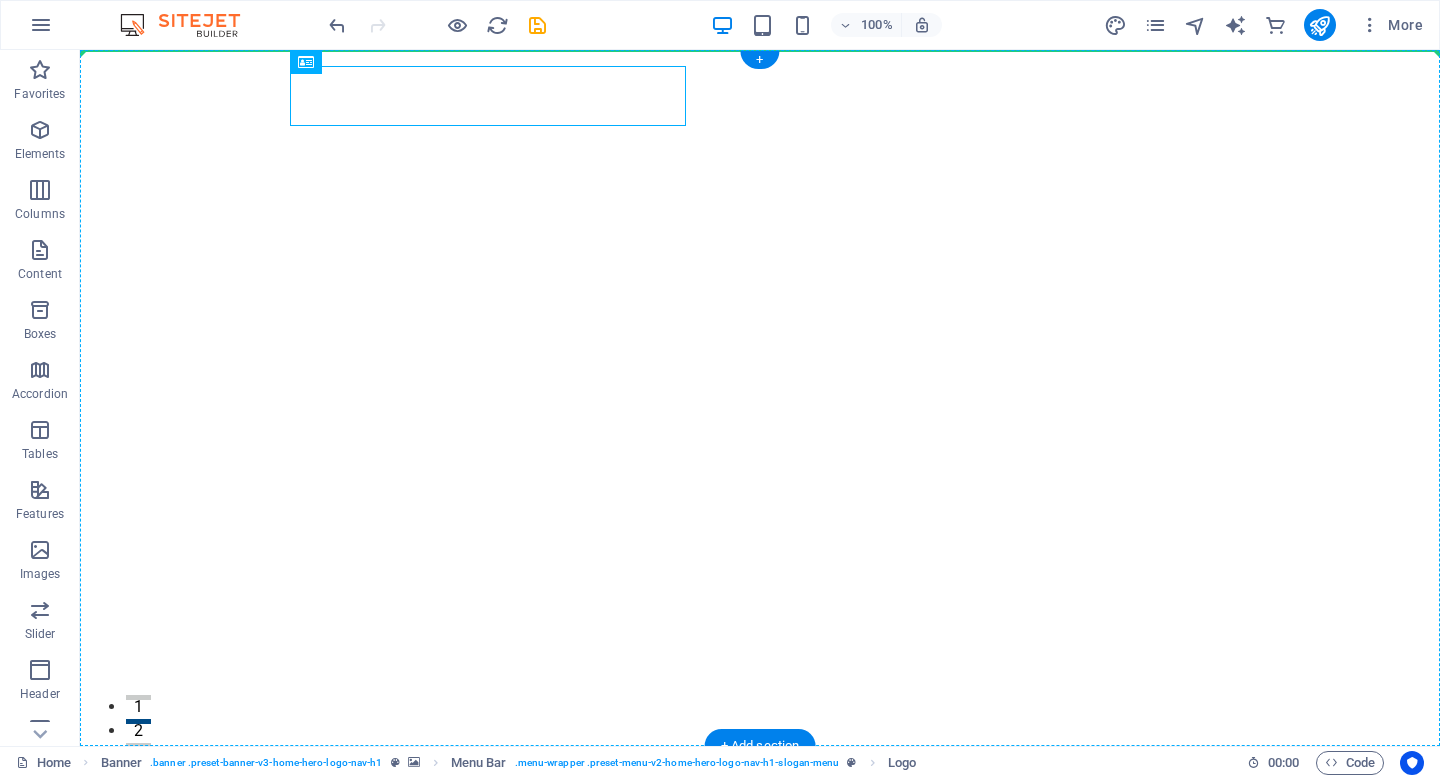 drag, startPoint x: 420, startPoint y: 111, endPoint x: 226, endPoint y: 145, distance: 196.95685 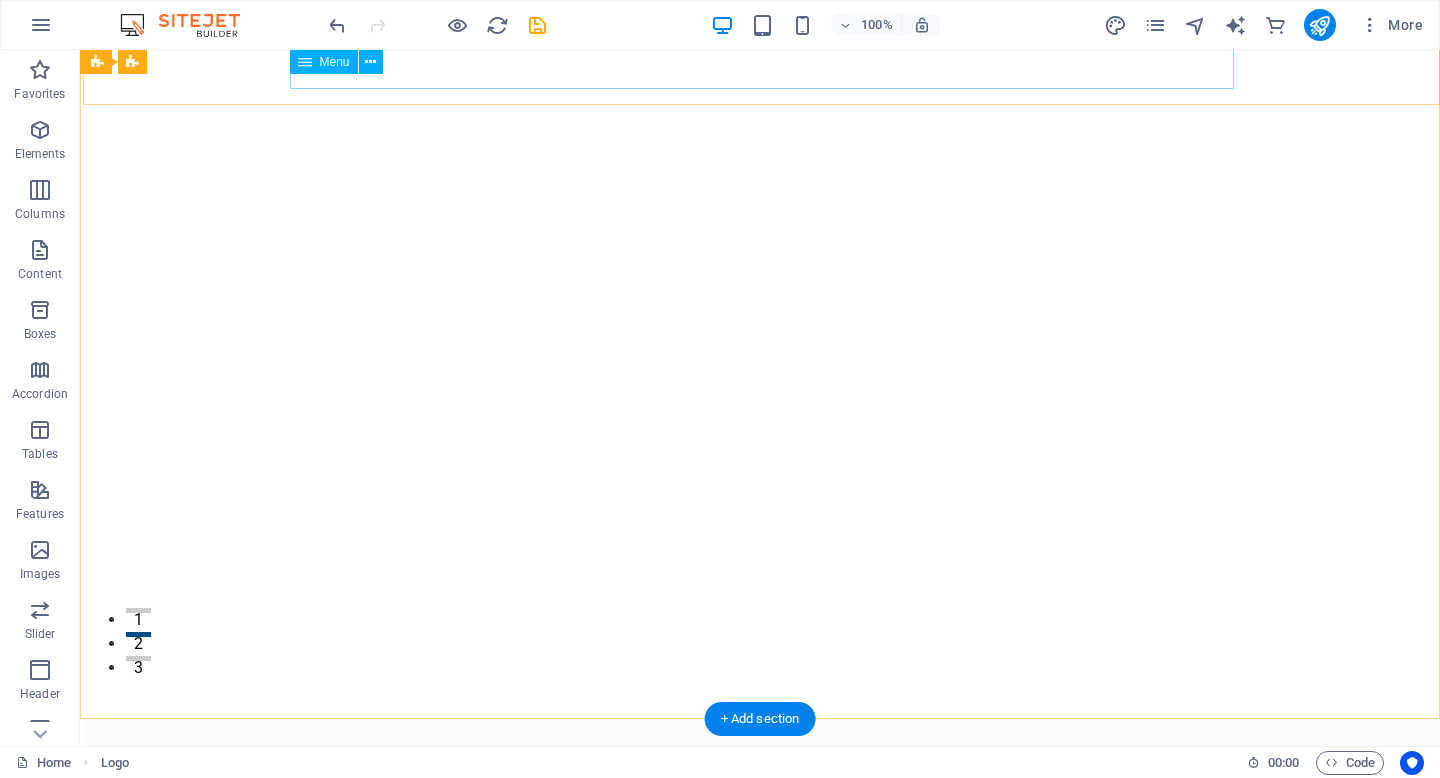 scroll, scrollTop: 0, scrollLeft: 0, axis: both 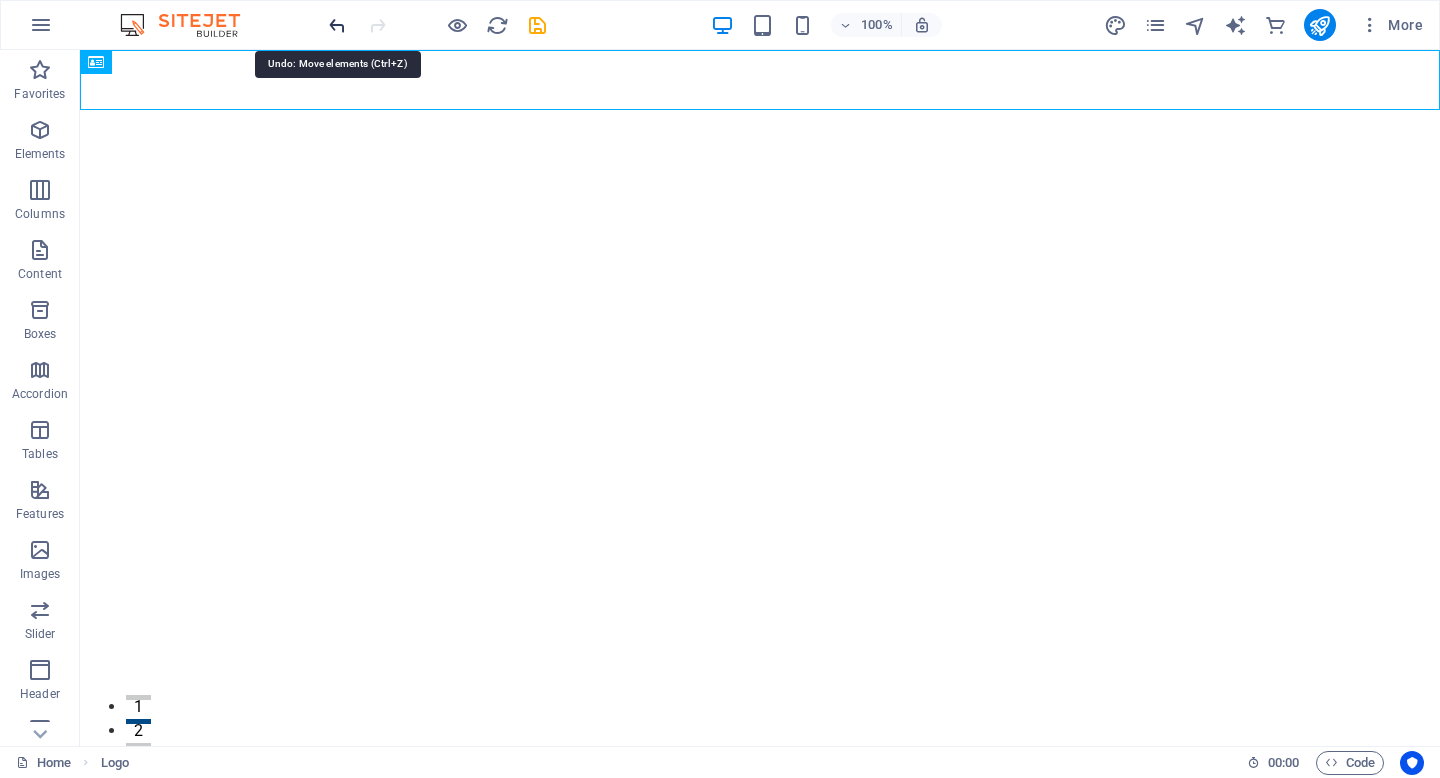 click at bounding box center [337, 25] 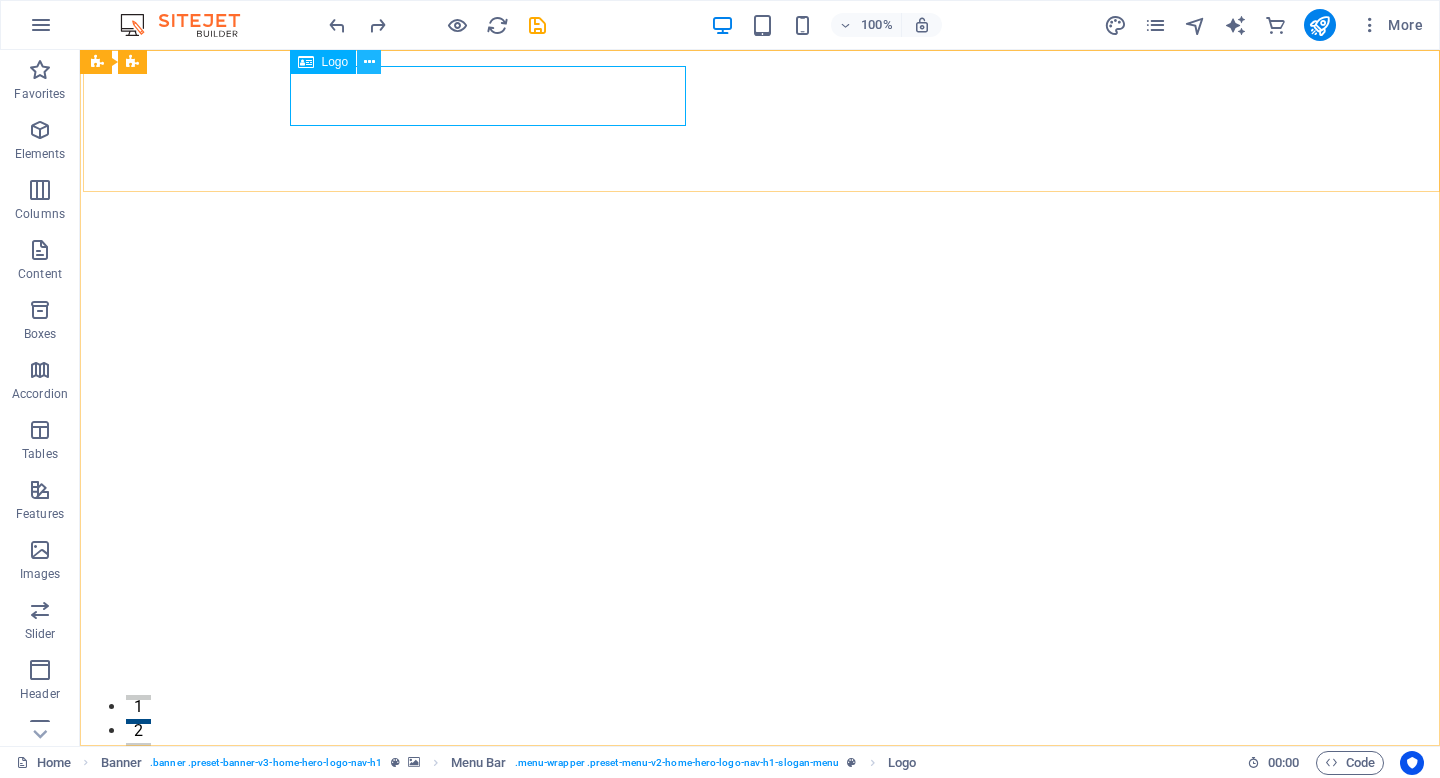 click at bounding box center [369, 62] 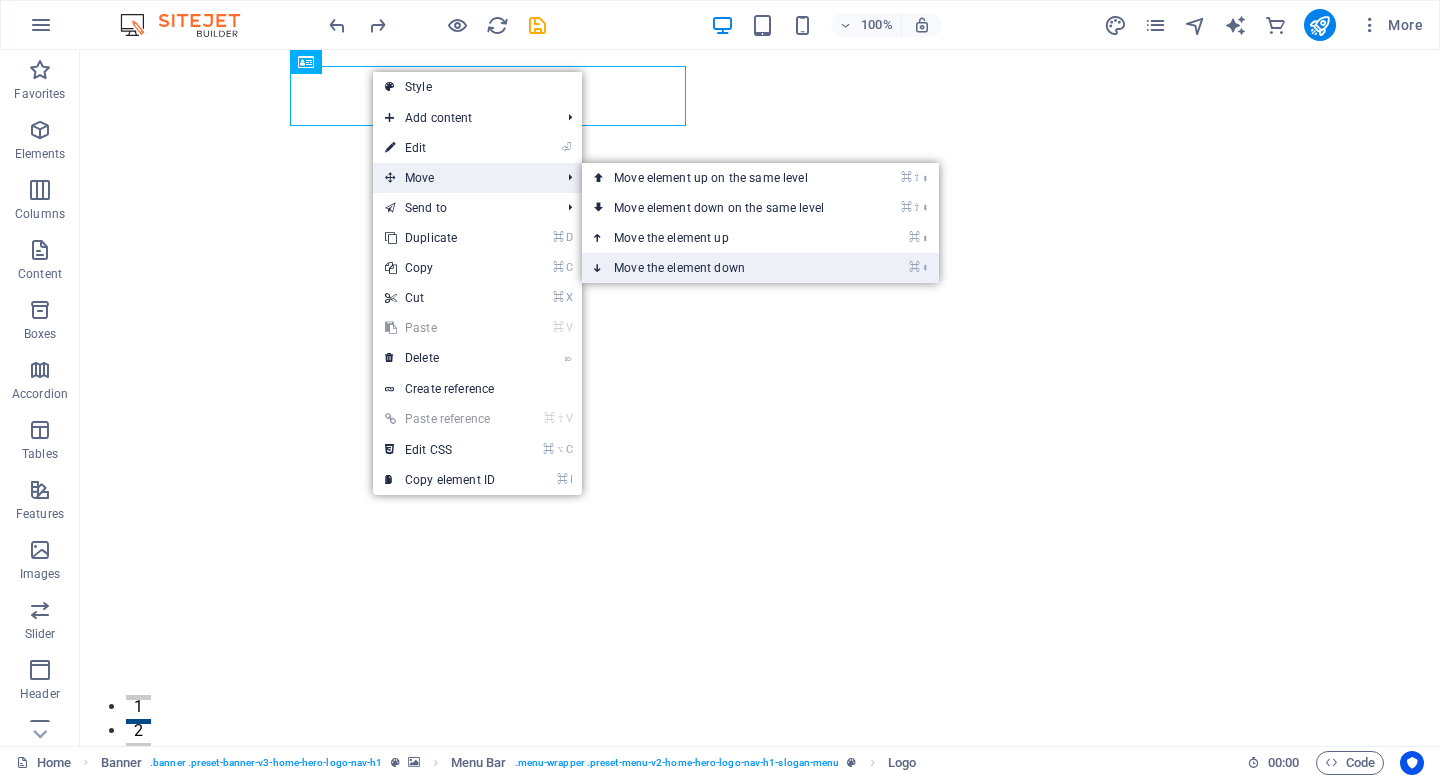 click on "⌘ ⬇  Move the element down" at bounding box center [723, 268] 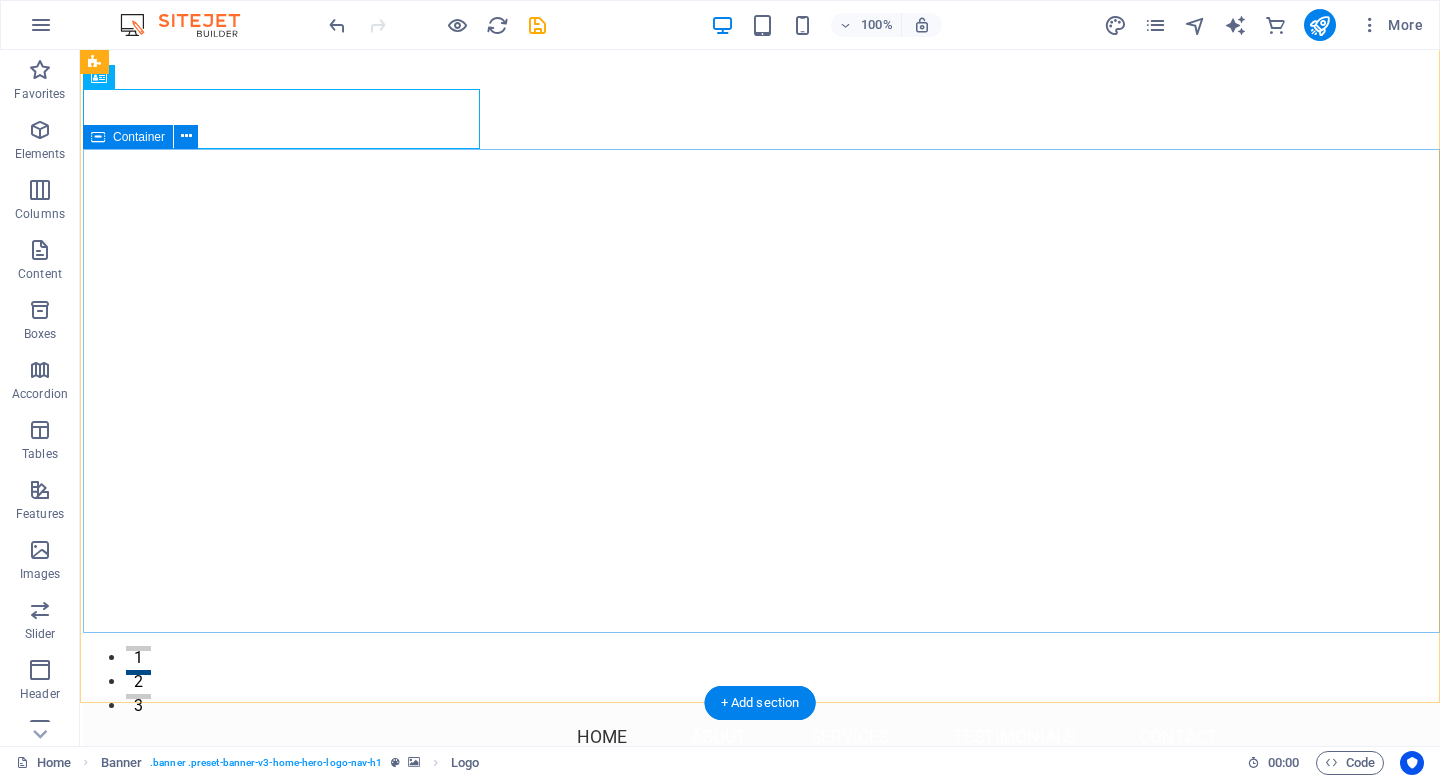 scroll, scrollTop: 0, scrollLeft: 0, axis: both 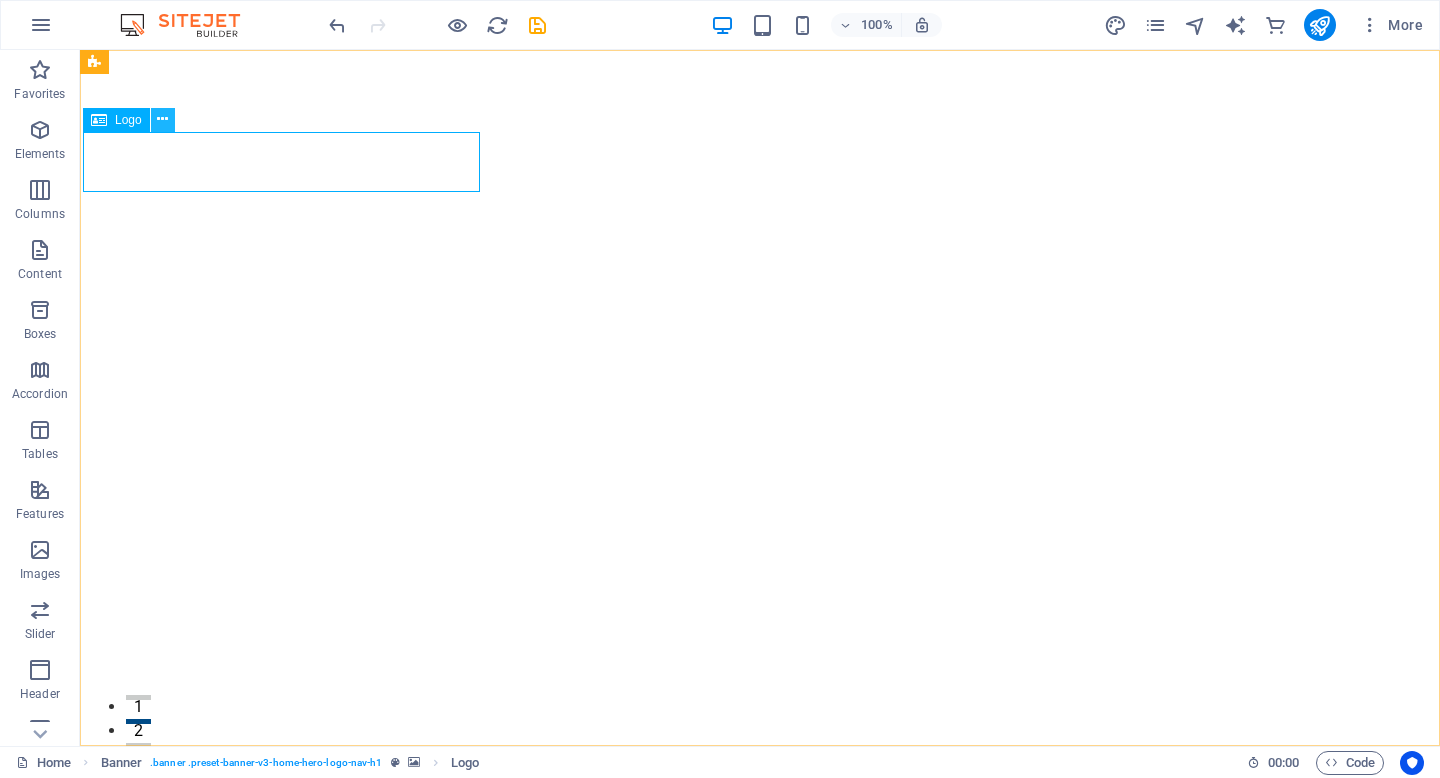 click at bounding box center (162, 119) 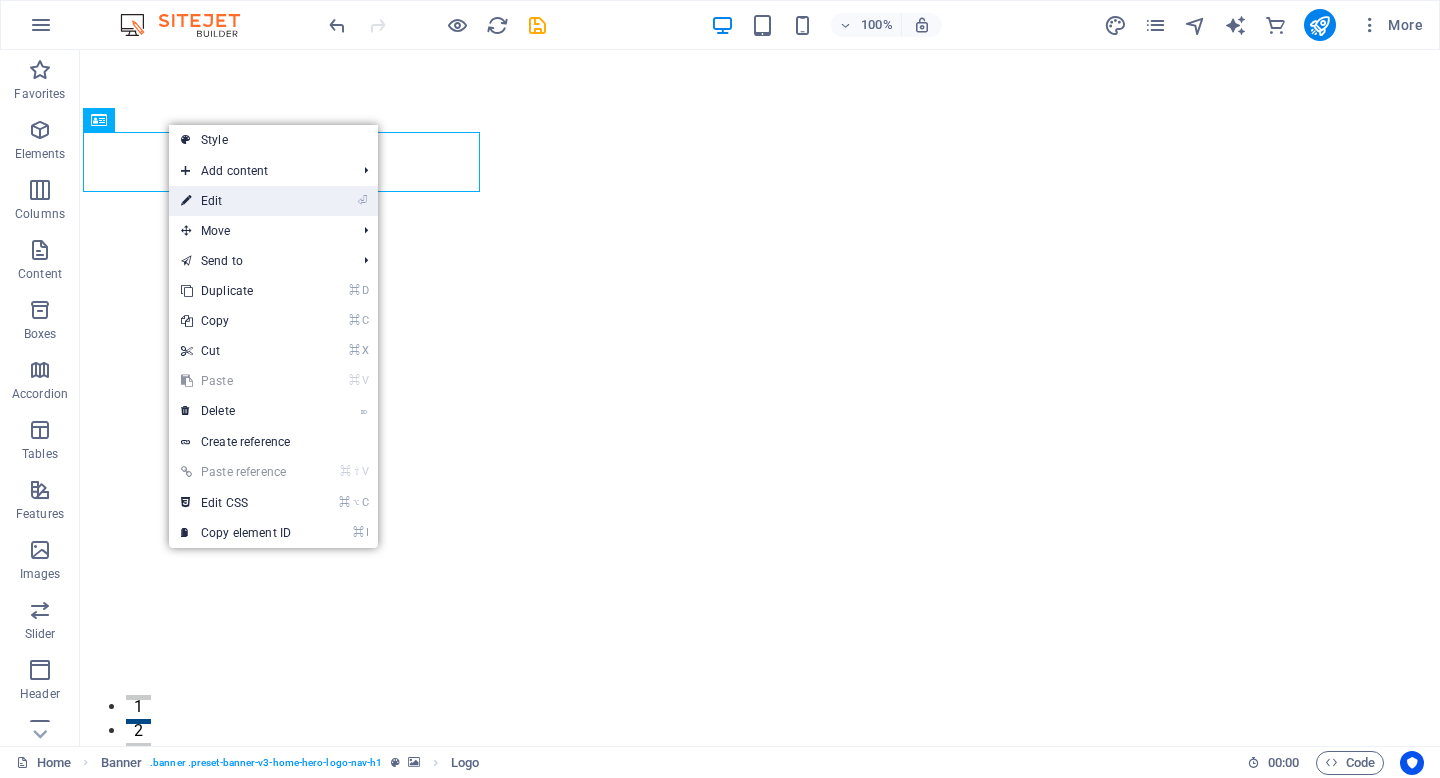 click on "⏎  Edit" at bounding box center [236, 201] 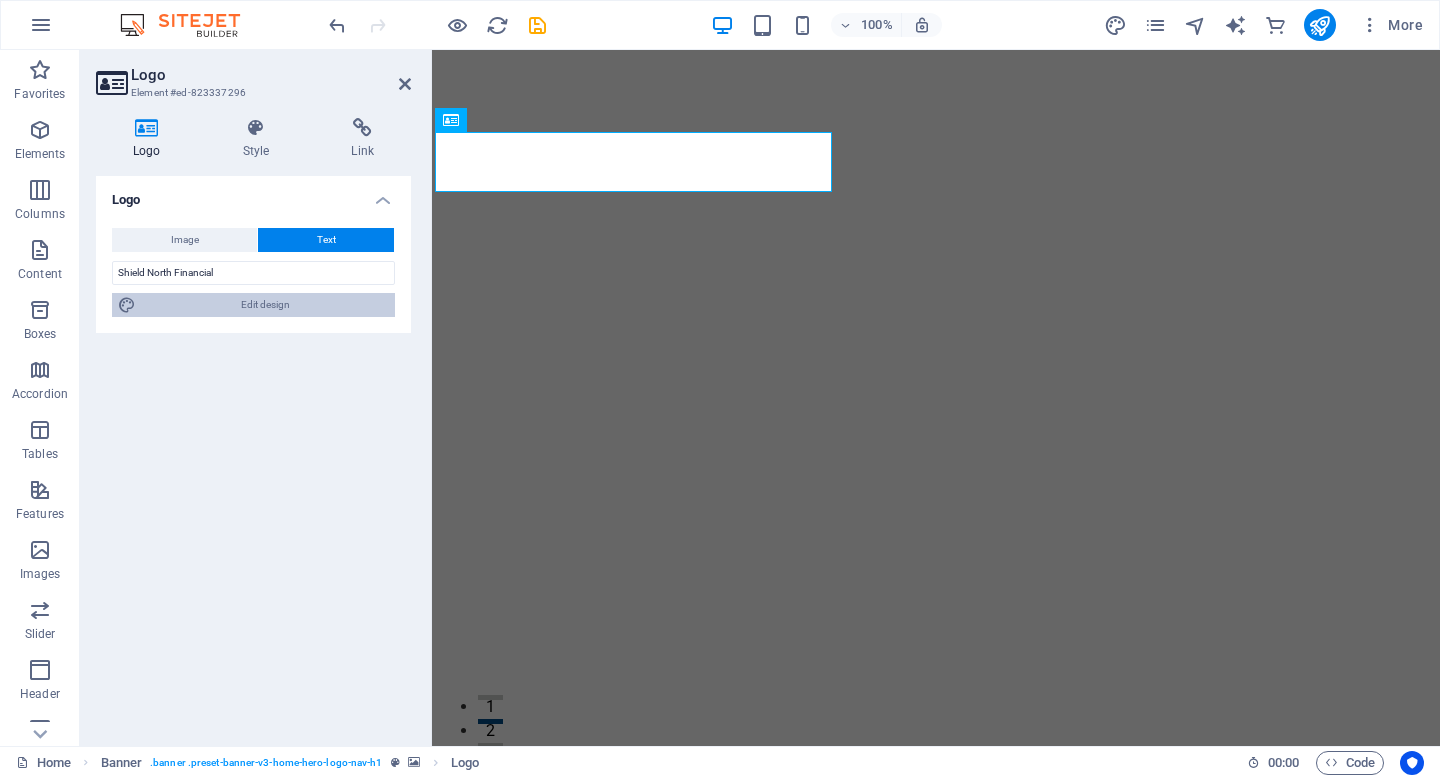 click on "Edit design" at bounding box center (265, 305) 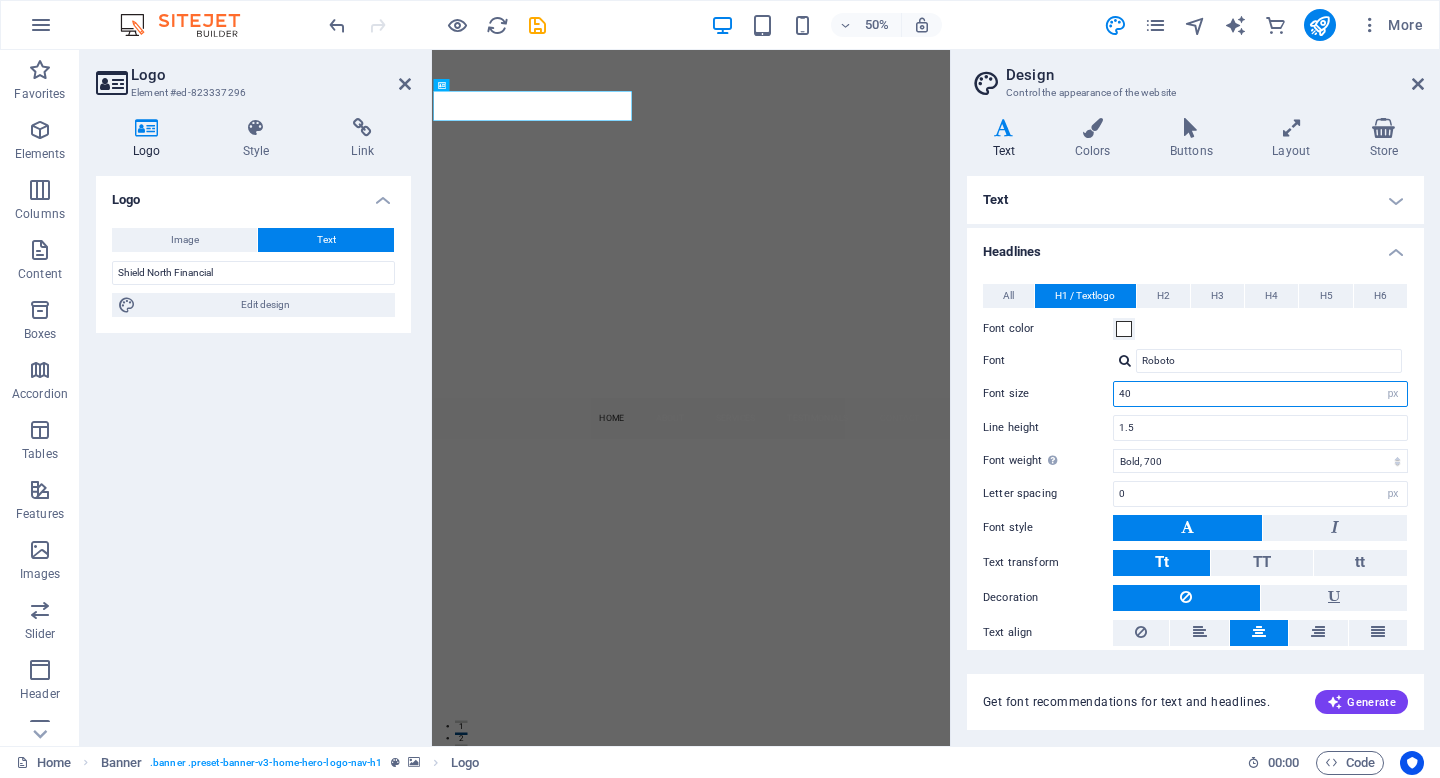 click on "40" at bounding box center (1260, 394) 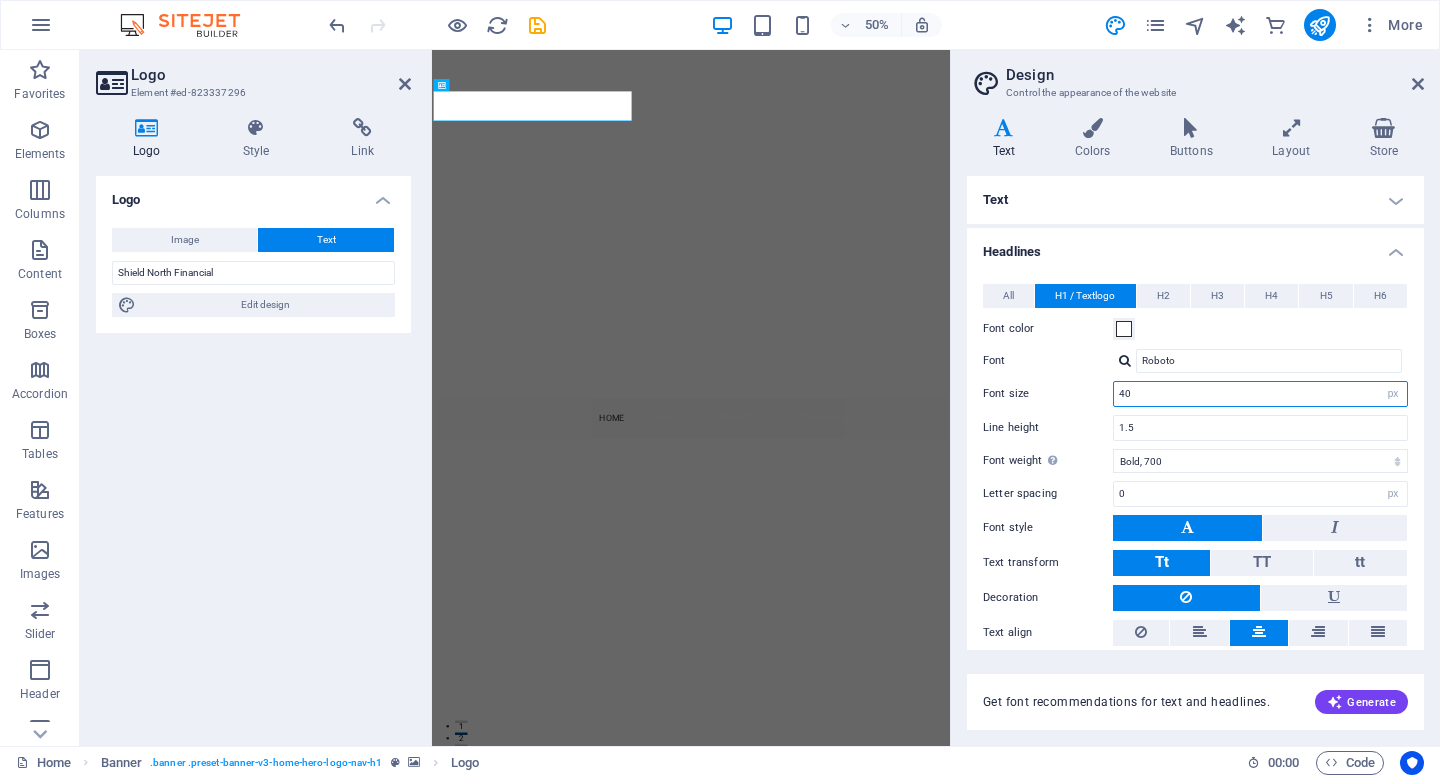 type on "4" 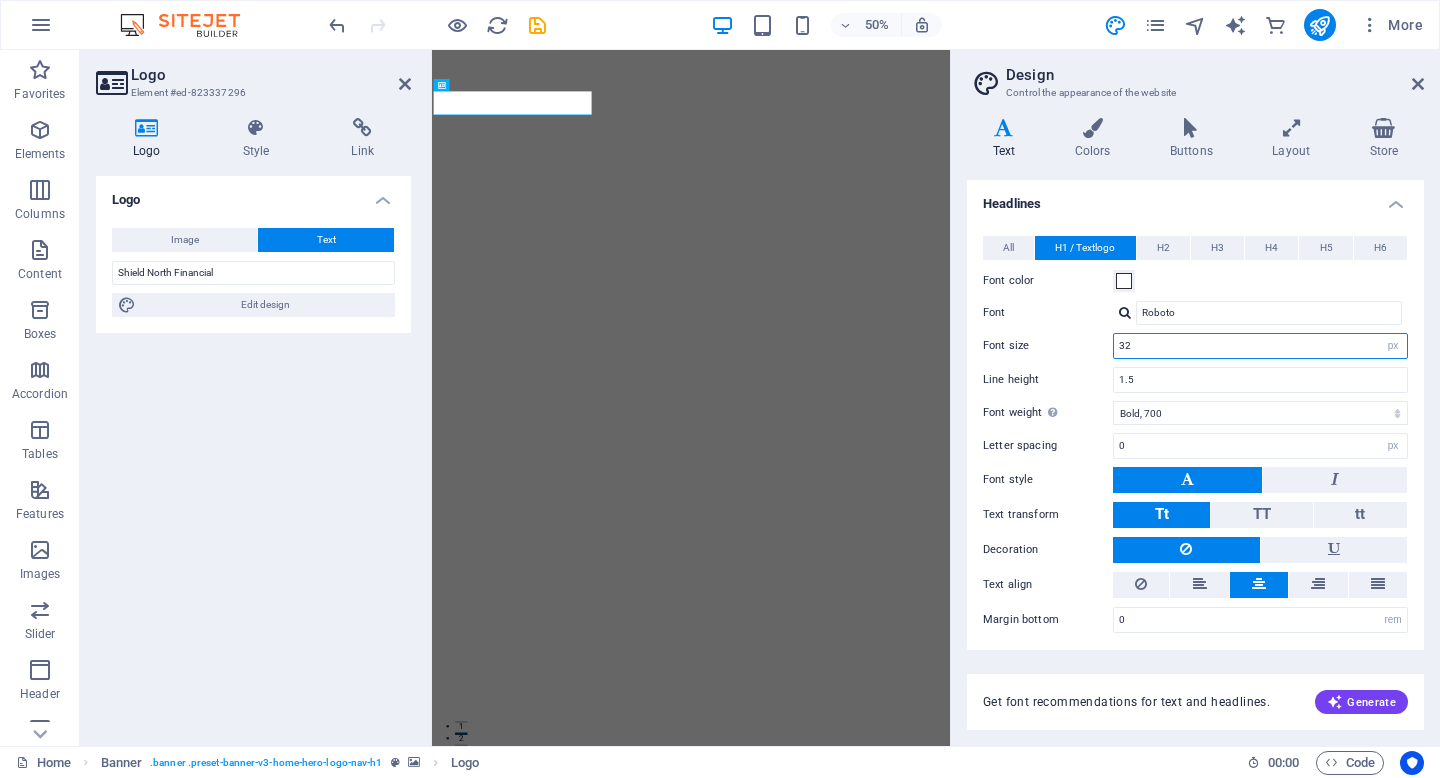 scroll, scrollTop: 0, scrollLeft: 0, axis: both 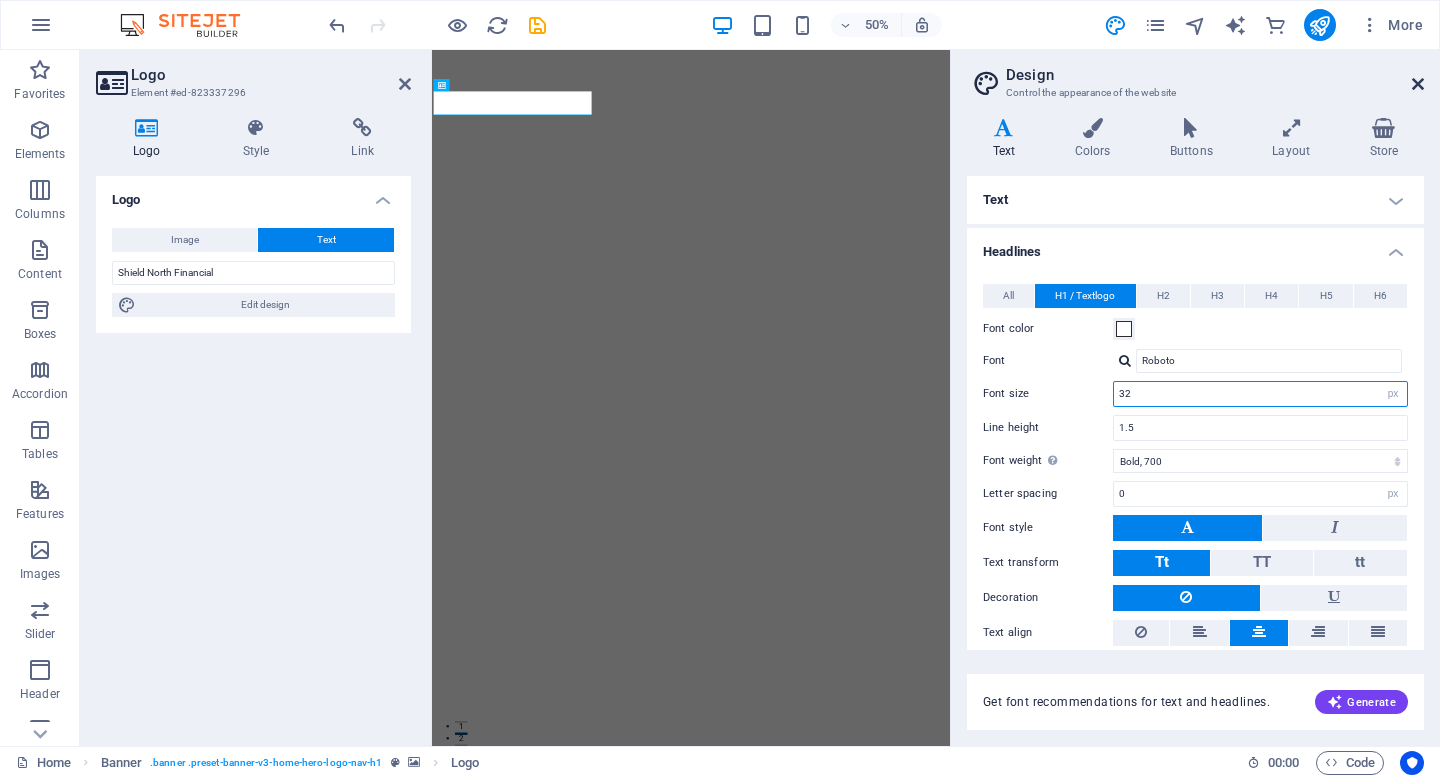 type on "32" 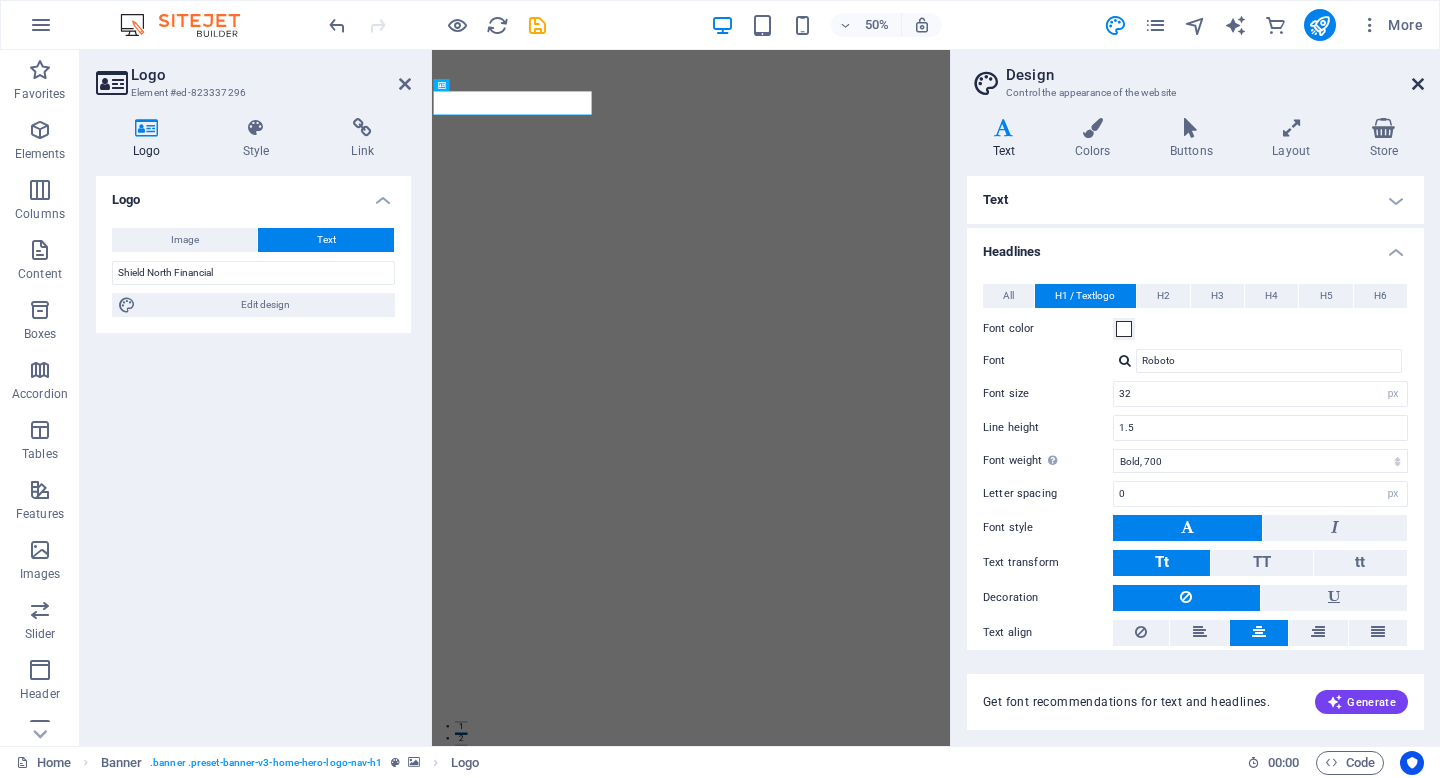 click at bounding box center (1418, 84) 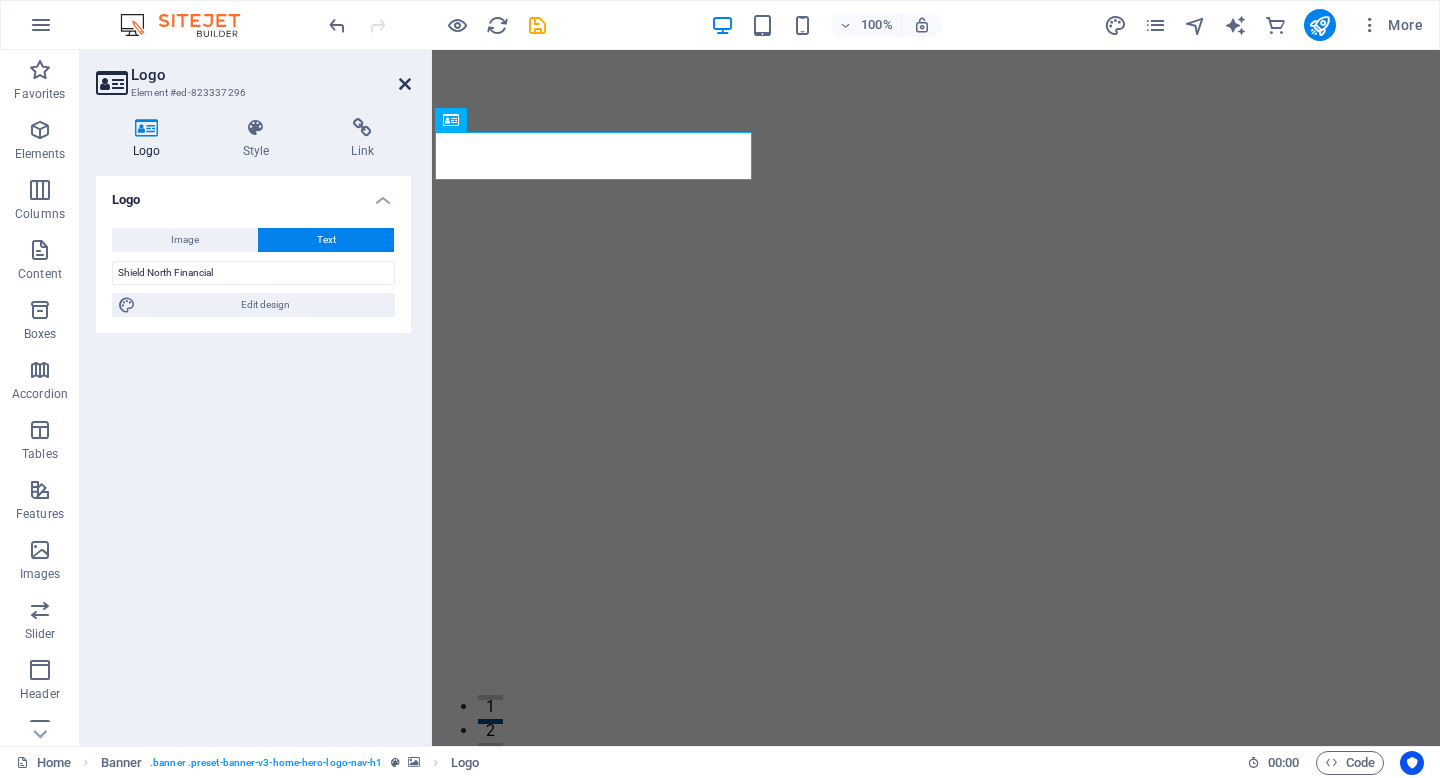click at bounding box center (405, 84) 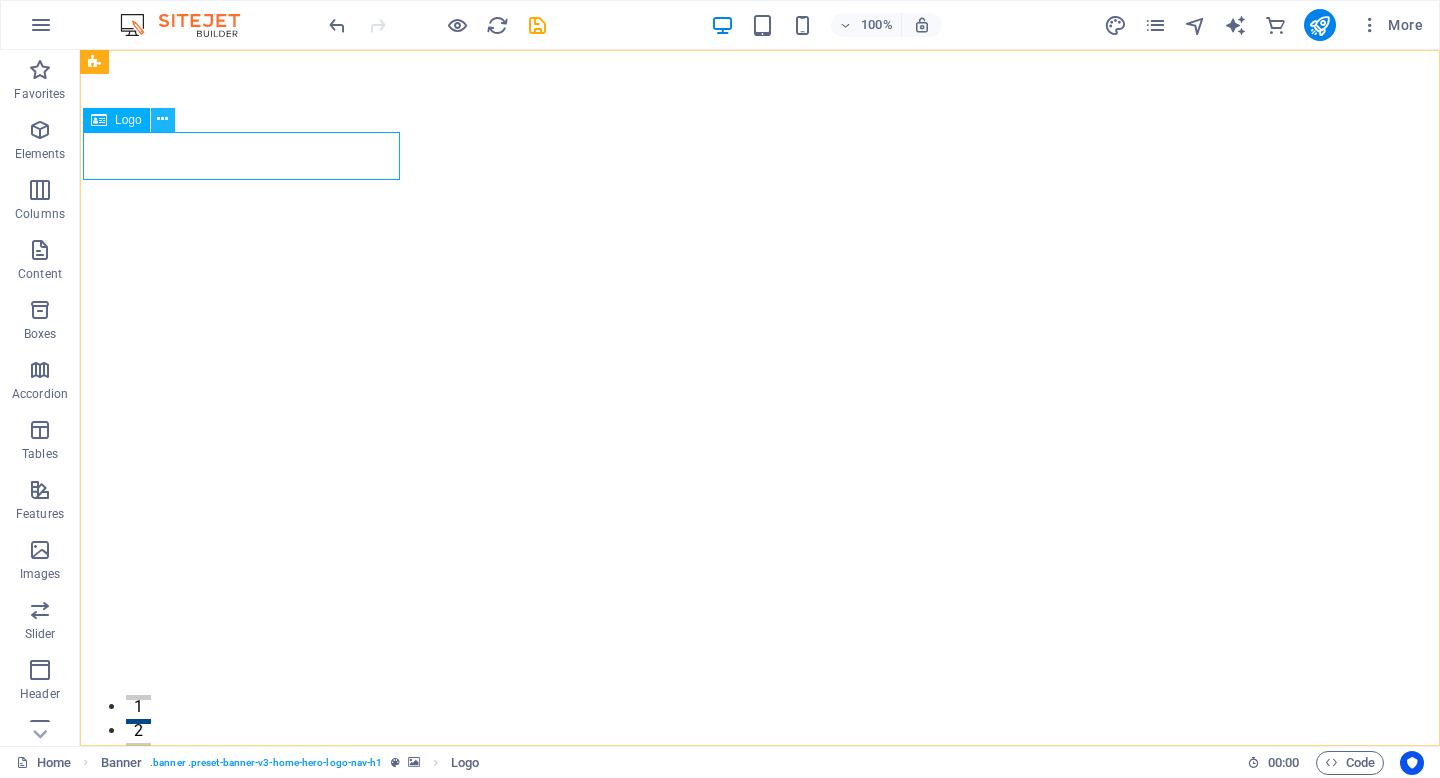 click at bounding box center [162, 119] 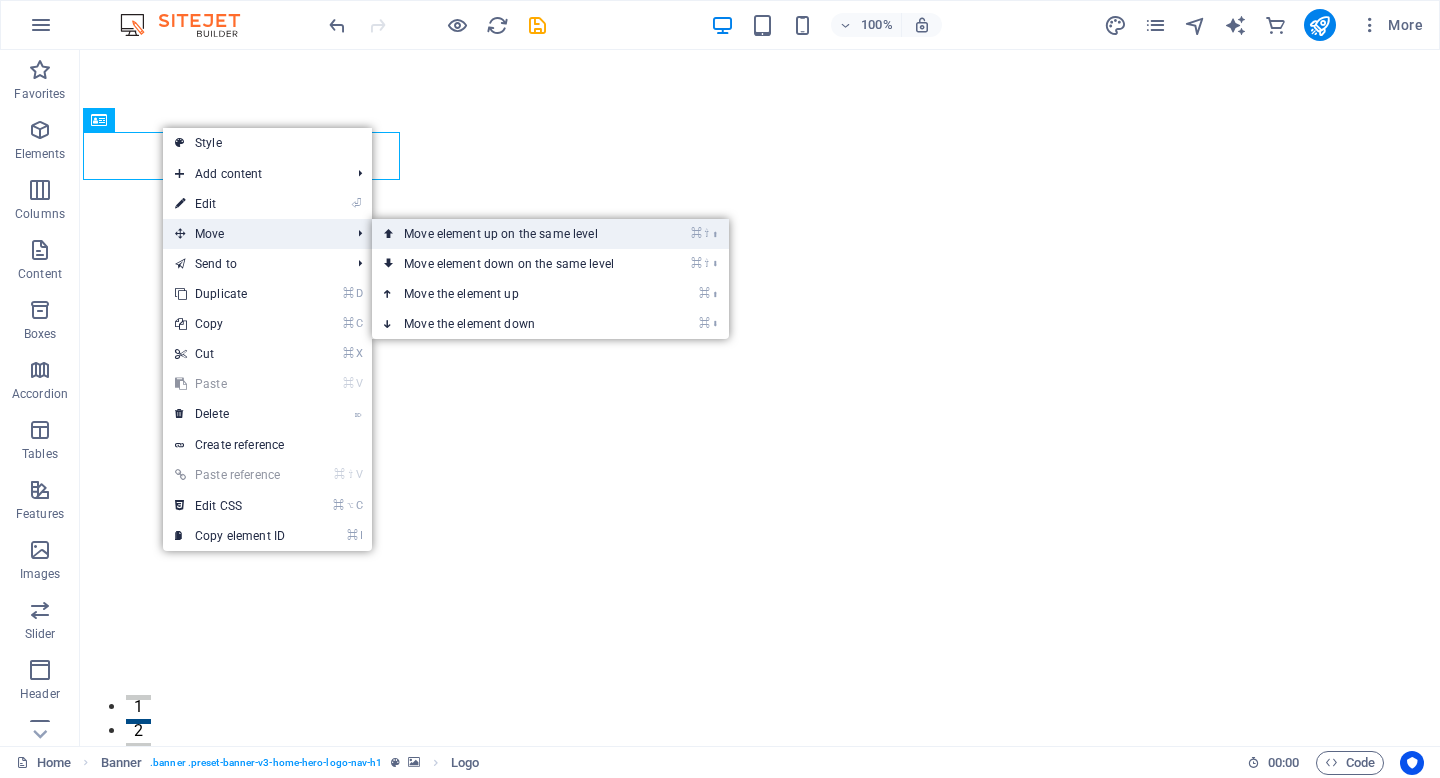 click on "⌘ ⇧ ⬆  Move element up on the same level" at bounding box center (513, 234) 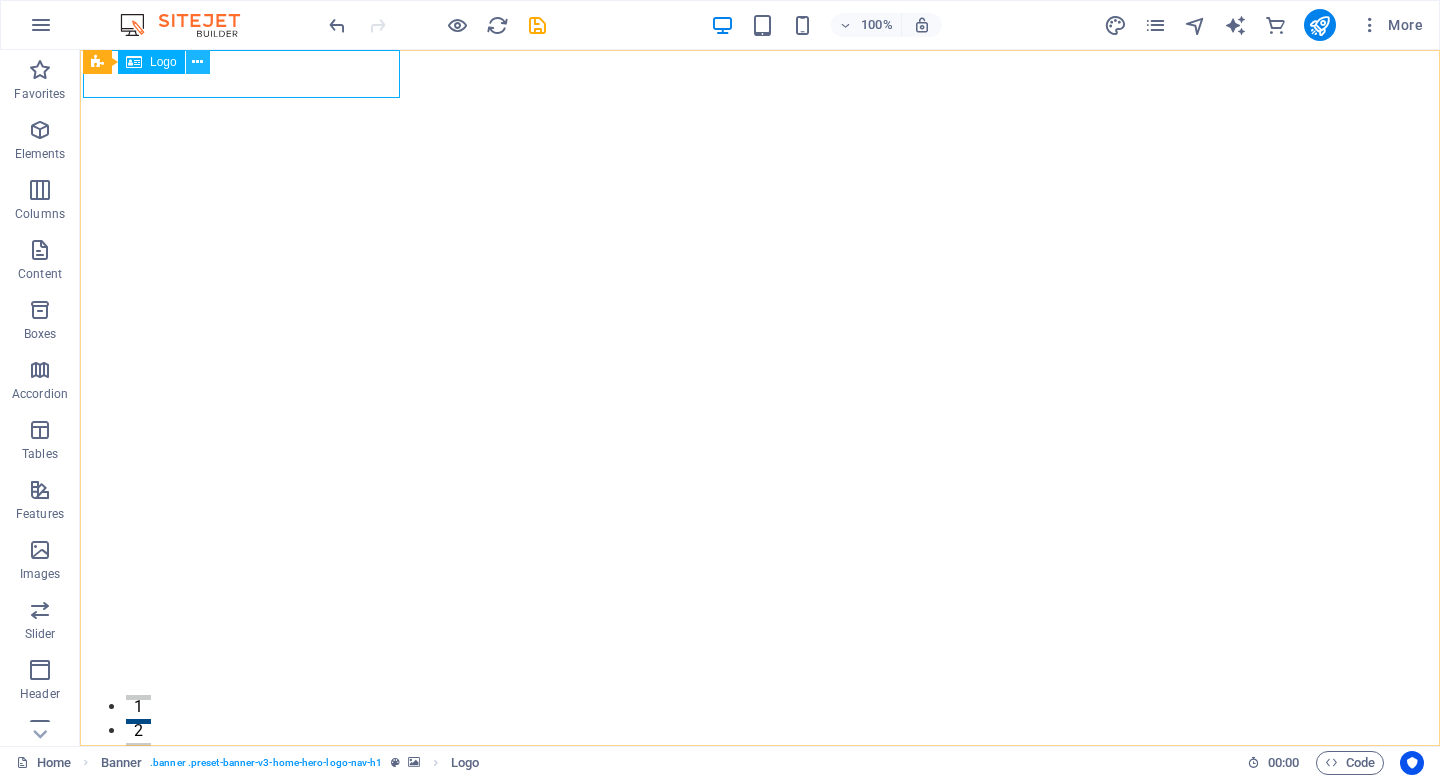 click at bounding box center (197, 62) 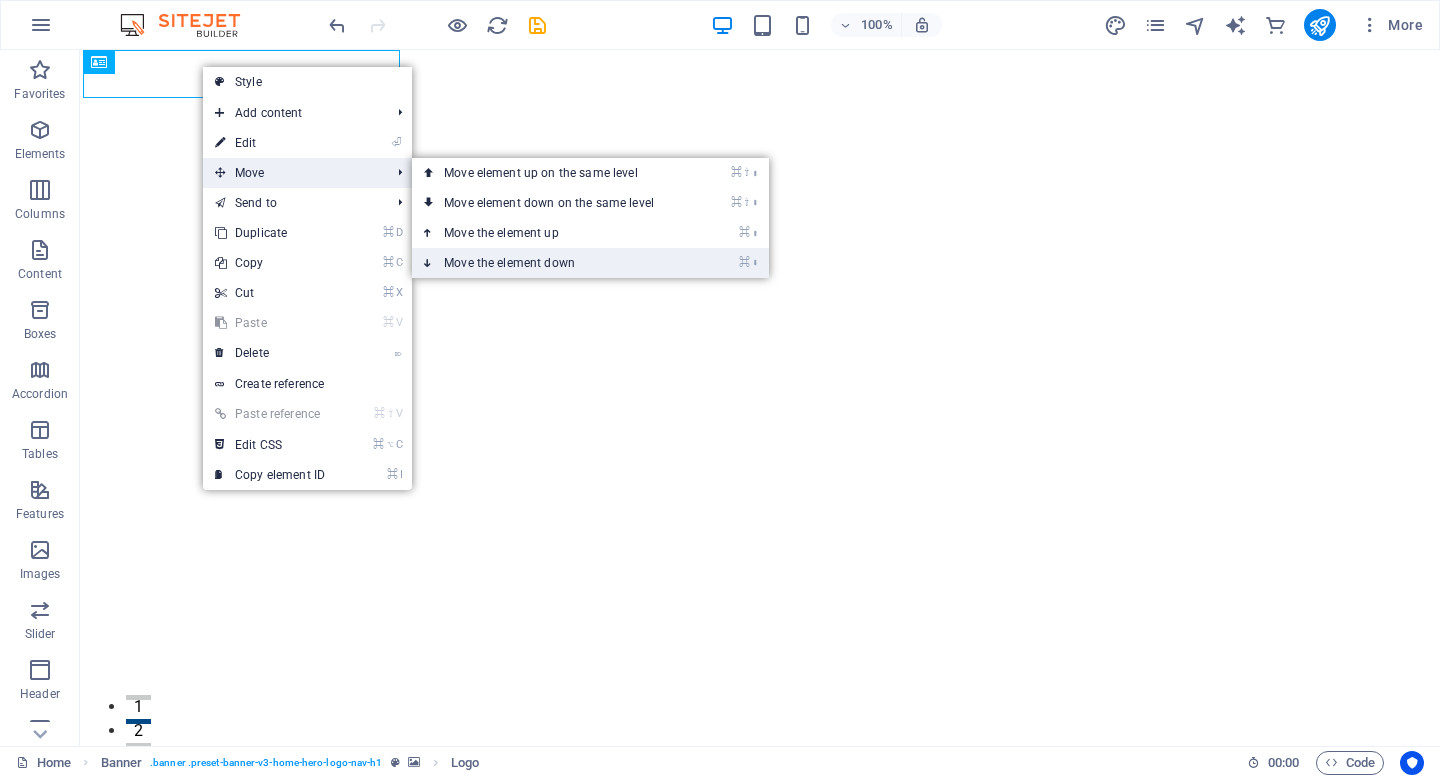 click on "⌘ ⬇  Move the element down" at bounding box center [553, 263] 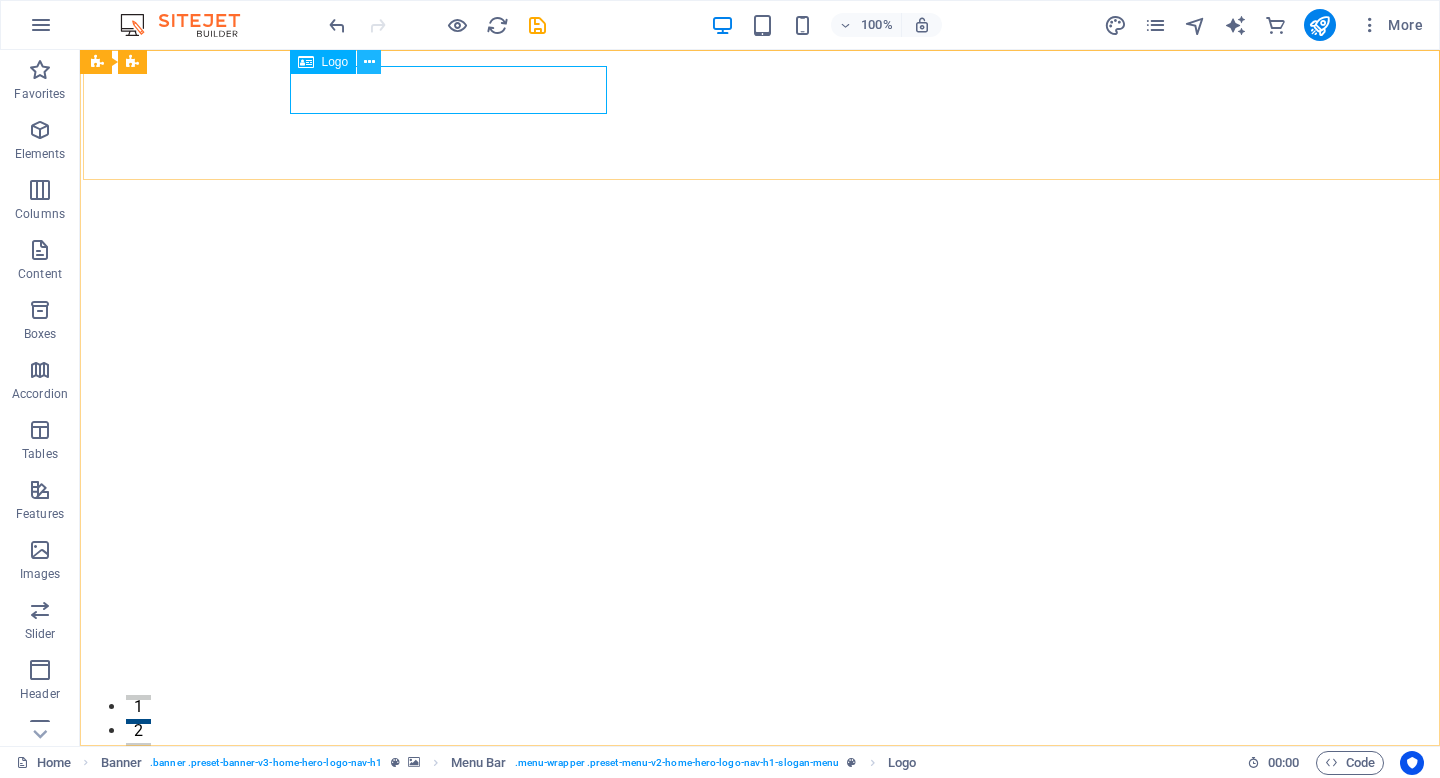 click at bounding box center (369, 62) 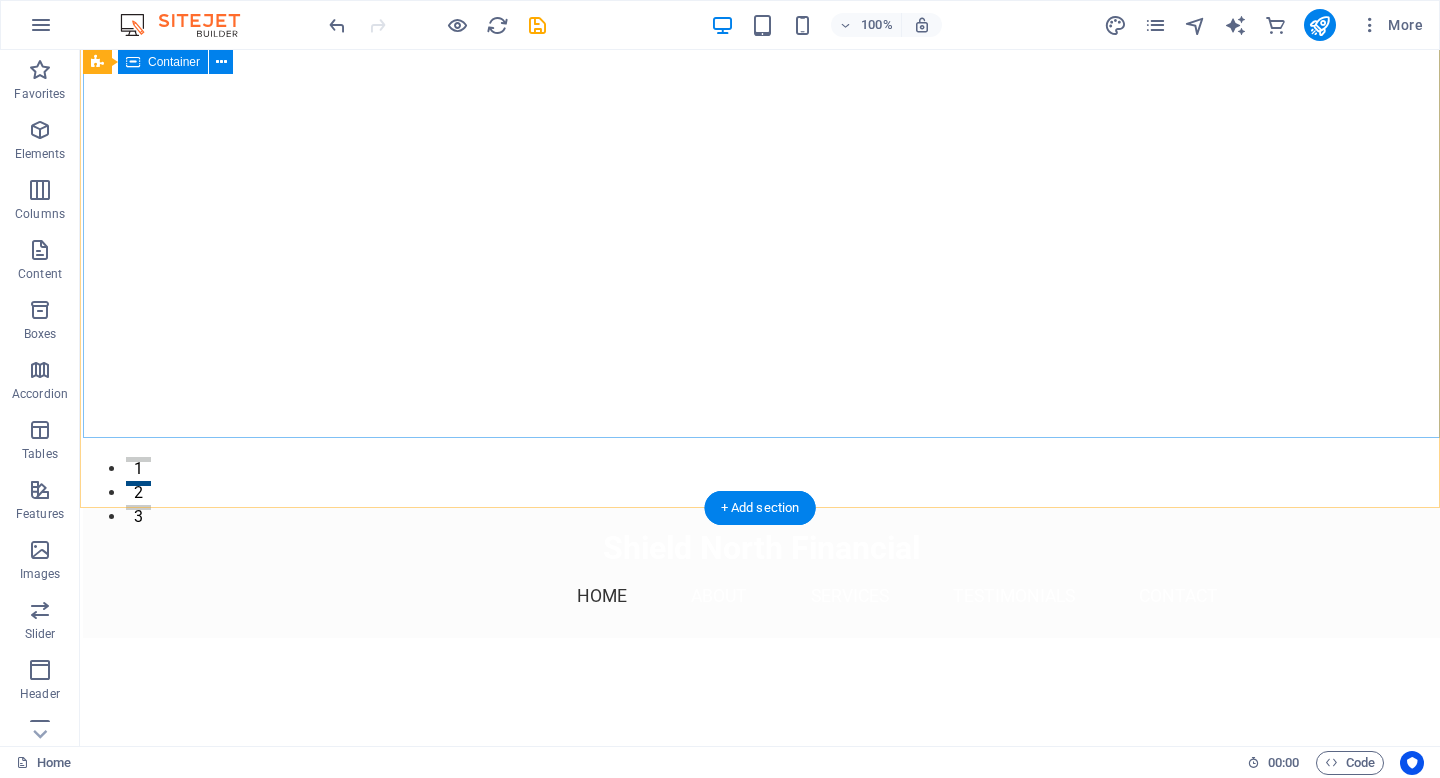 scroll, scrollTop: 0, scrollLeft: 0, axis: both 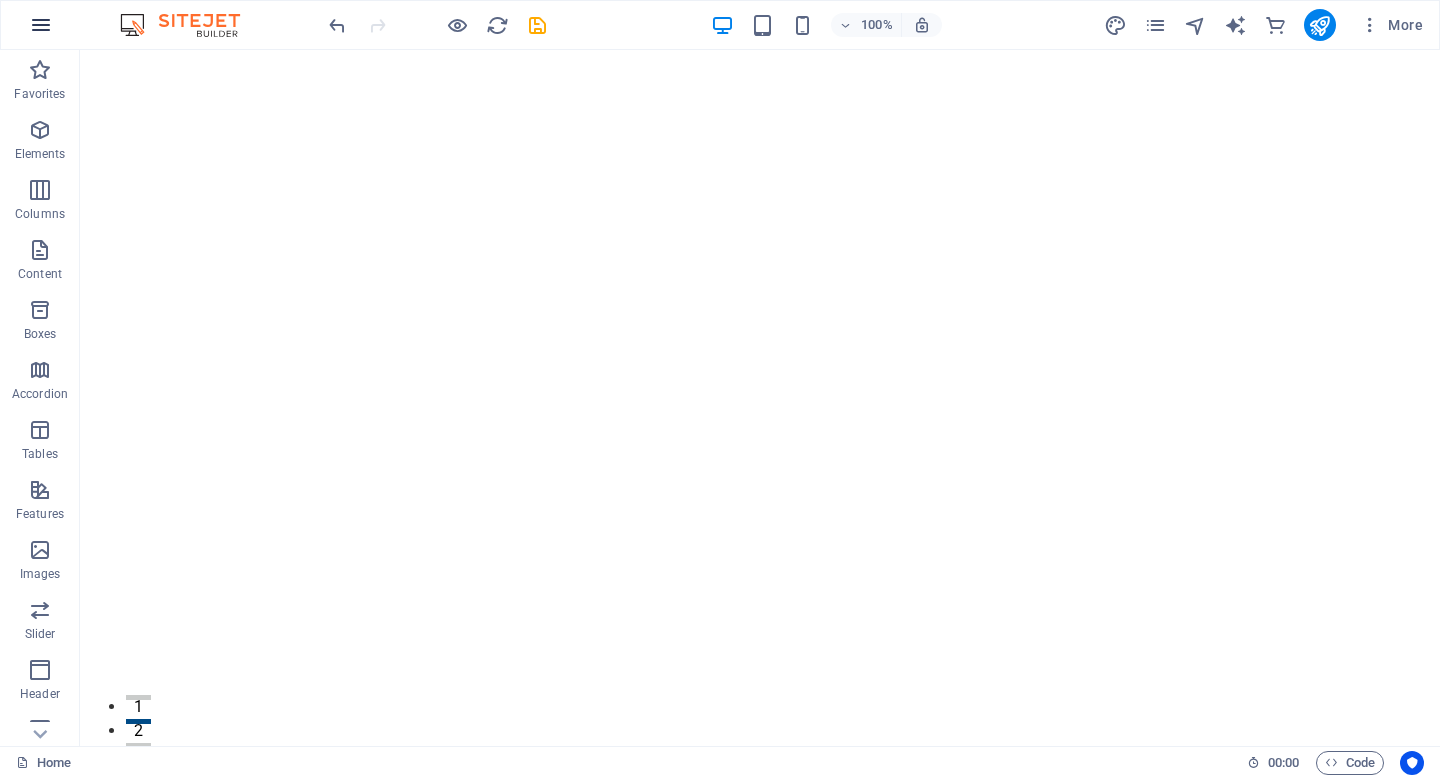 click at bounding box center [41, 25] 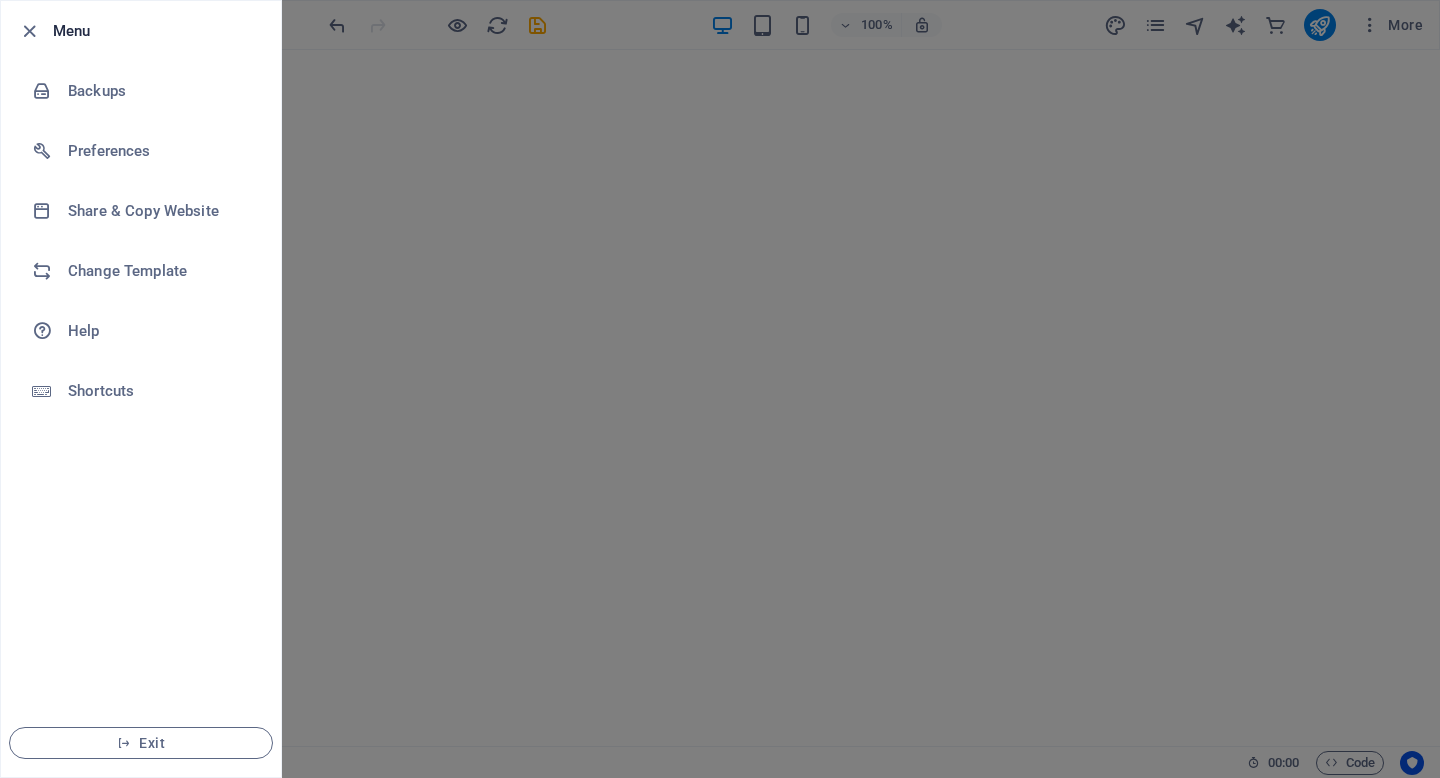 click at bounding box center (720, 389) 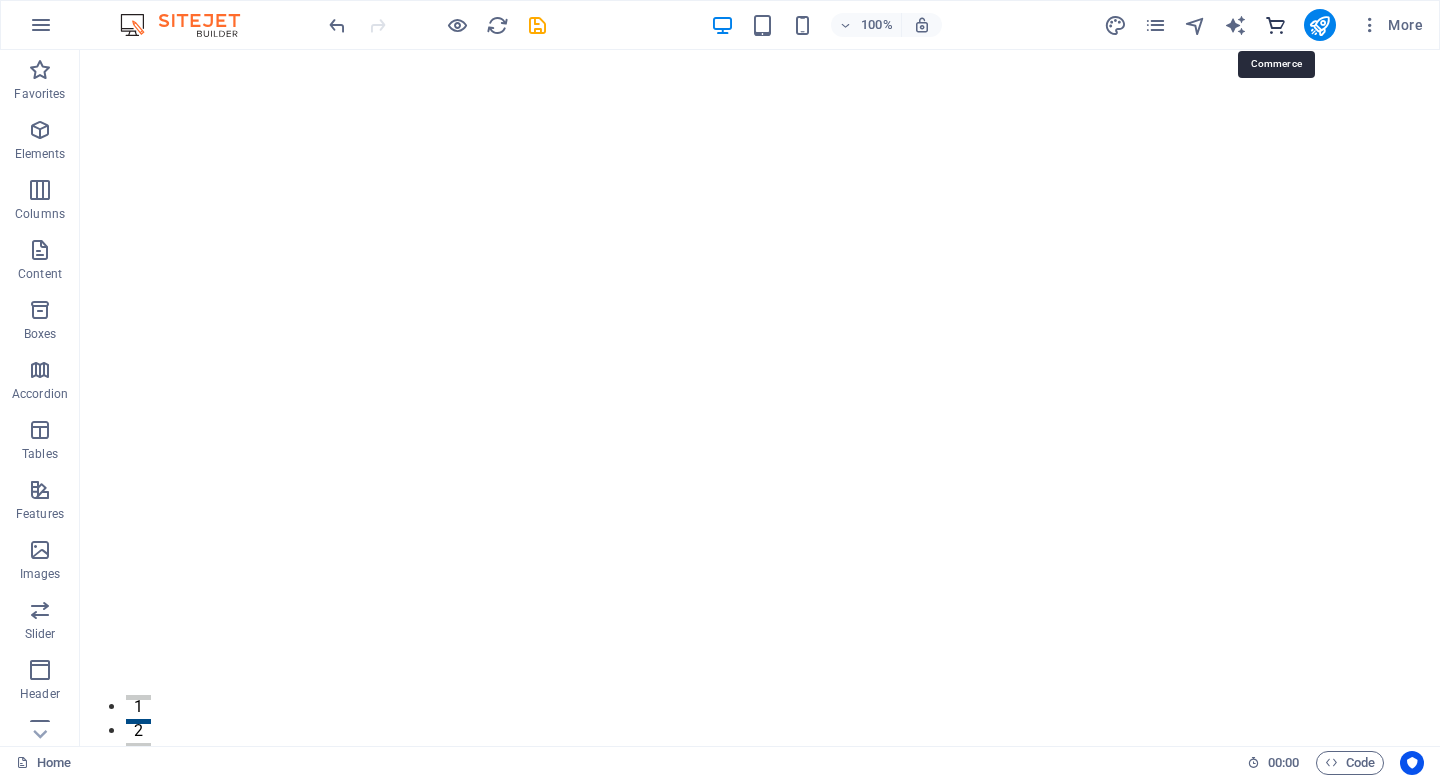 click at bounding box center [1275, 25] 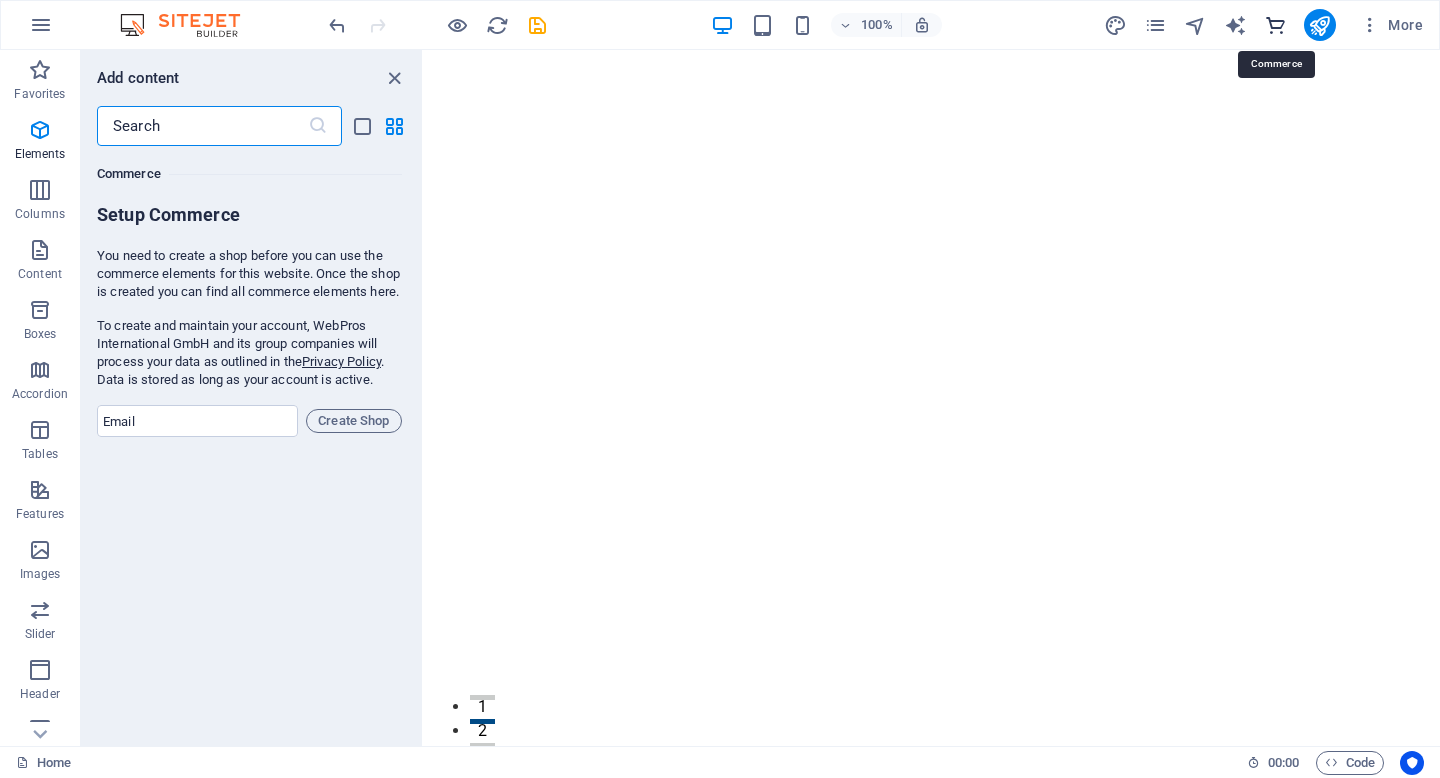 scroll, scrollTop: 19271, scrollLeft: 0, axis: vertical 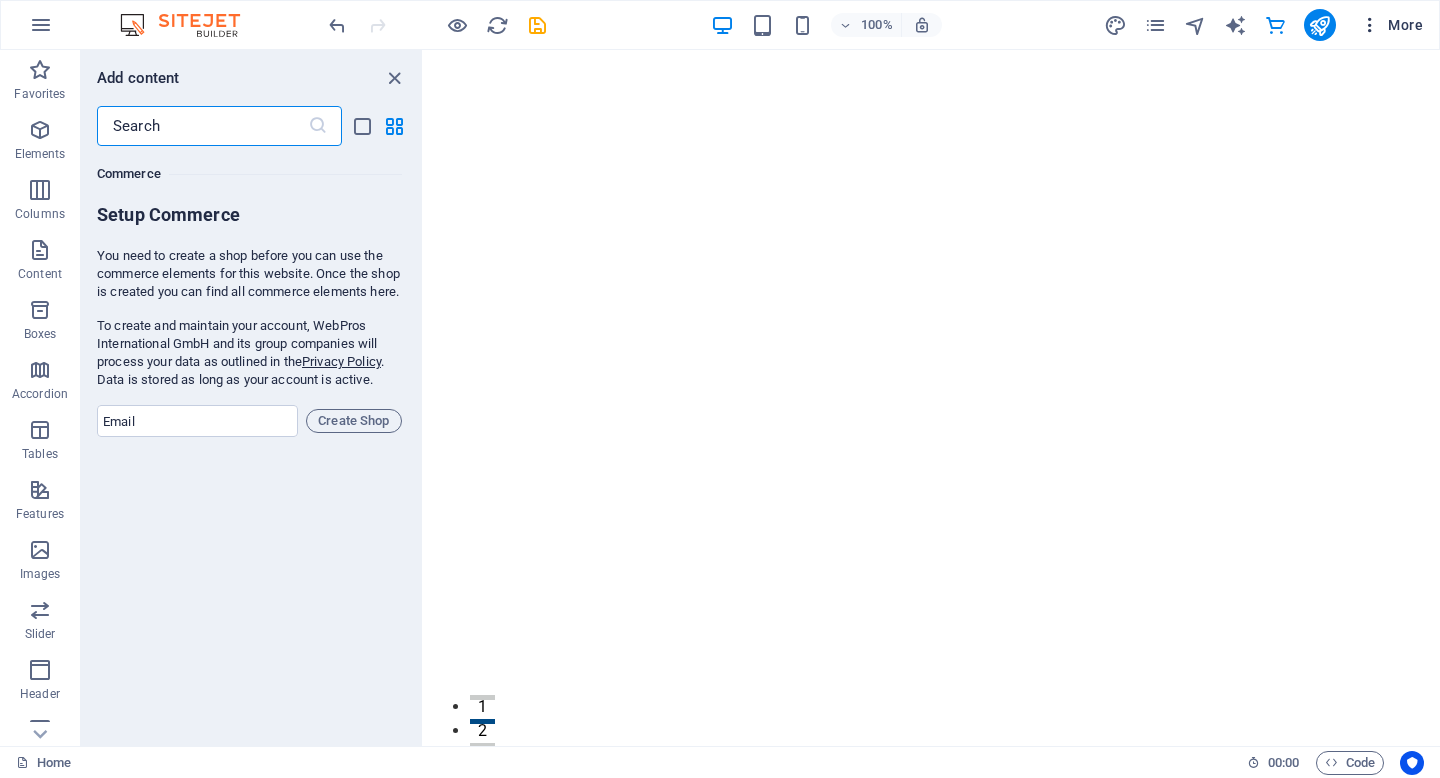 click at bounding box center [1370, 25] 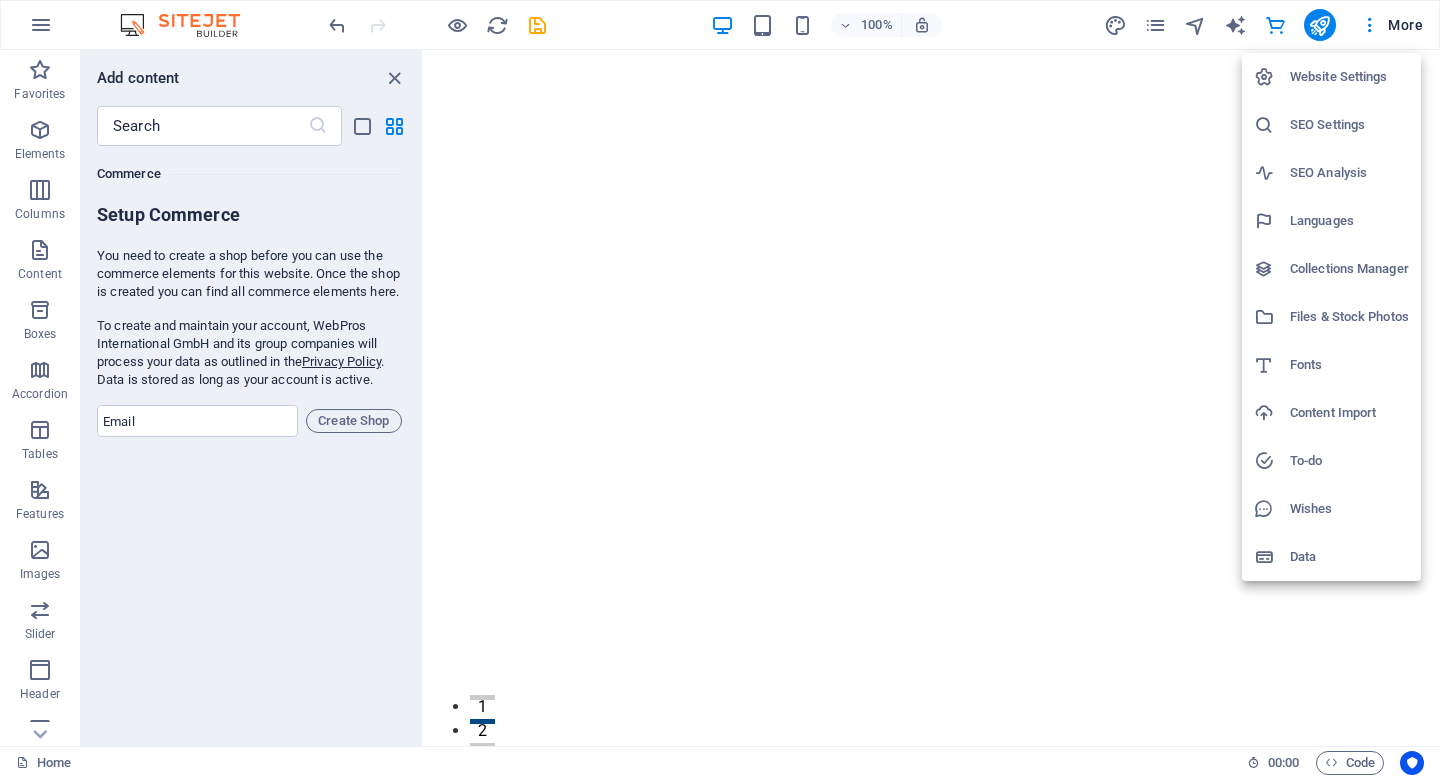 click on "SEO Settings" at bounding box center (1349, 125) 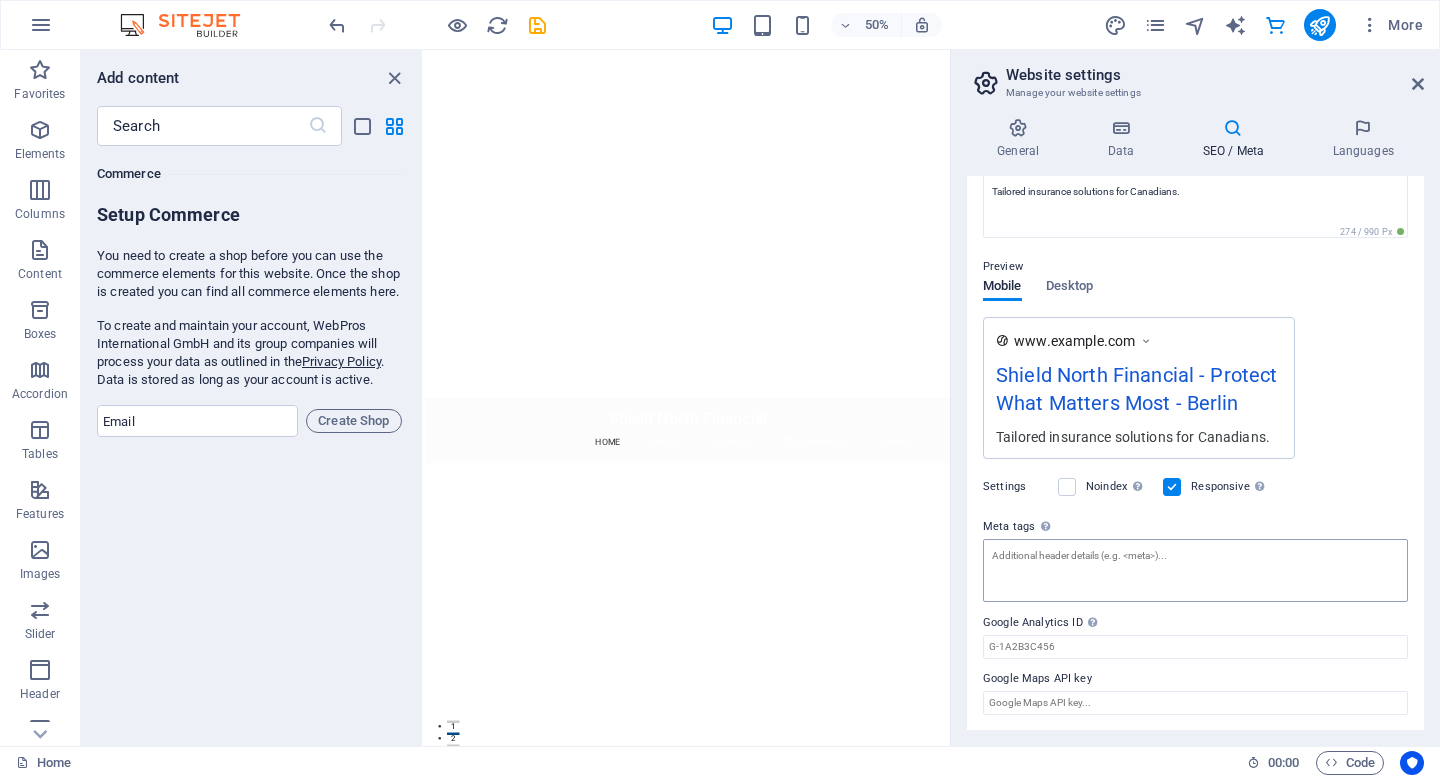 scroll, scrollTop: 0, scrollLeft: 0, axis: both 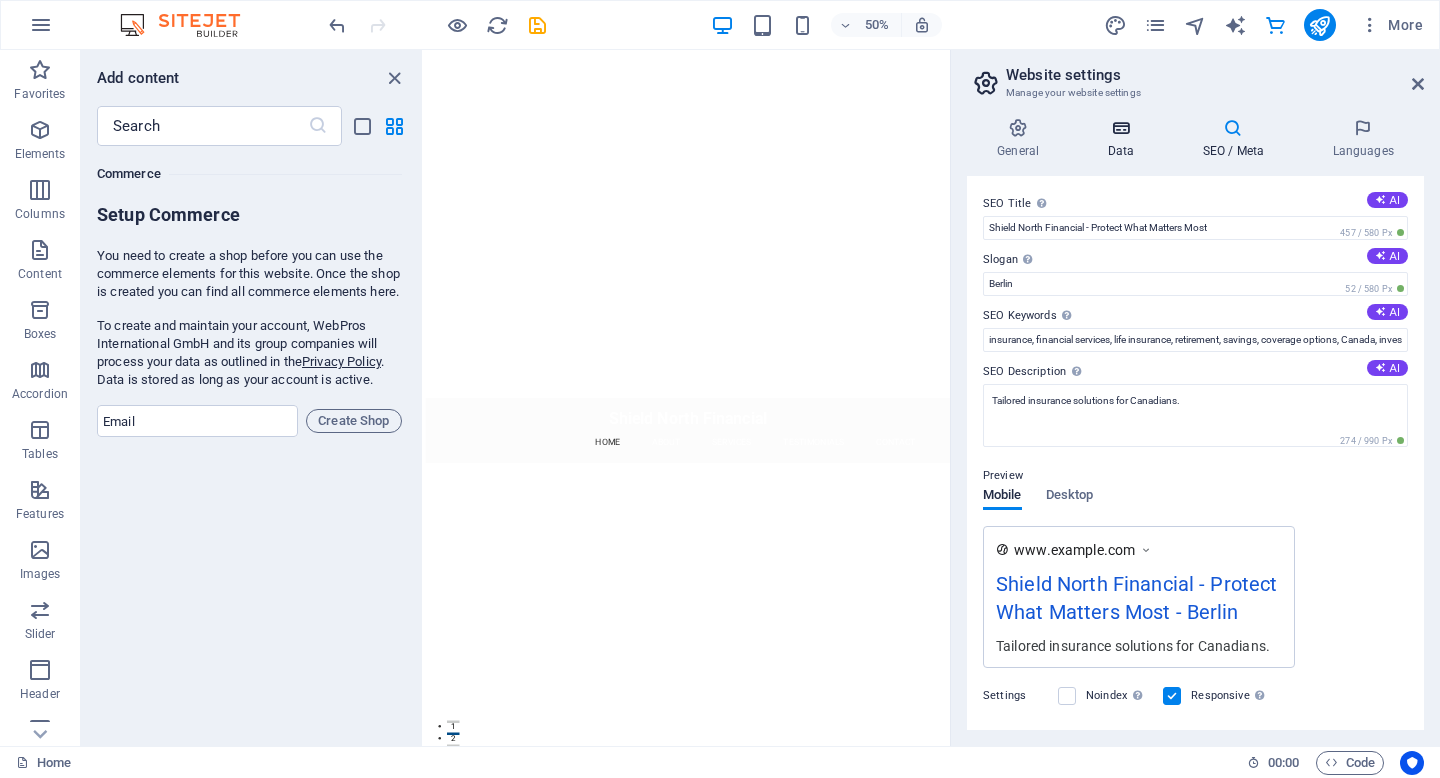 click at bounding box center (1120, 128) 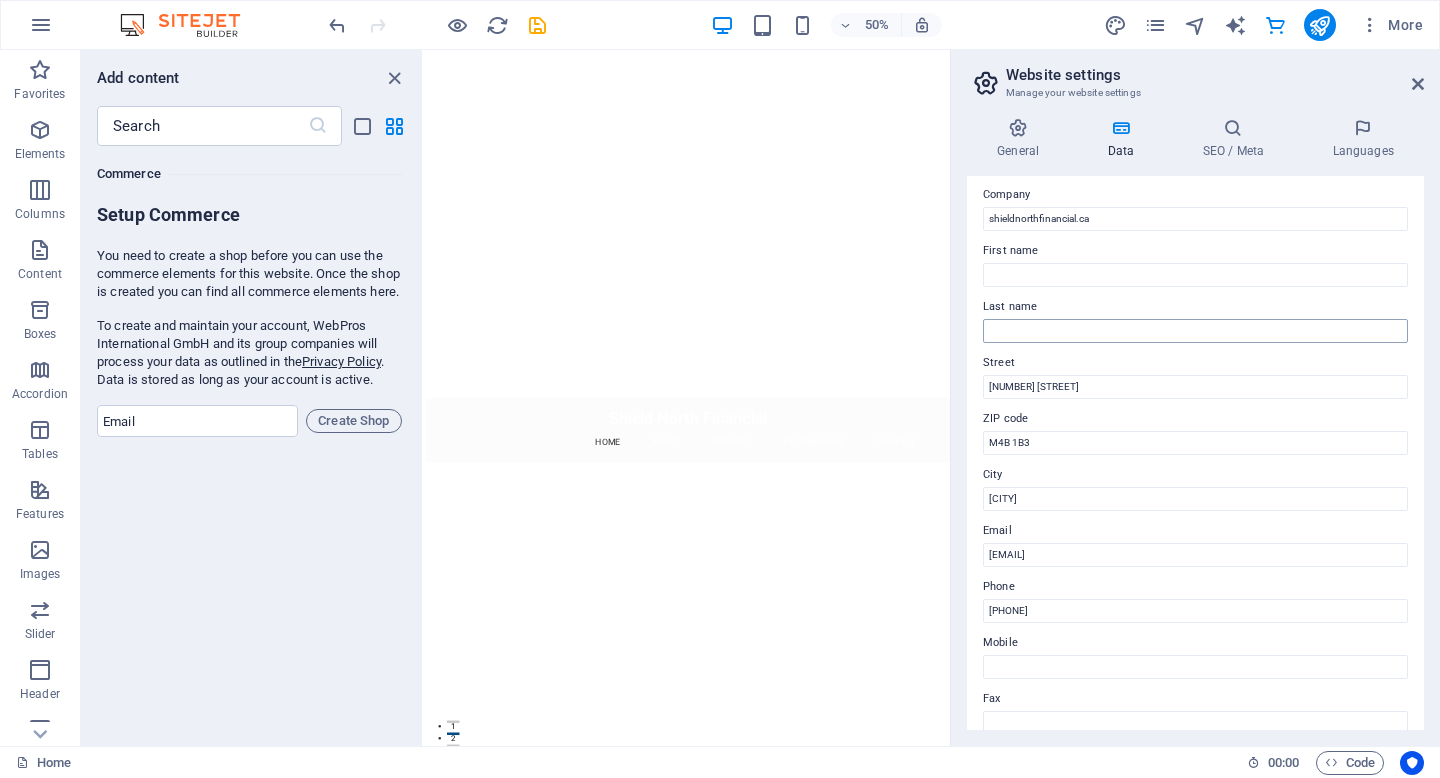 scroll, scrollTop: 0, scrollLeft: 0, axis: both 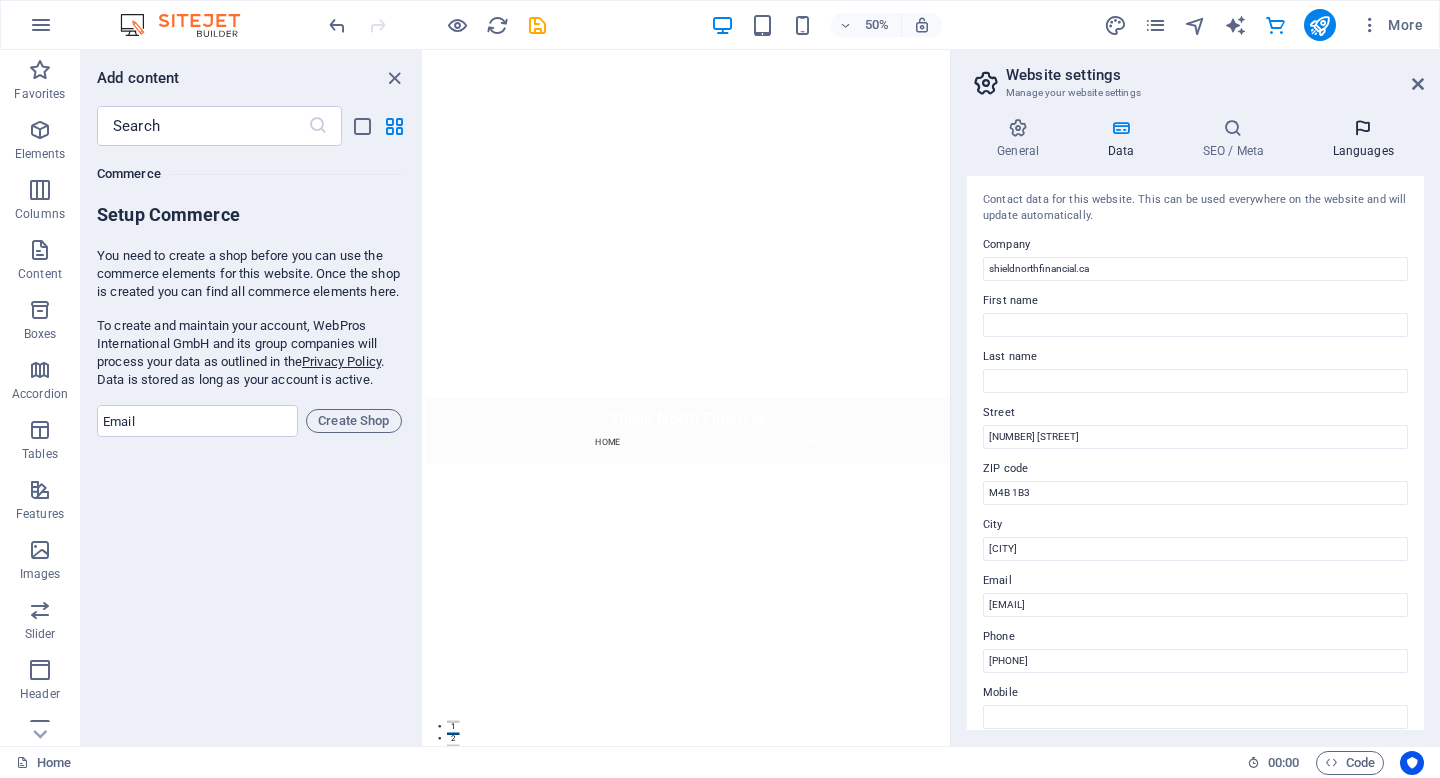 click at bounding box center (1363, 128) 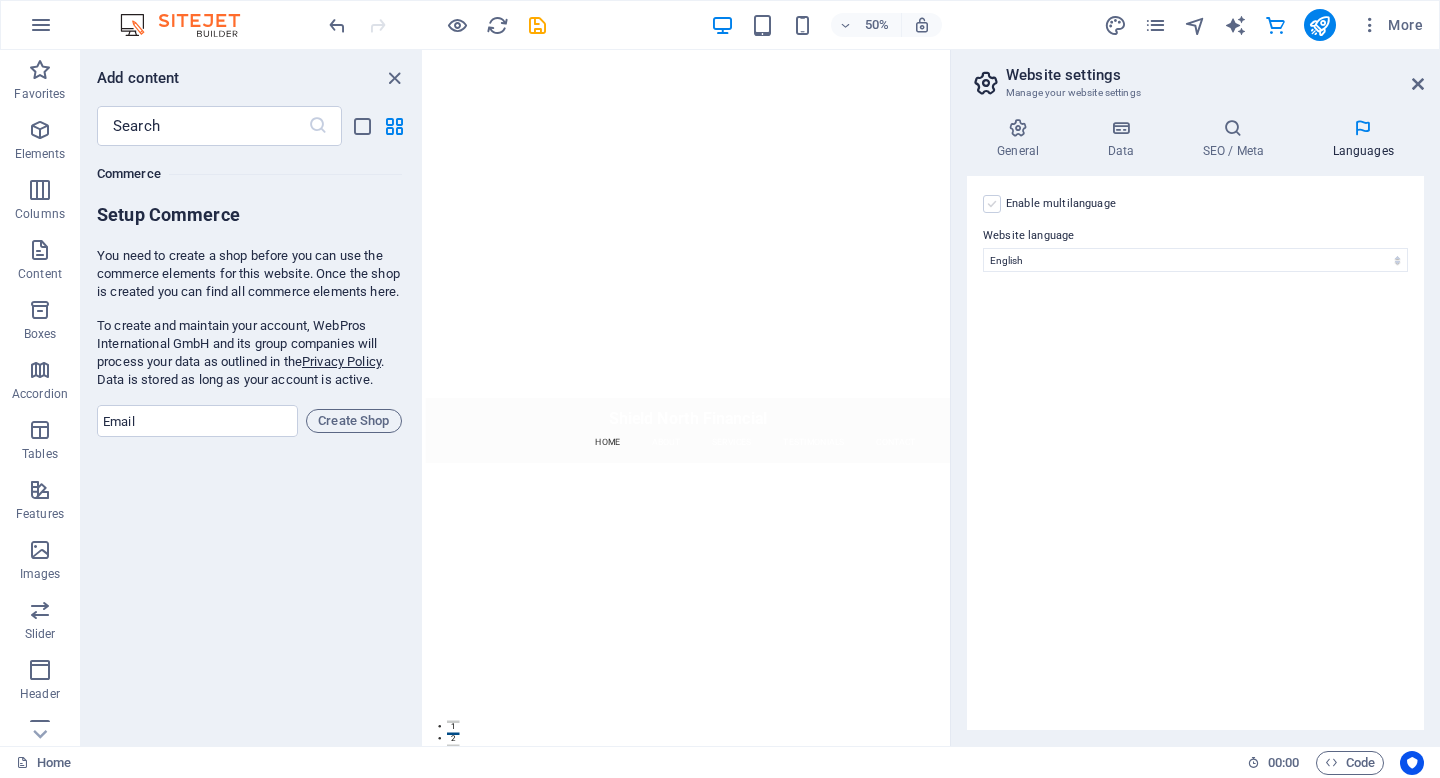 click at bounding box center (992, 204) 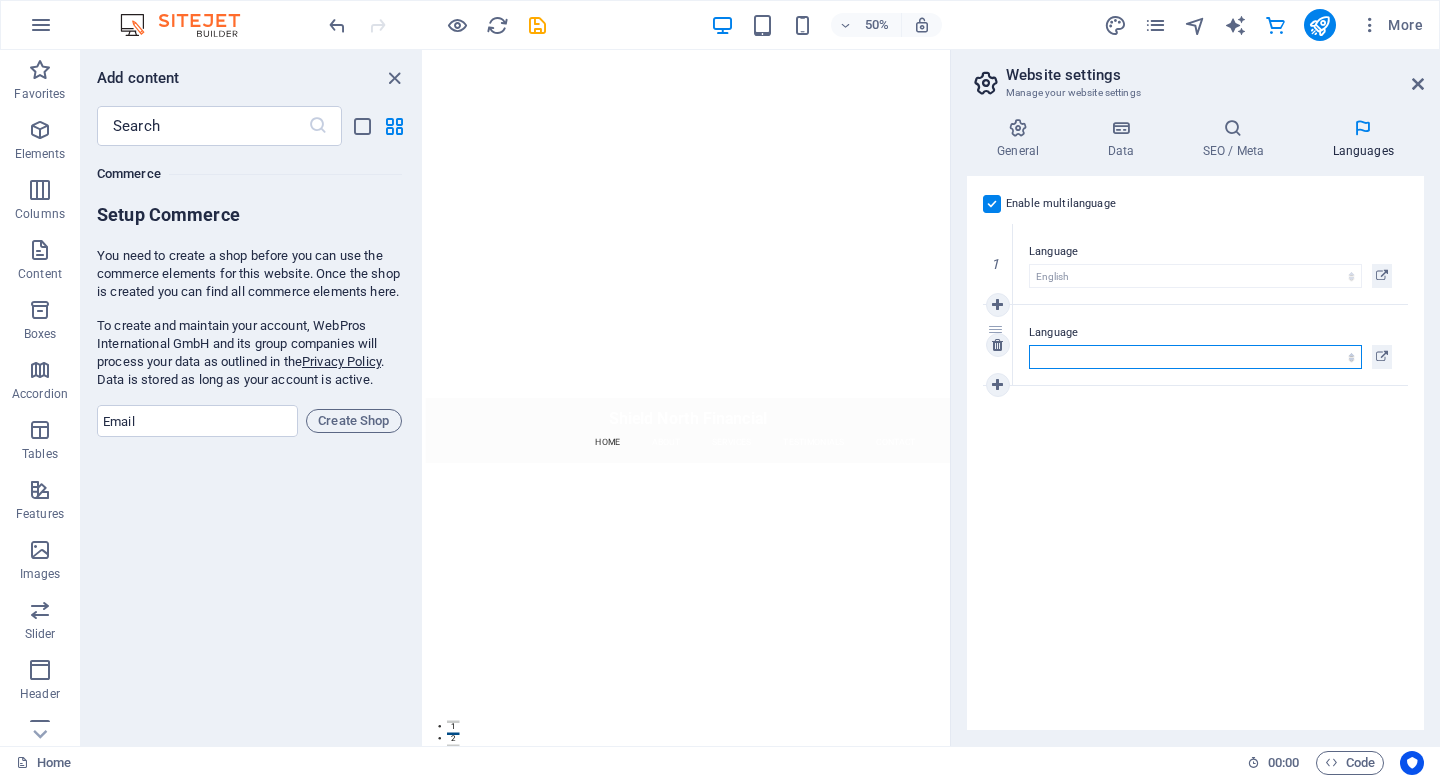 click on "Abkhazian Afar Afrikaans Akan Albanian Amharic Arabic Aragonese Armenian Assamese Avaric Avestan Aymara Azerbaijani Bambara Bashkir Basque Belarusian Bengali Bihari languages Bislama Bokmål Bosnian Breton Bulgarian Burmese Catalan Central Khmer Chamorro Chechen Chinese Church Slavic Chuvash Cornish Corsican Cree Croatian Czech Danish Dutch Dzongkha English Esperanto Estonian Ewe Faroese Farsi (Persian) Fijian Finnish French Fulah Gaelic Galician Ganda Georgian German Greek Greenlandic Guaraní Gujarati Haitian Creole Hausa Hebrew Herero Hindi Hiri Motu Hungarian Icelandic Ido Igbo Indonesian Interlingua Interlingue Inuktitut Inupiaq Irish Italian Japanese Javanese Kannada Kanuri Kashmiri Kazakh Kikuyu Kinyarwanda Komi Kongo Korean Kurdish Kwanyama Kyrgyz Lao Latin Latvian Limburgish Lingala Lithuanian Luba-Katanga Luxembourgish Macedonian Malagasy Malay Malayalam Maldivian Maltese Manx Maori Marathi Marshallese Mongolian Nauru Navajo Ndonga Nepali North Ndebele Northern Sami Norwegian Norwegian Nynorsk Nuosu" at bounding box center [1195, 357] 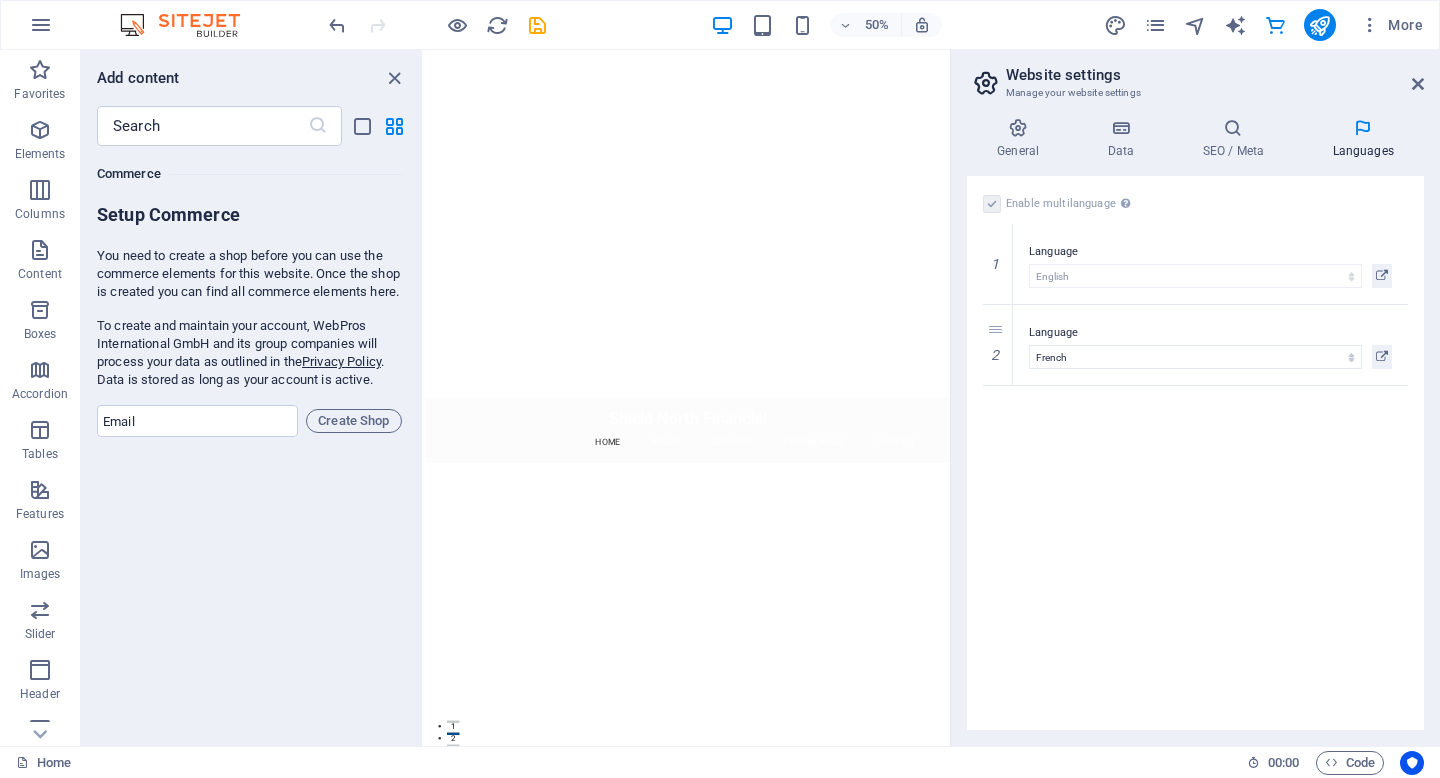 click on "Enable multilanguage To disable multilanguage delete all languages until only one language remains. Website language Abkhazian Afar Afrikaans Akan Albanian Amharic Arabic Aragonese Armenian Assamese Avaric Avestan Aymara Azerbaijani Bambara Bashkir Basque Belarusian Bengali Bihari languages Bislama Bokmål Bosnian Breton Bulgarian Burmese Catalan Central Khmer Chamorro Chechen Chinese Church Slavic Chuvash Cornish Corsican Cree Croatian Czech Danish Dutch Dzongkha English Esperanto Estonian Ewe Faroese Farsi (Persian) Fijian Finnish French Fulah Gaelic Galician Ganda Georgian German Greek Greenlandic Guaraní Gujarati Haitian Creole Hausa Hebrew Herero Hindi Hiri Motu Hungarian Icelandic Ido Igbo Indonesian Interlingua Interlingue Inuktitut Inupiaq Irish Italian Japanese Javanese Kannada Kanuri Kashmiri Kazakh Kikuyu Kinyarwanda Komi Kongo Korean Kurdish Kwanyama Kyrgyz Lao Latin Latvian Limburgish Lingala Lithuanian Luba-Katanga Luxembourgish Macedonian Malagasy Malay Malayalam Maldivian Maltese Manx Maori 1" at bounding box center (1195, 453) 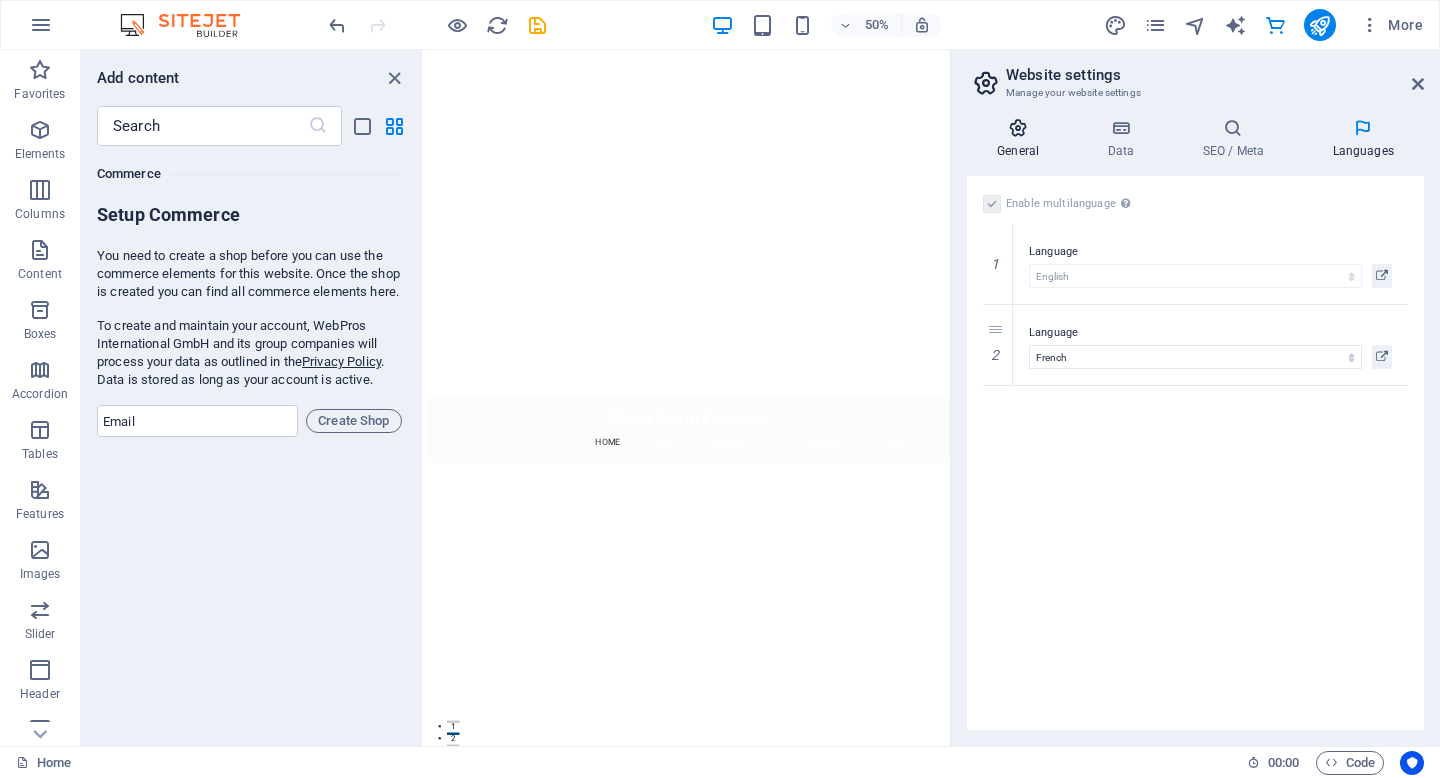 click at bounding box center (1018, 128) 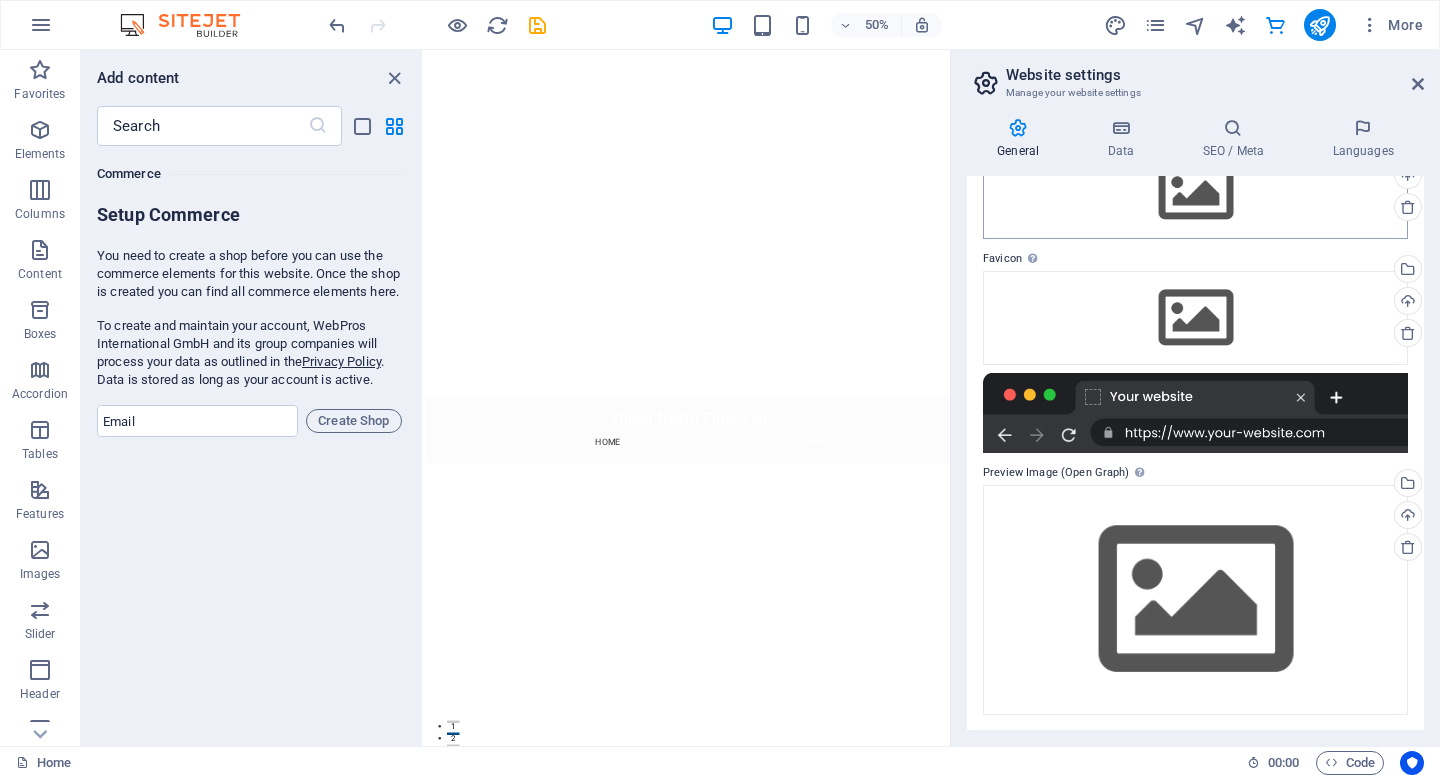scroll, scrollTop: 0, scrollLeft: 0, axis: both 